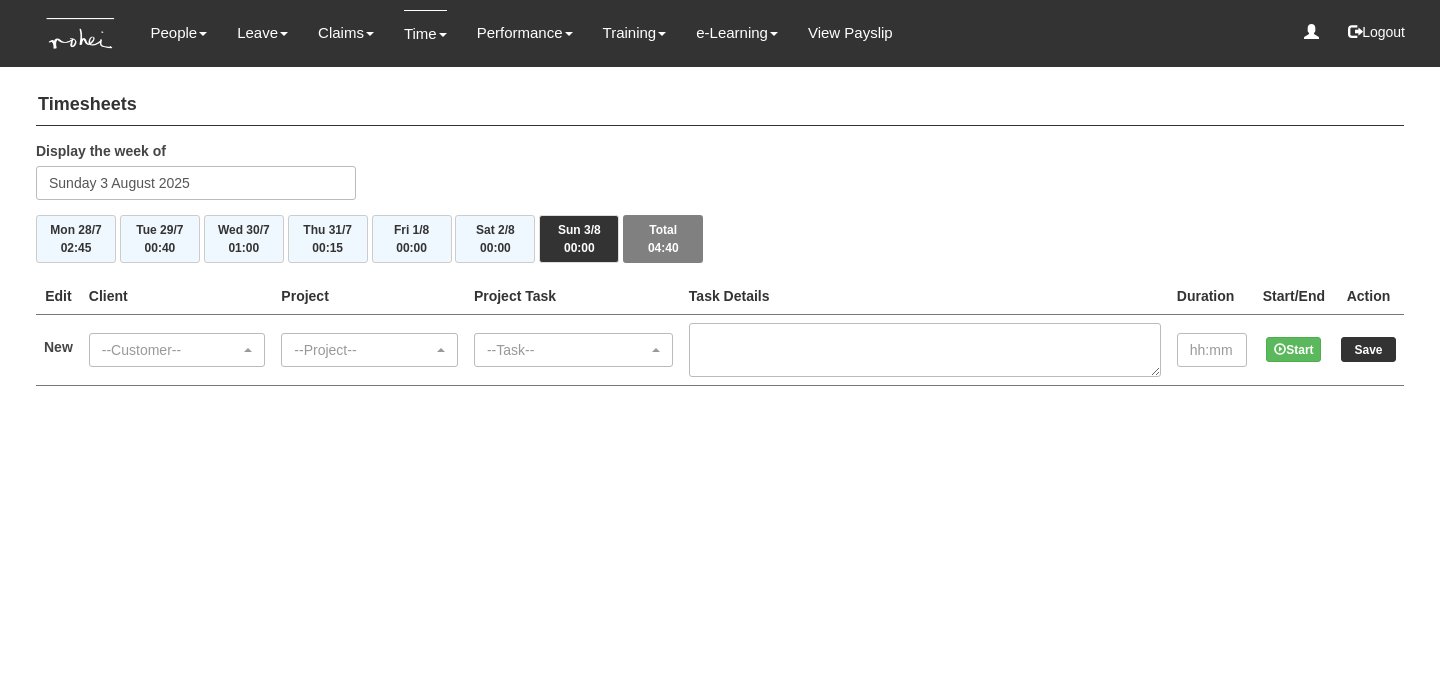 scroll, scrollTop: 0, scrollLeft: 0, axis: both 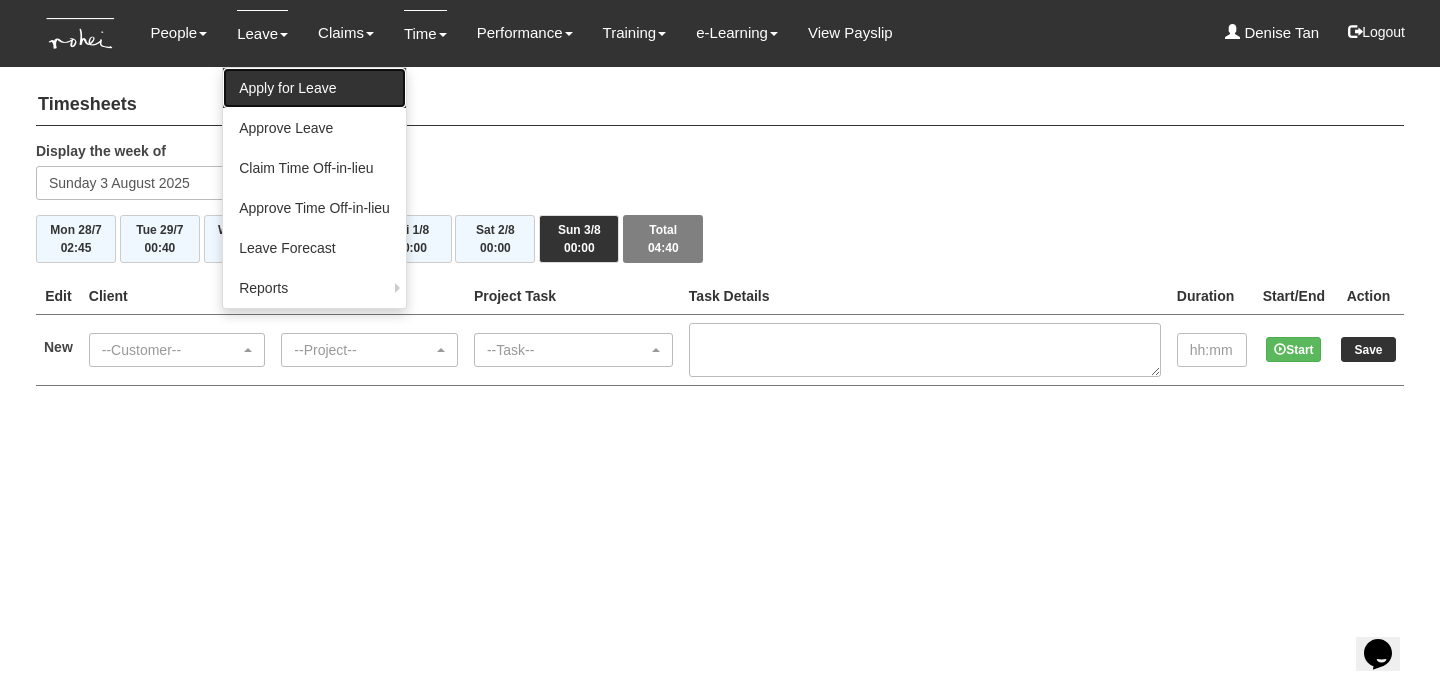 click on "Apply for Leave" at bounding box center [314, 88] 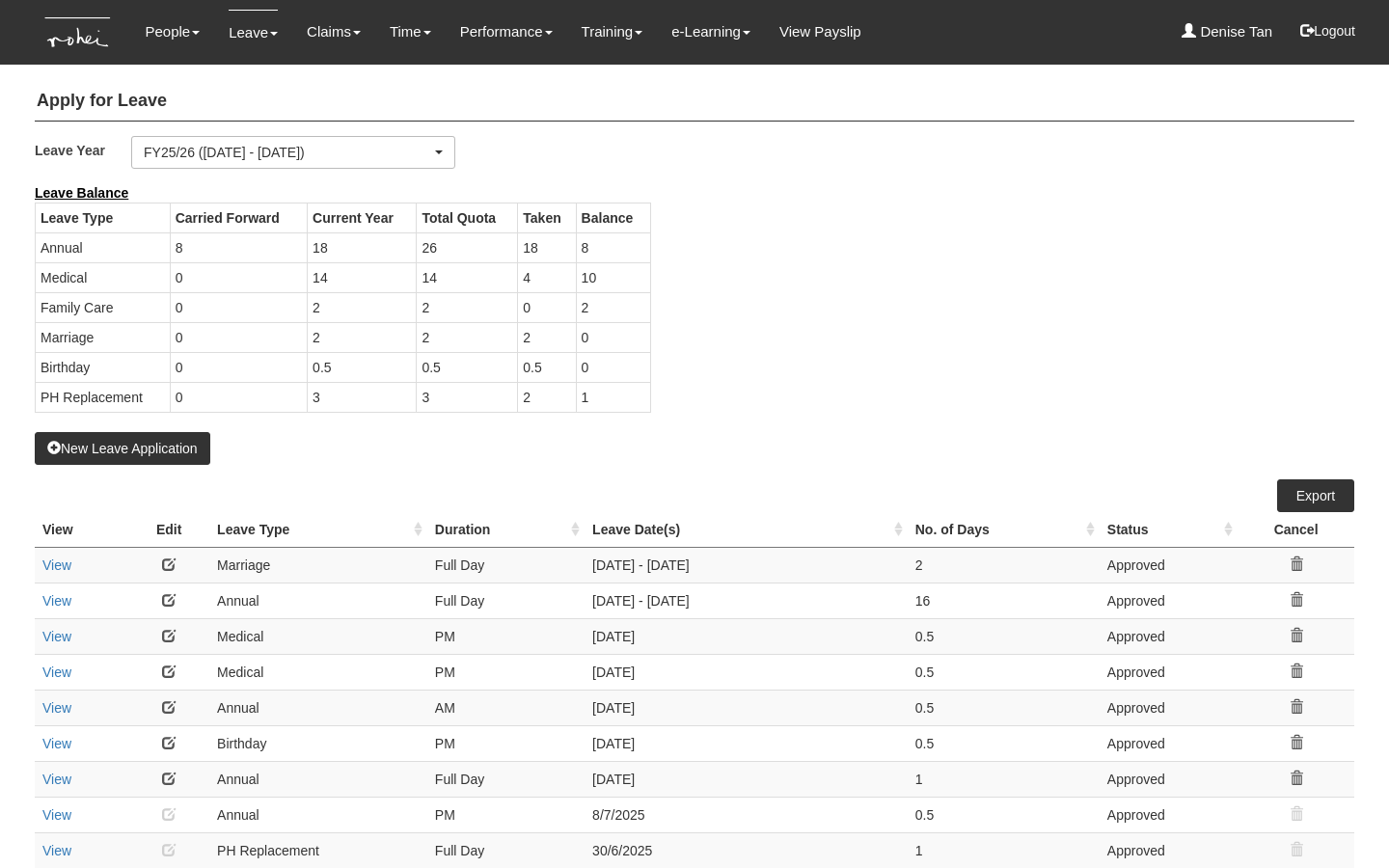 select on "50" 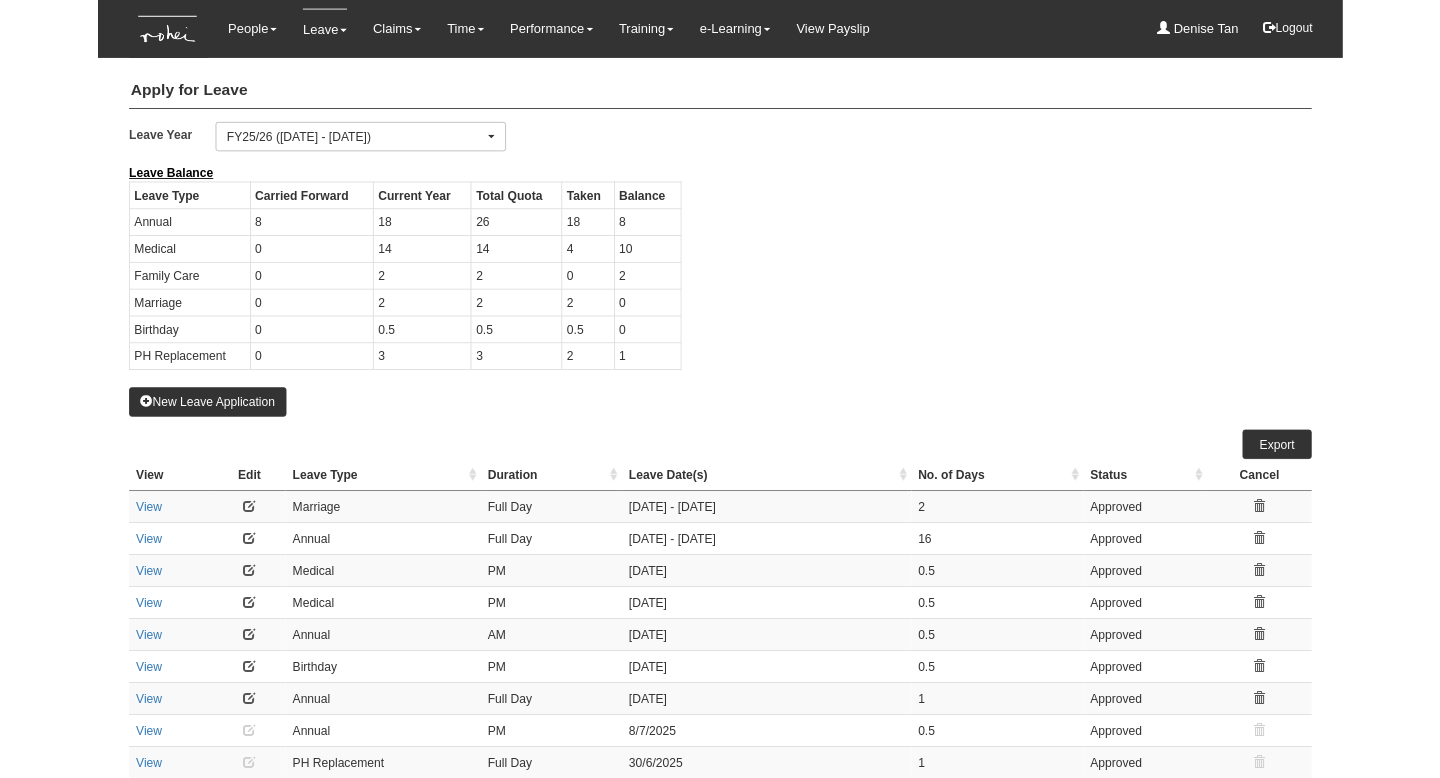 scroll, scrollTop: 0, scrollLeft: 0, axis: both 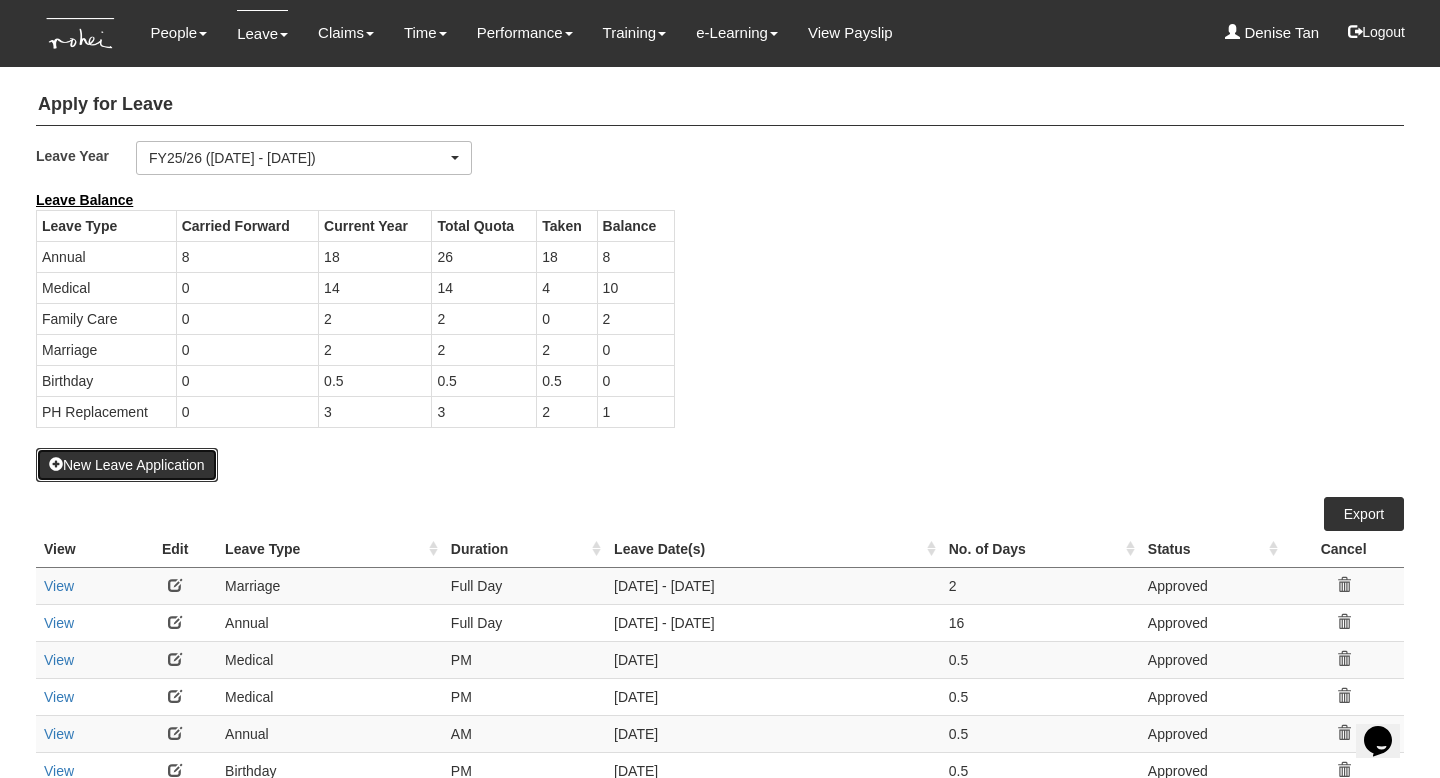 click on "New Leave Application" at bounding box center [127, 465] 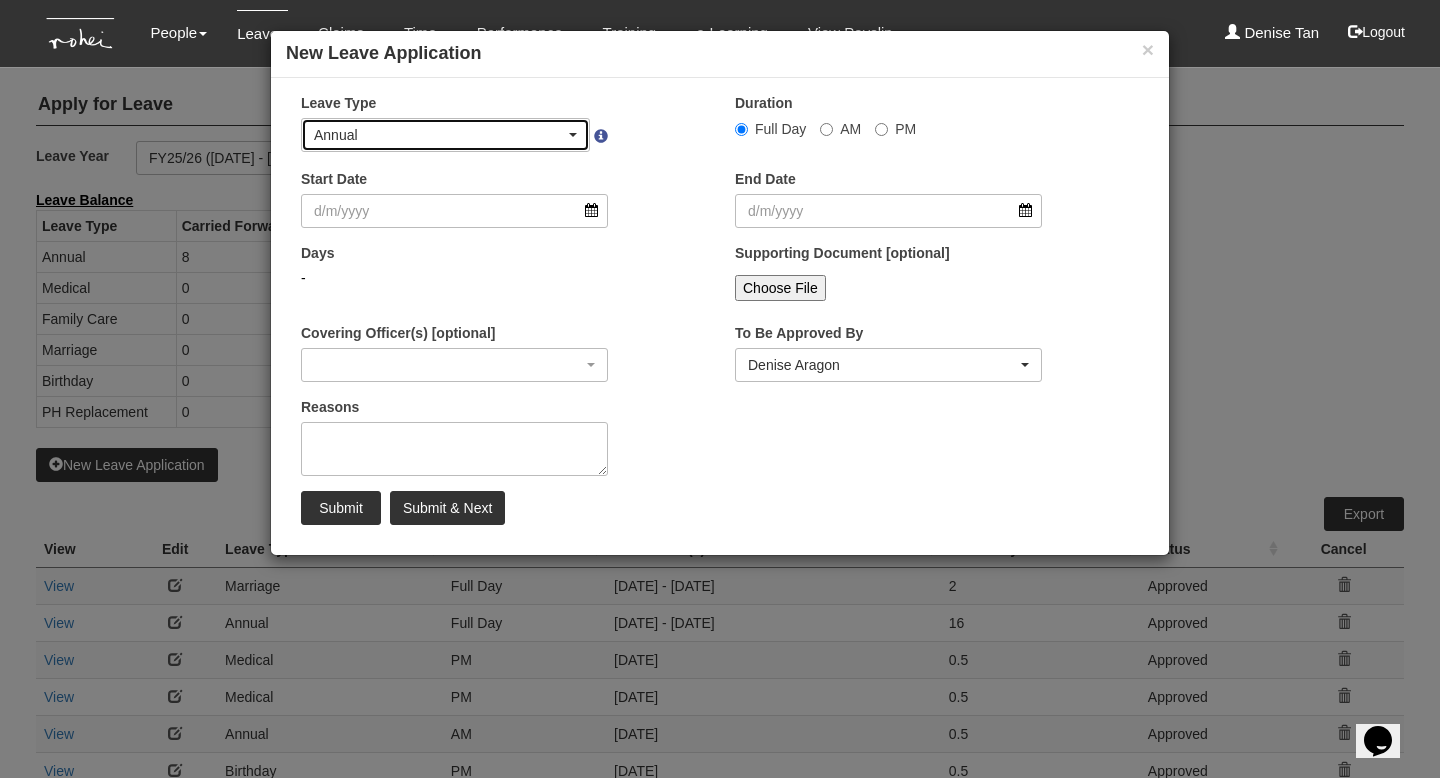 click on "Annual" at bounding box center [439, 135] 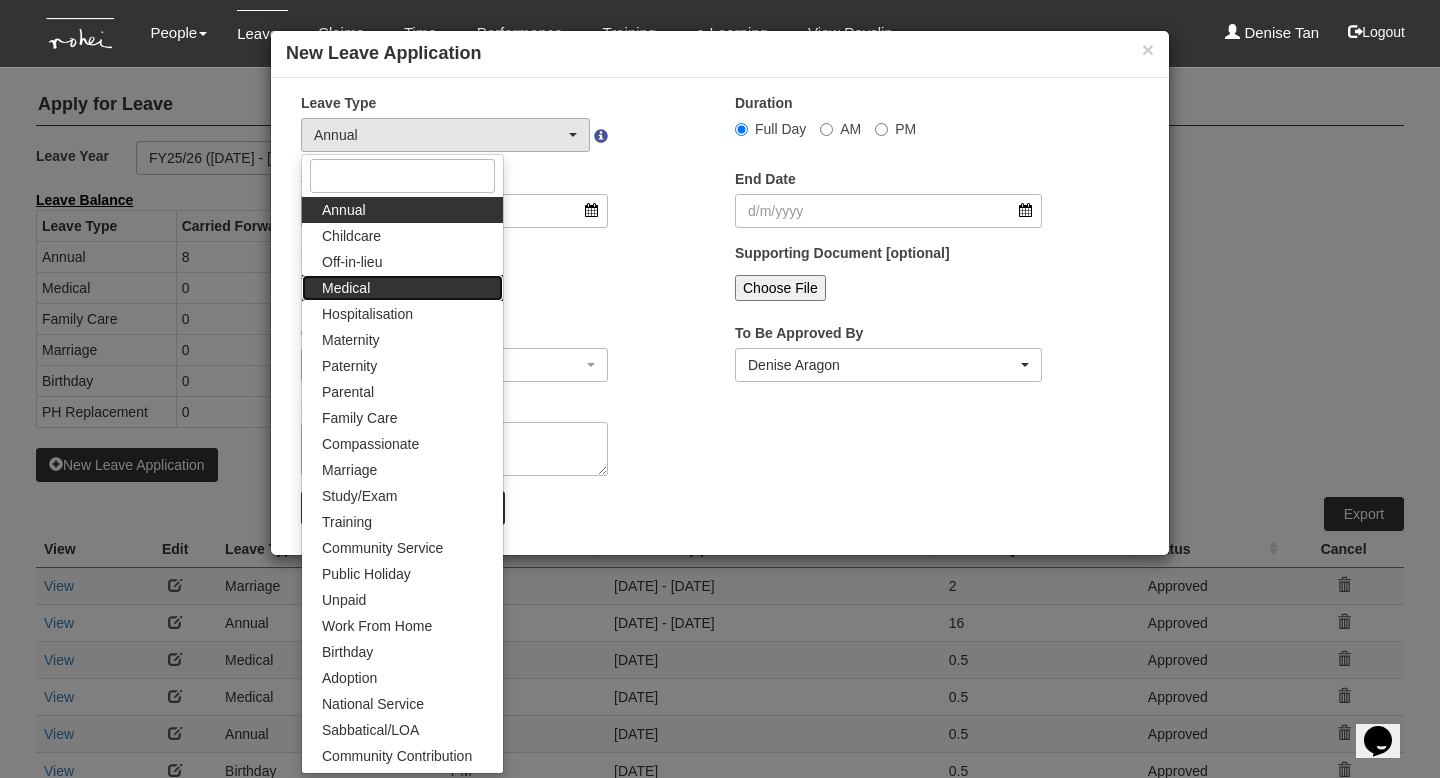 click on "Medical" at bounding box center [402, 288] 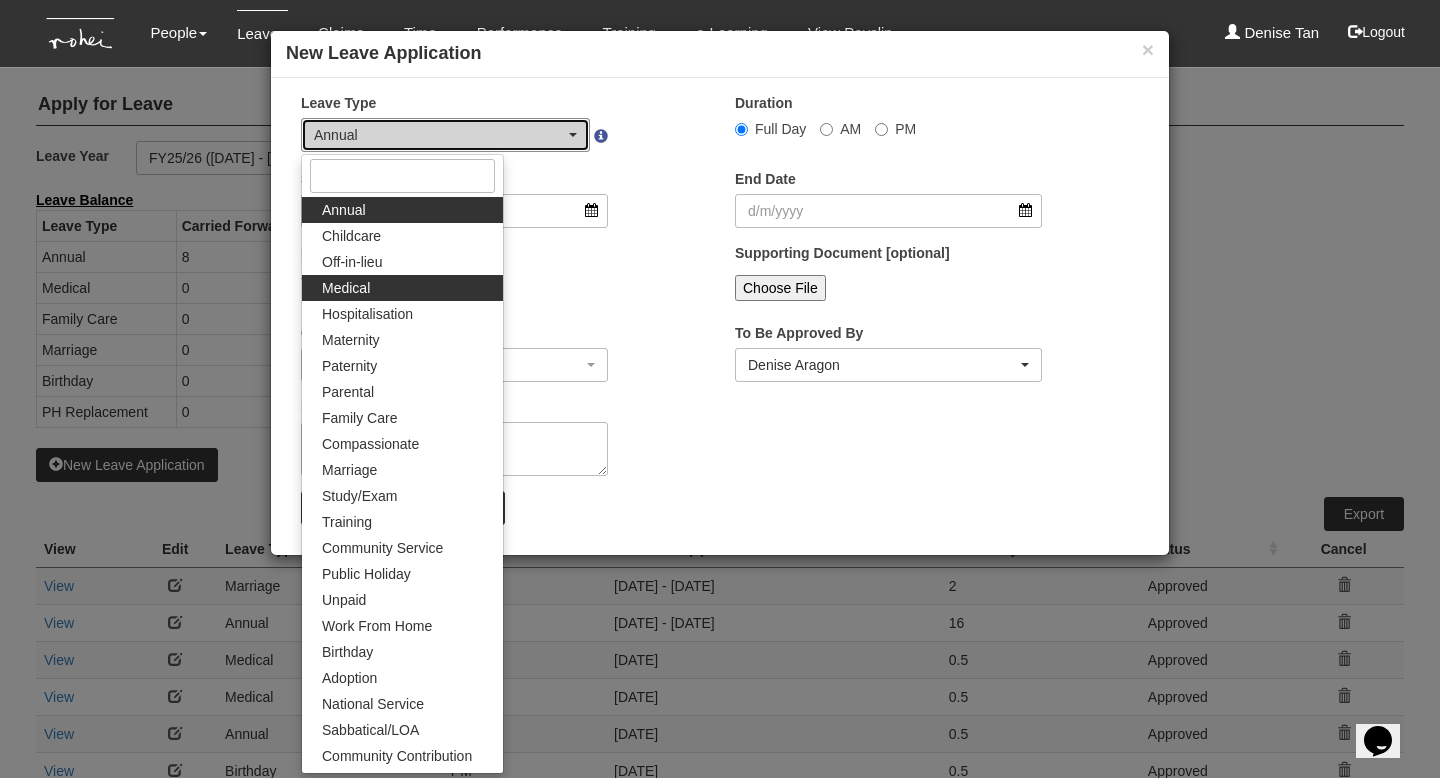select on "4" 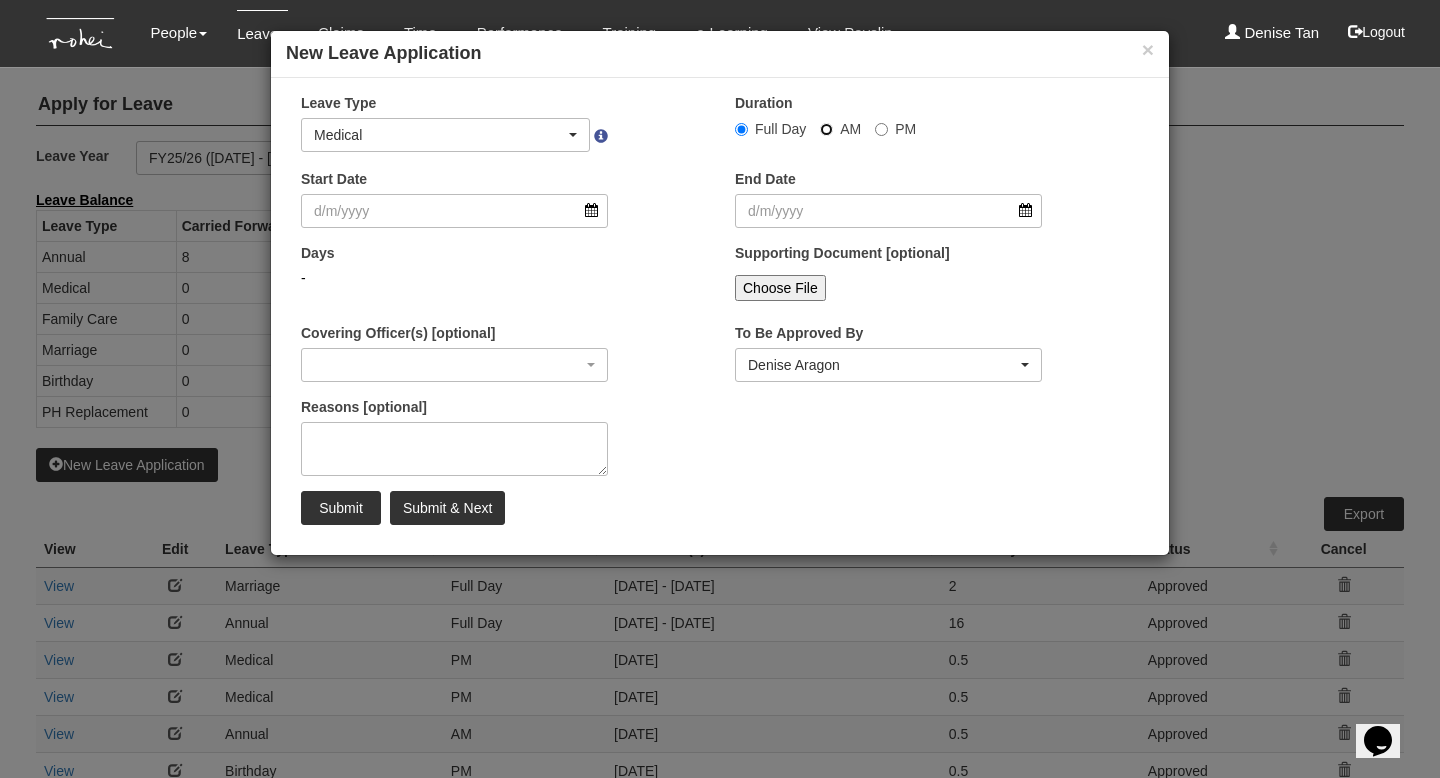 click on "AM" at bounding box center (741, 129) 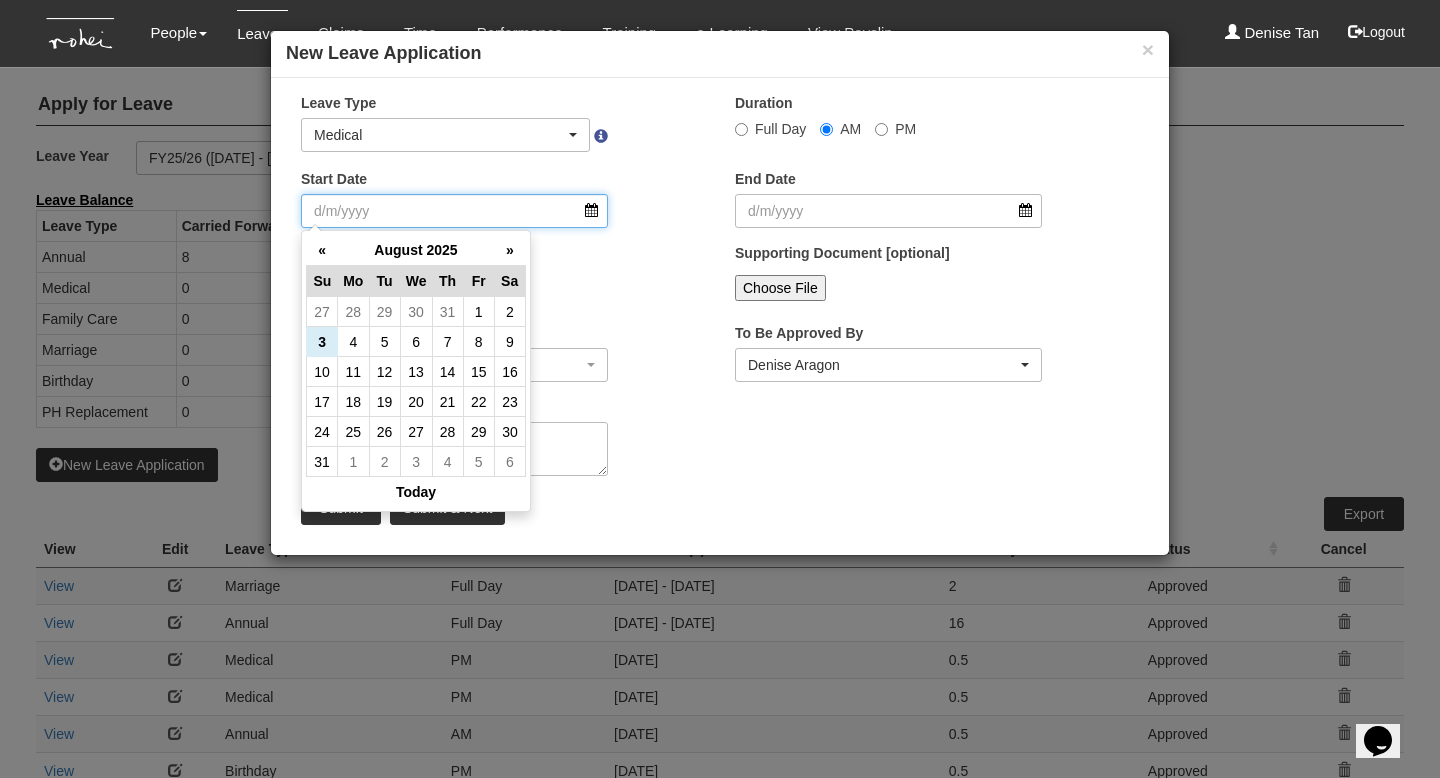 click on "Start Date" at bounding box center (454, 211) 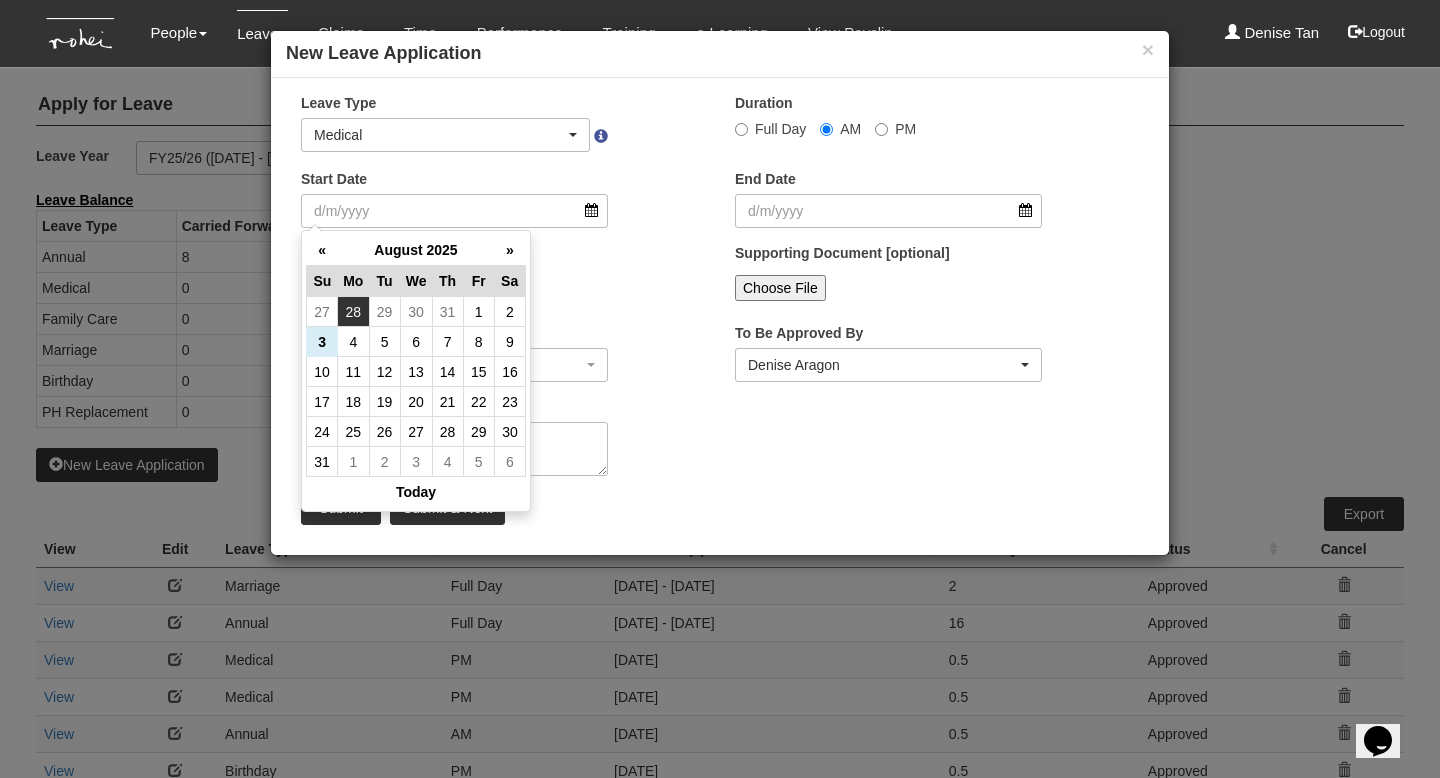 click on "28" at bounding box center [353, 312] 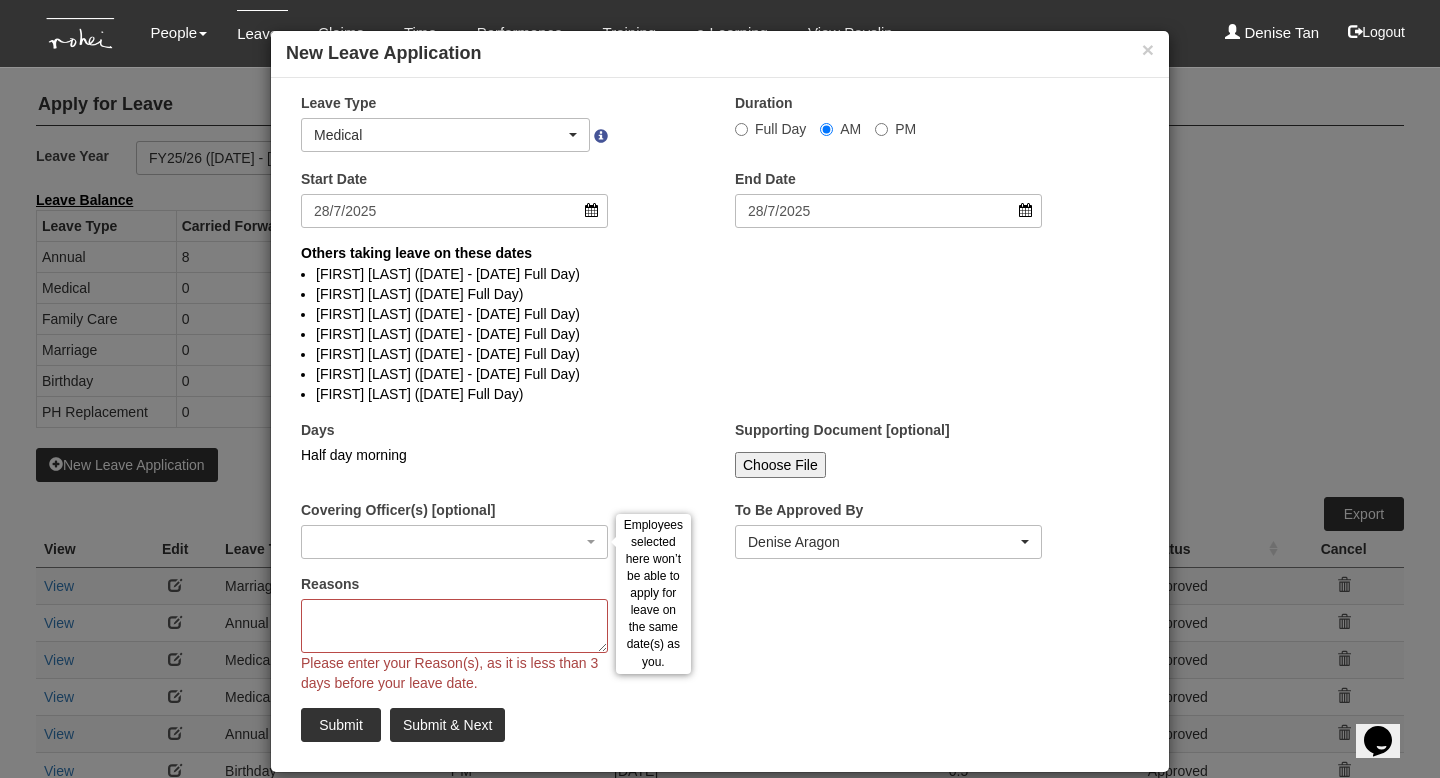 select 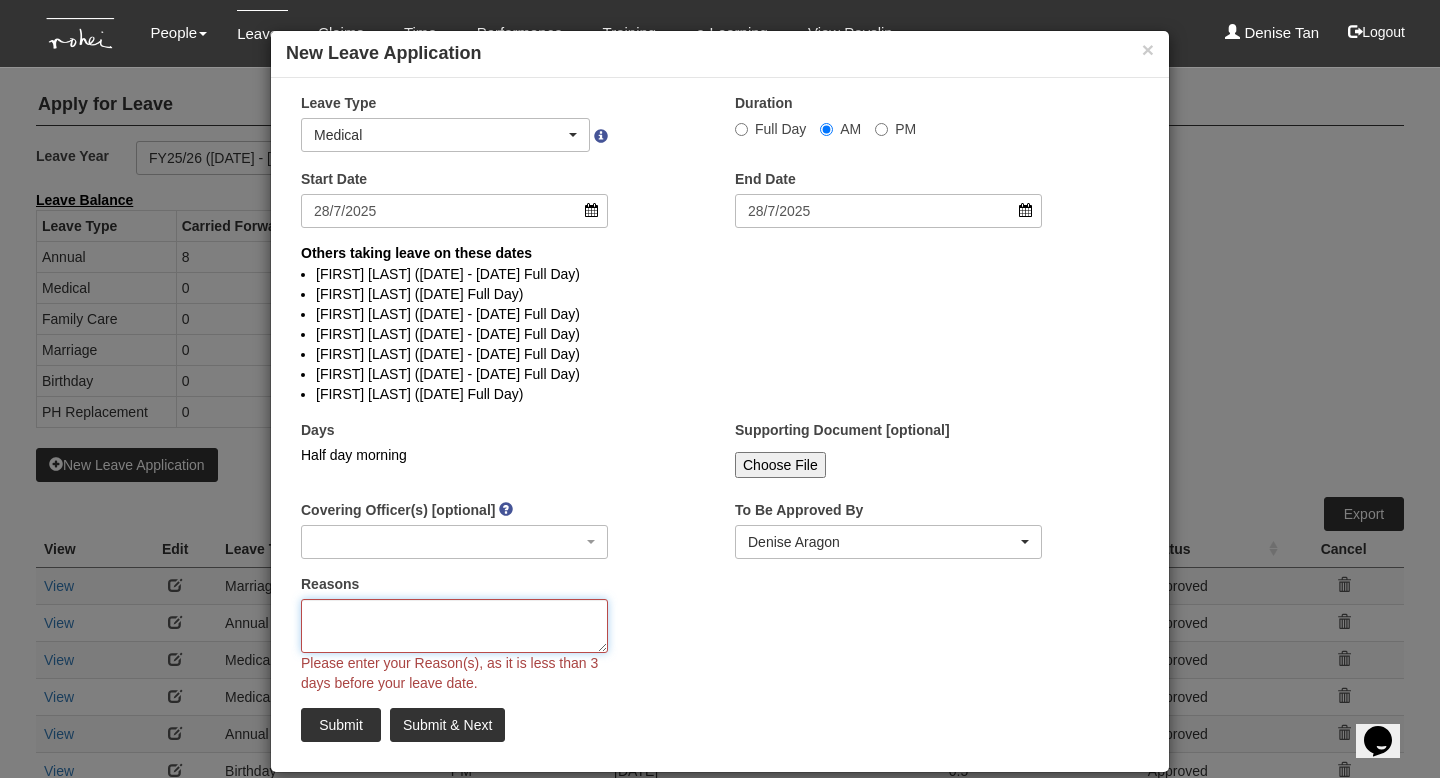 click on "Reasons" at bounding box center [454, 626] 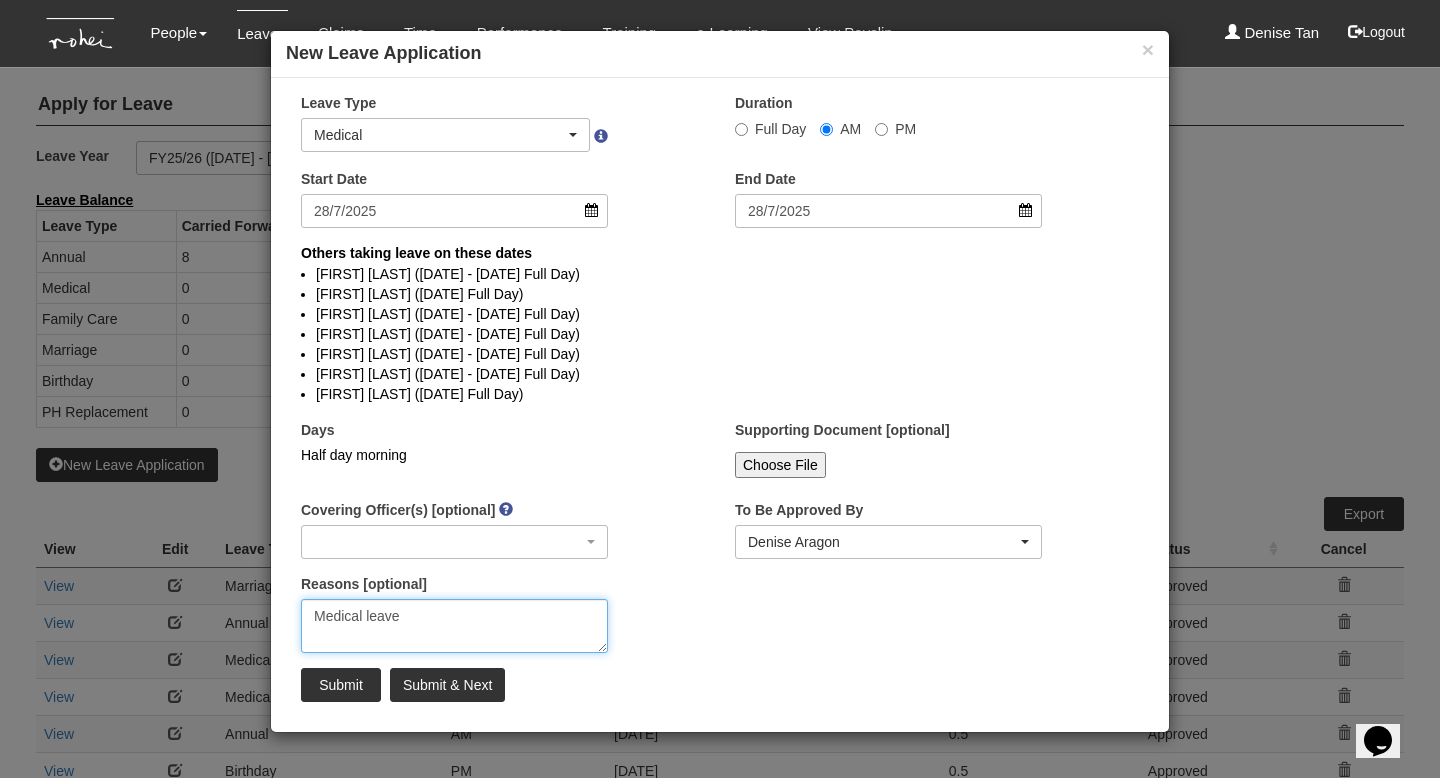type on "Medical leave" 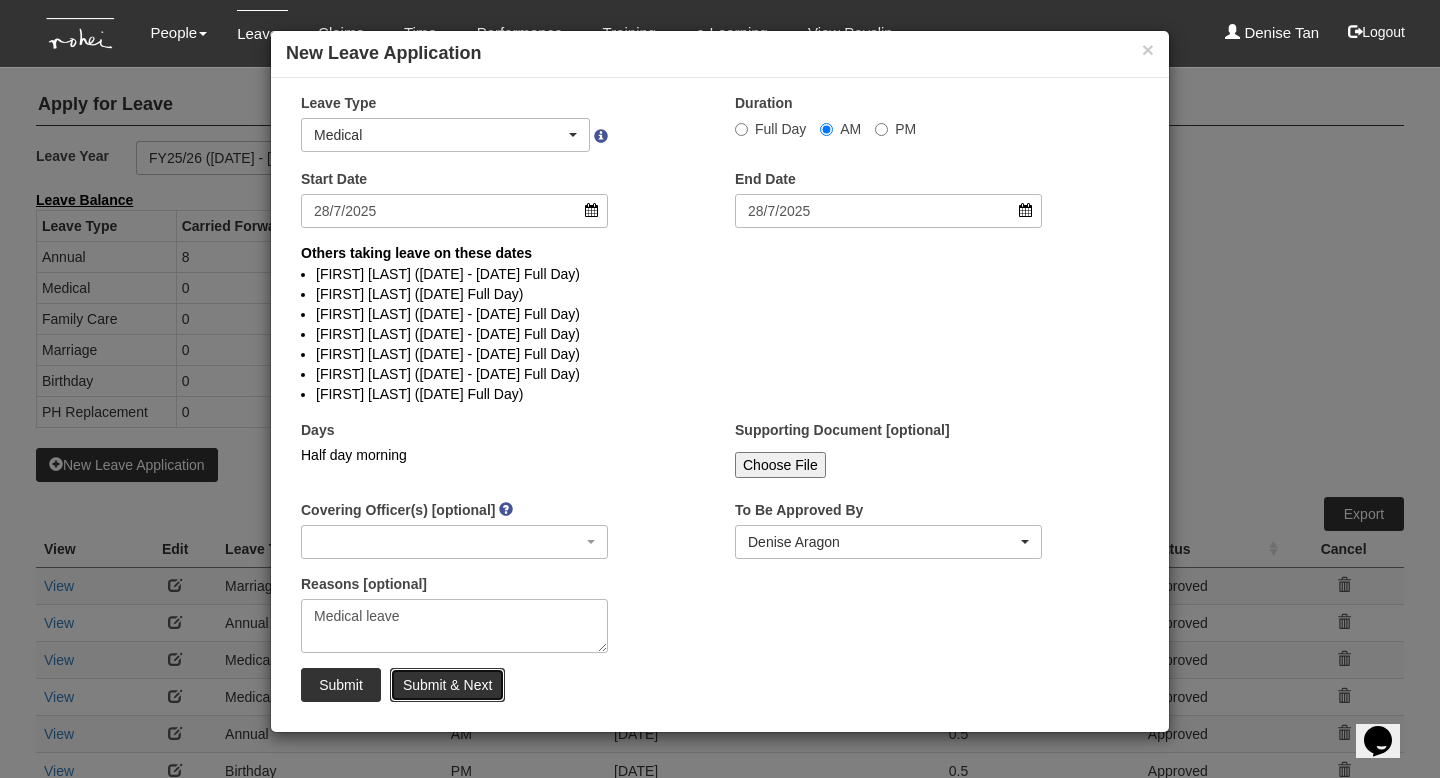 click on "Submit & Next" at bounding box center [447, 685] 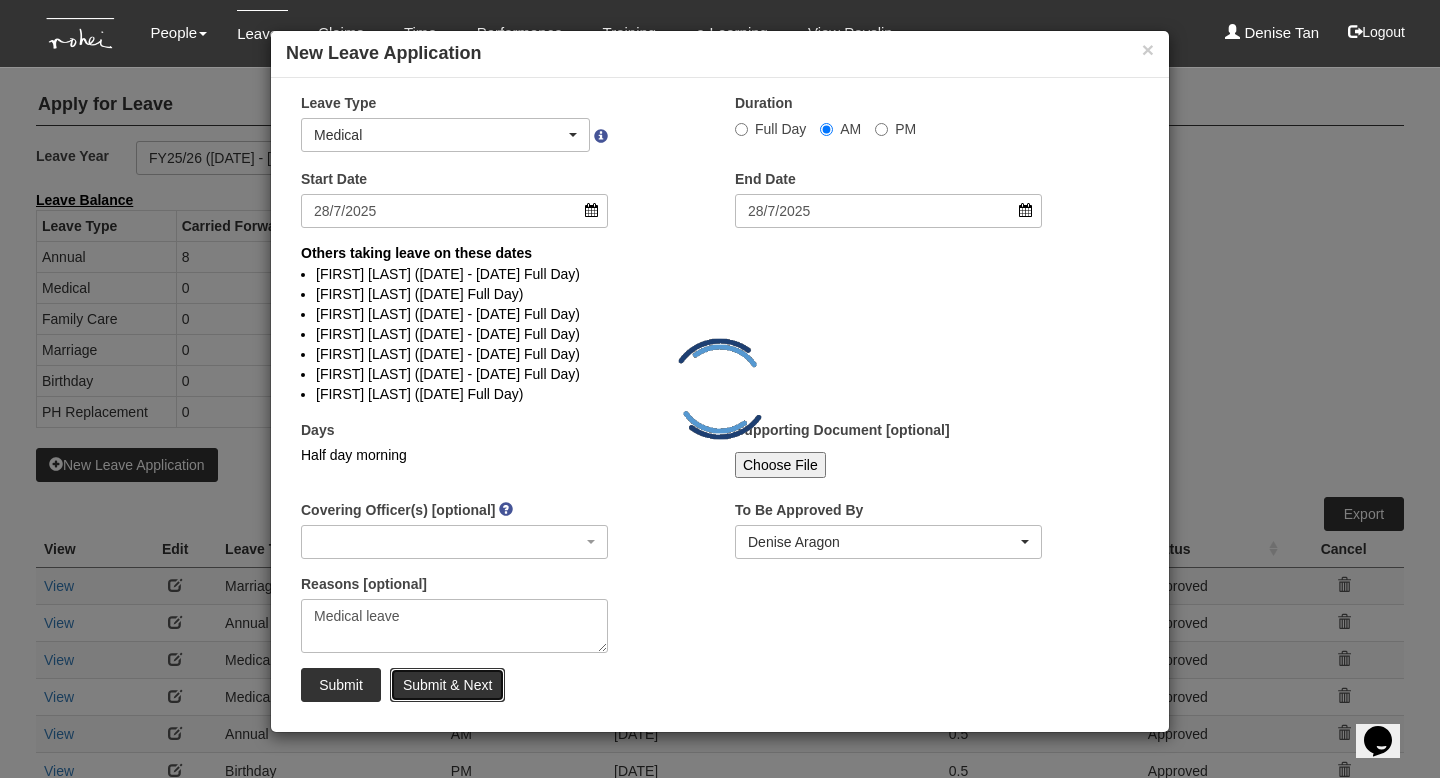 select on "1" 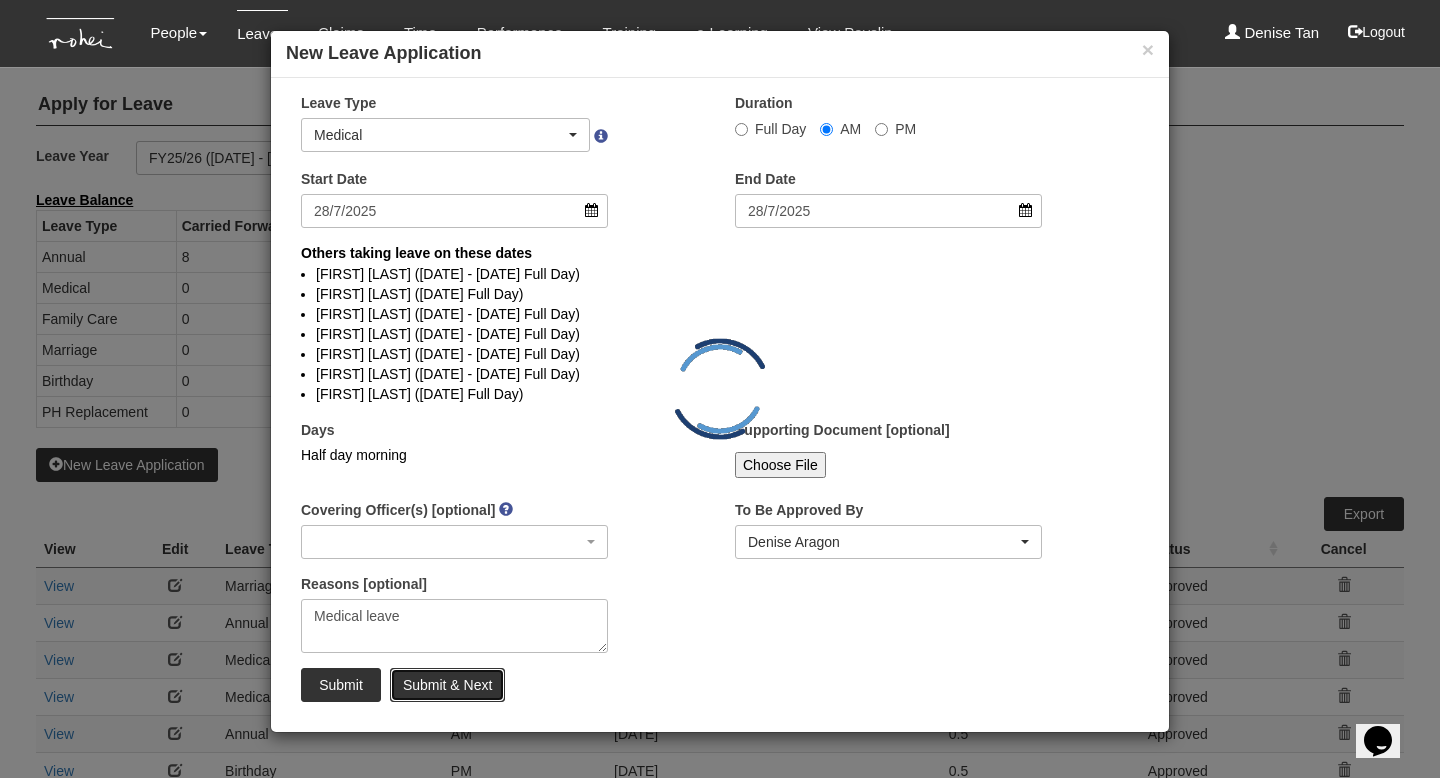 radio on "true" 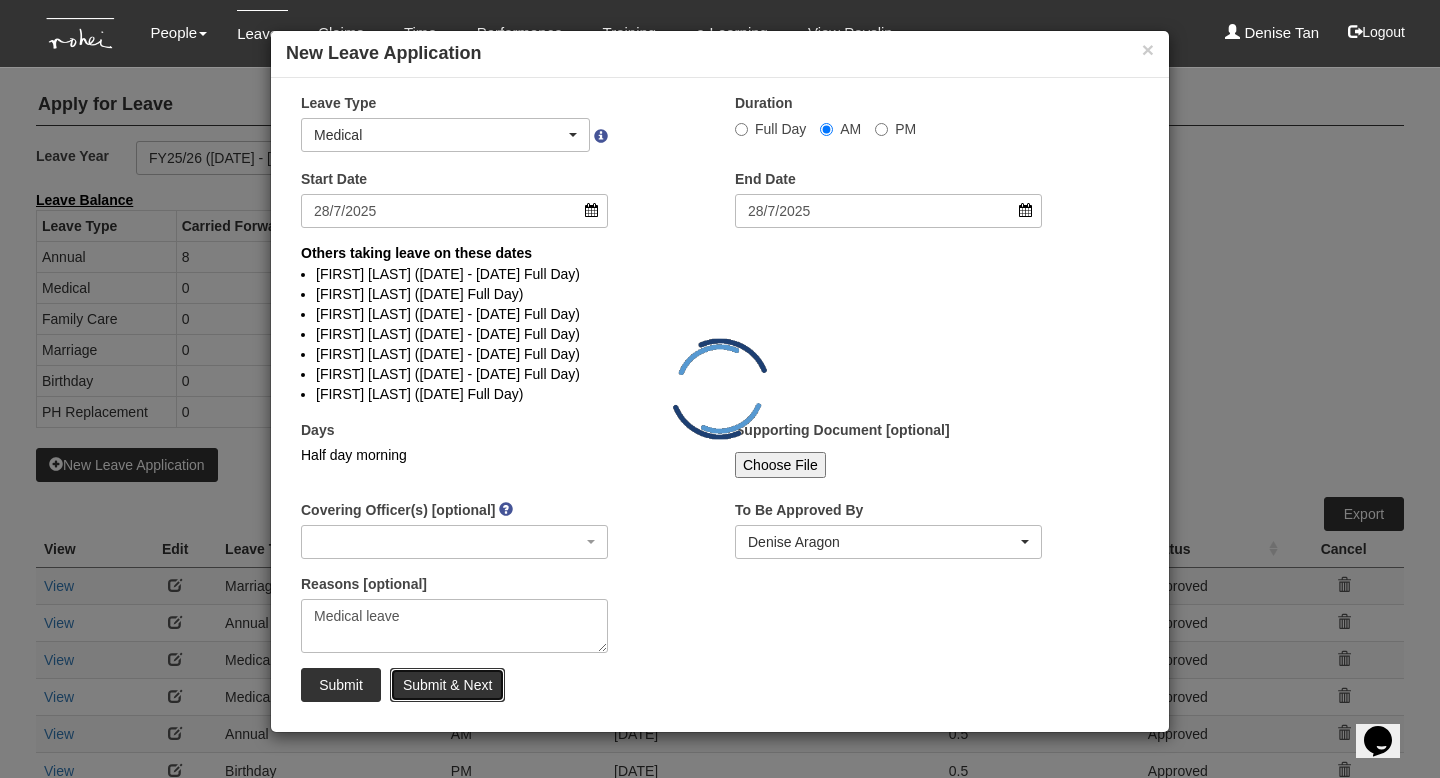 type 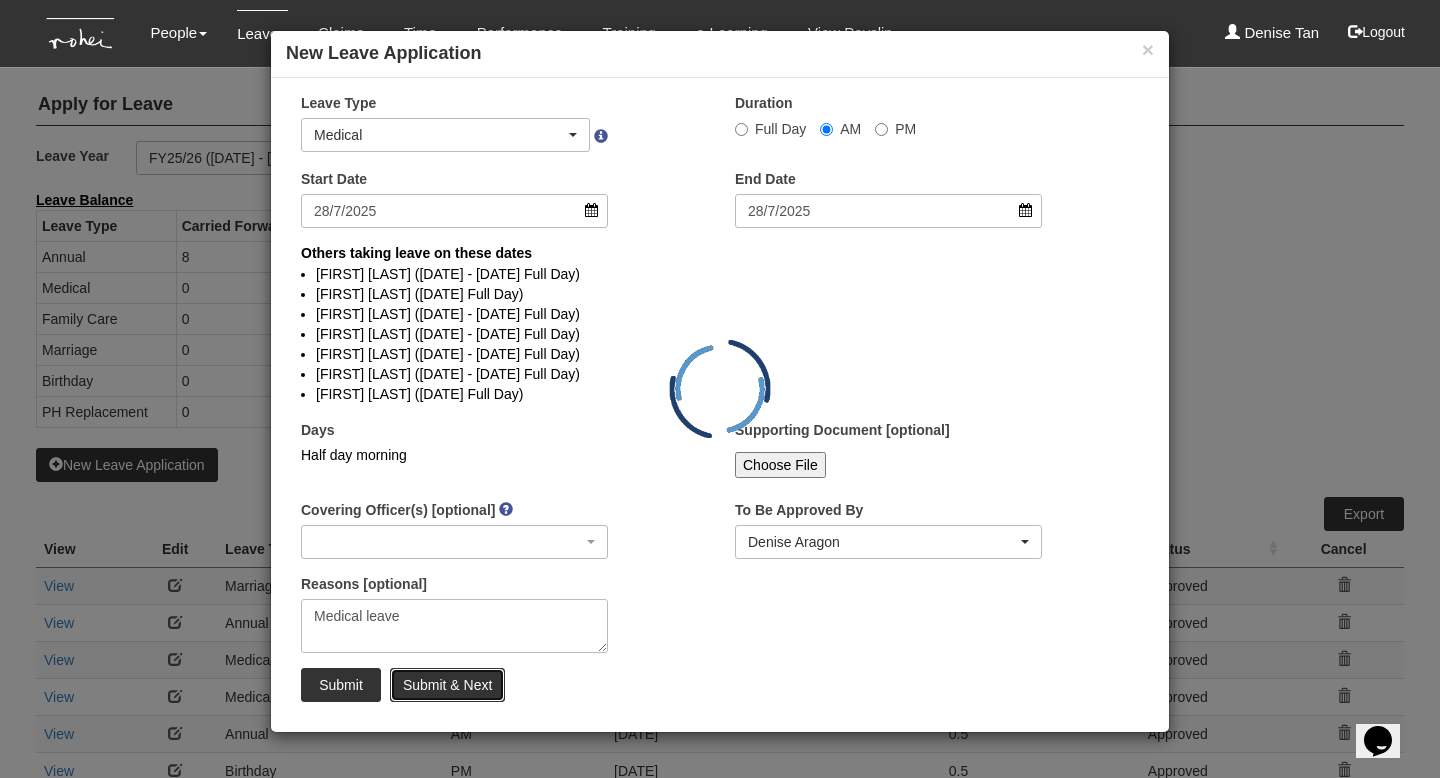 type 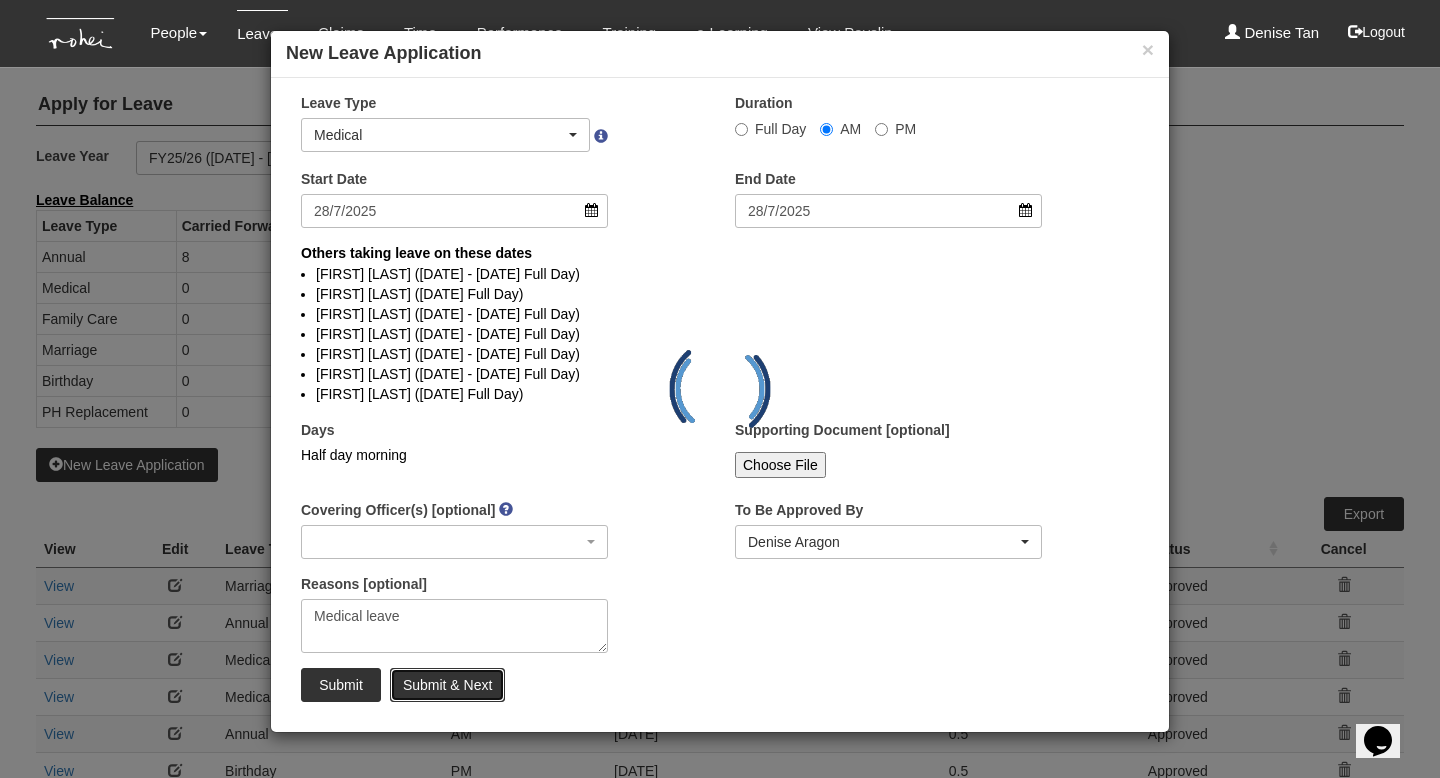 type 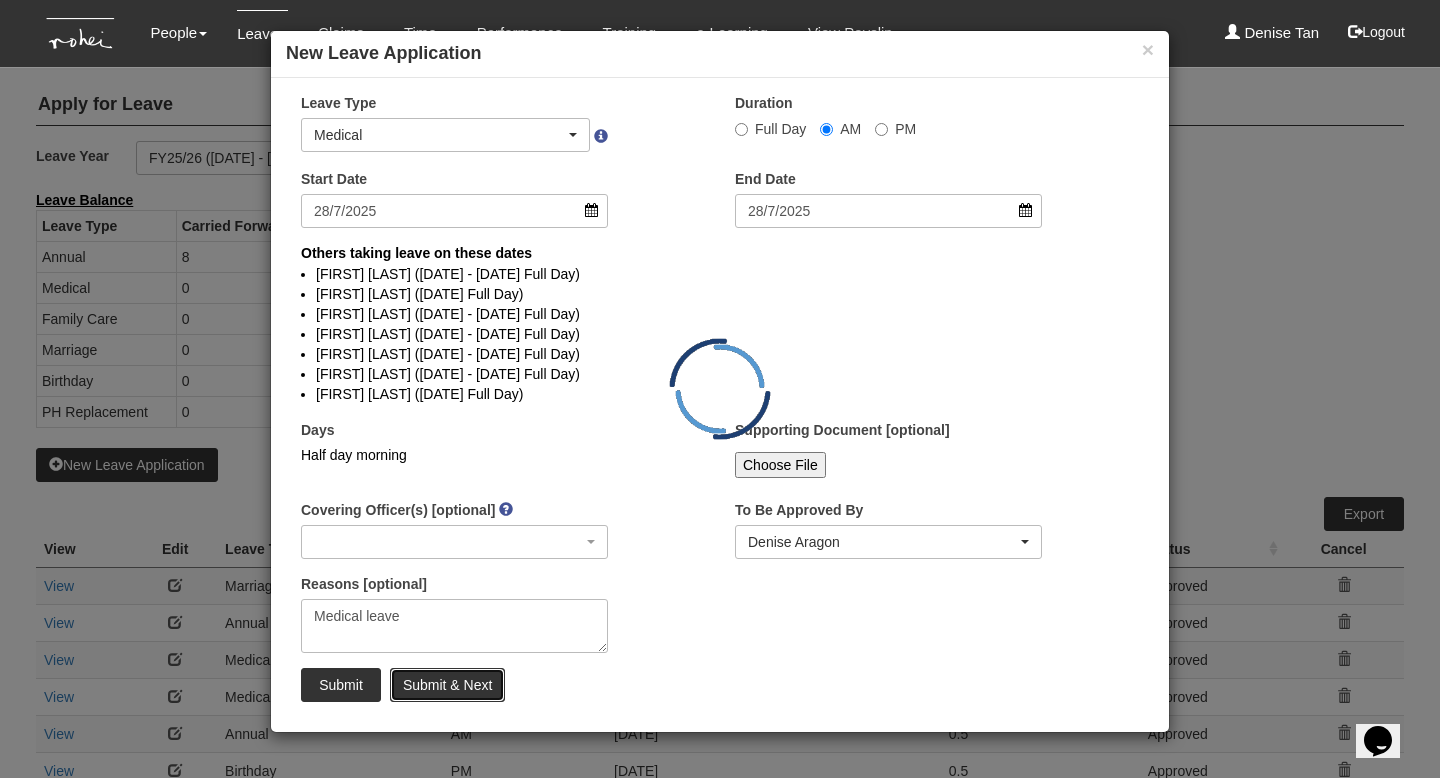 select 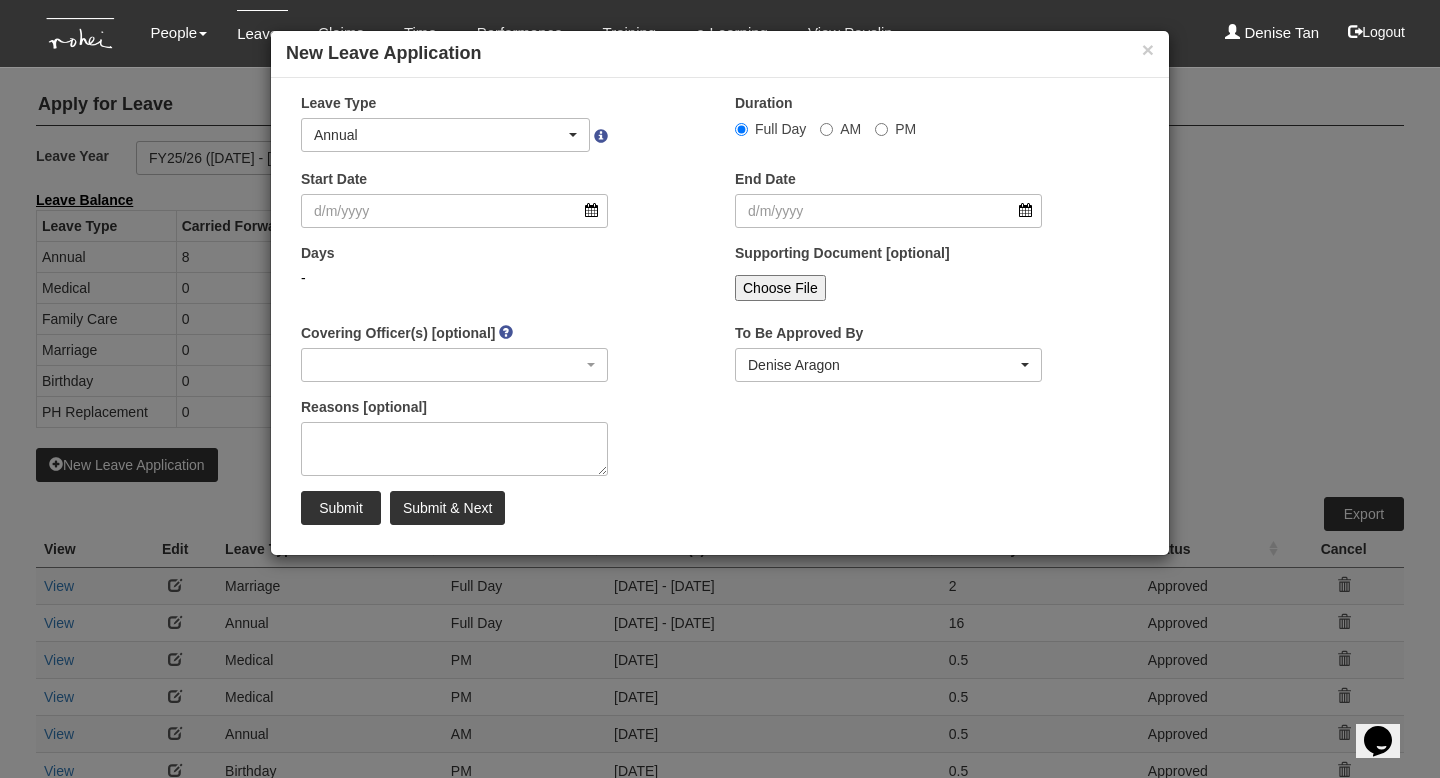 select on "50" 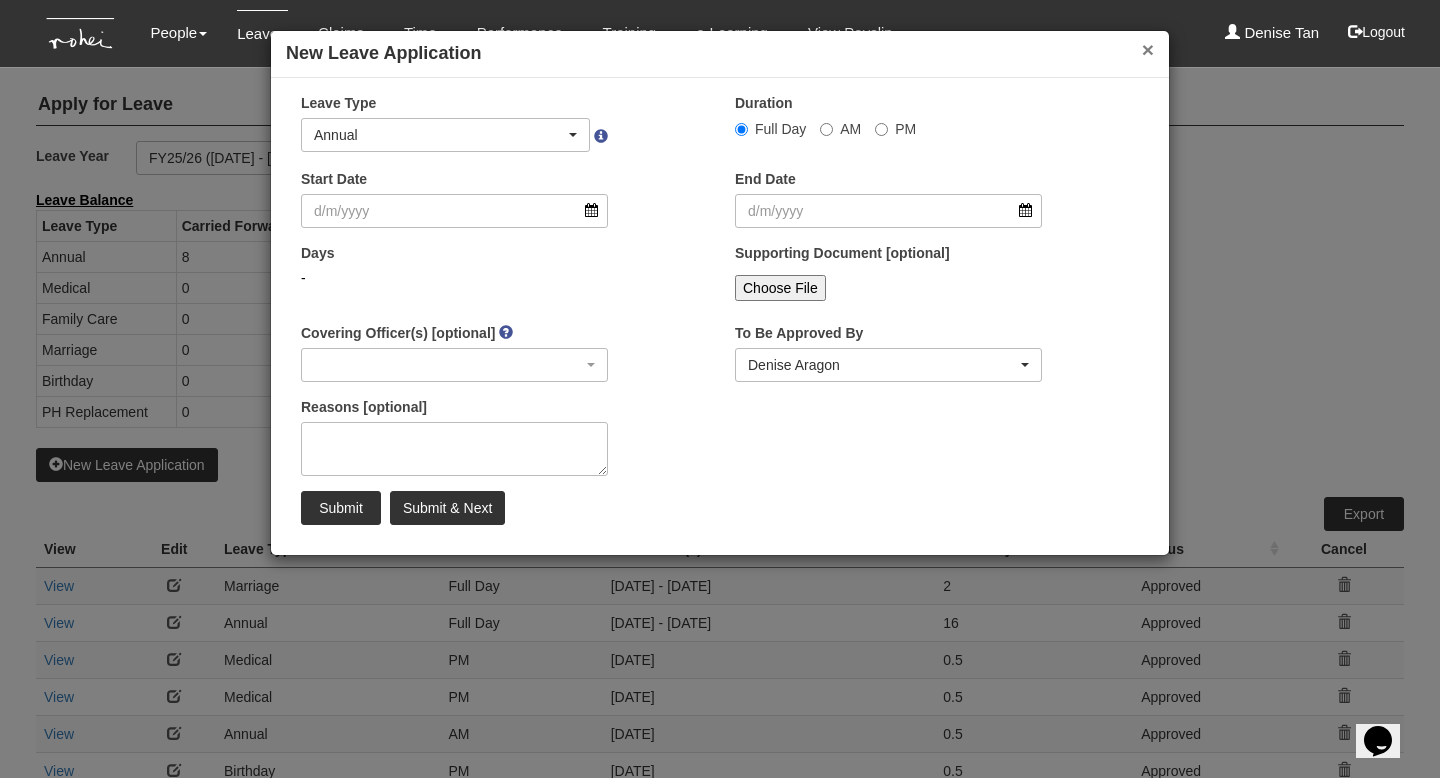 click on "×" at bounding box center (1148, 49) 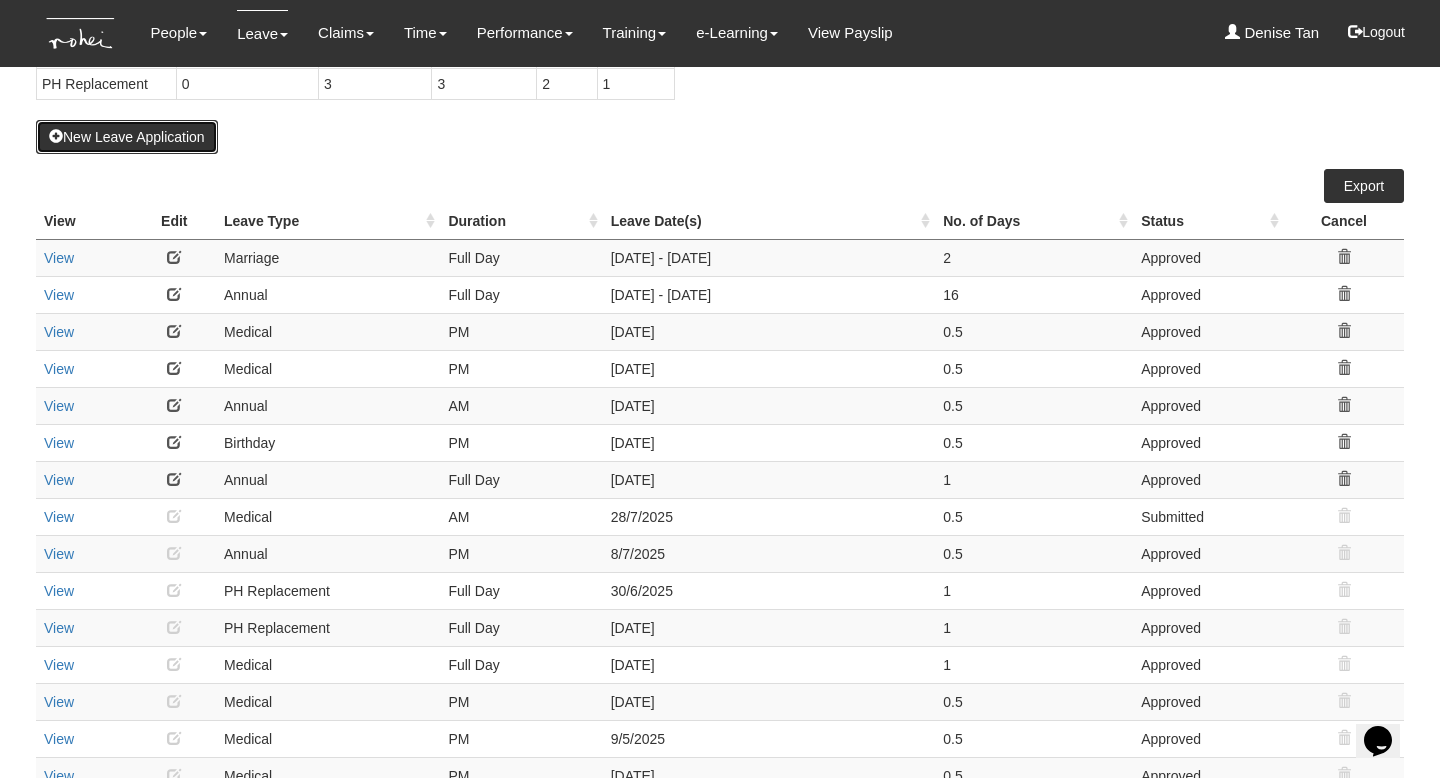 scroll, scrollTop: 0, scrollLeft: 0, axis: both 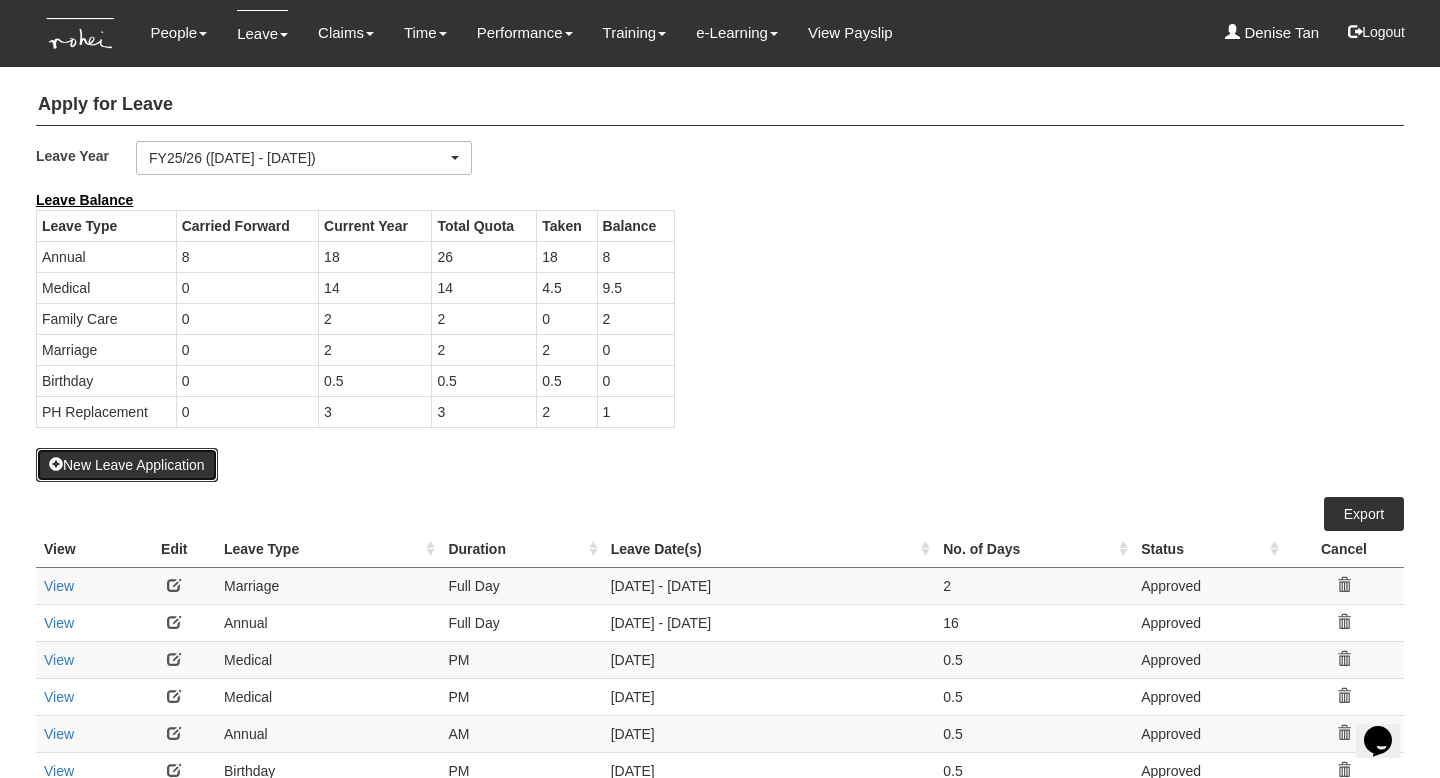 click on "New Leave Application" at bounding box center (127, 465) 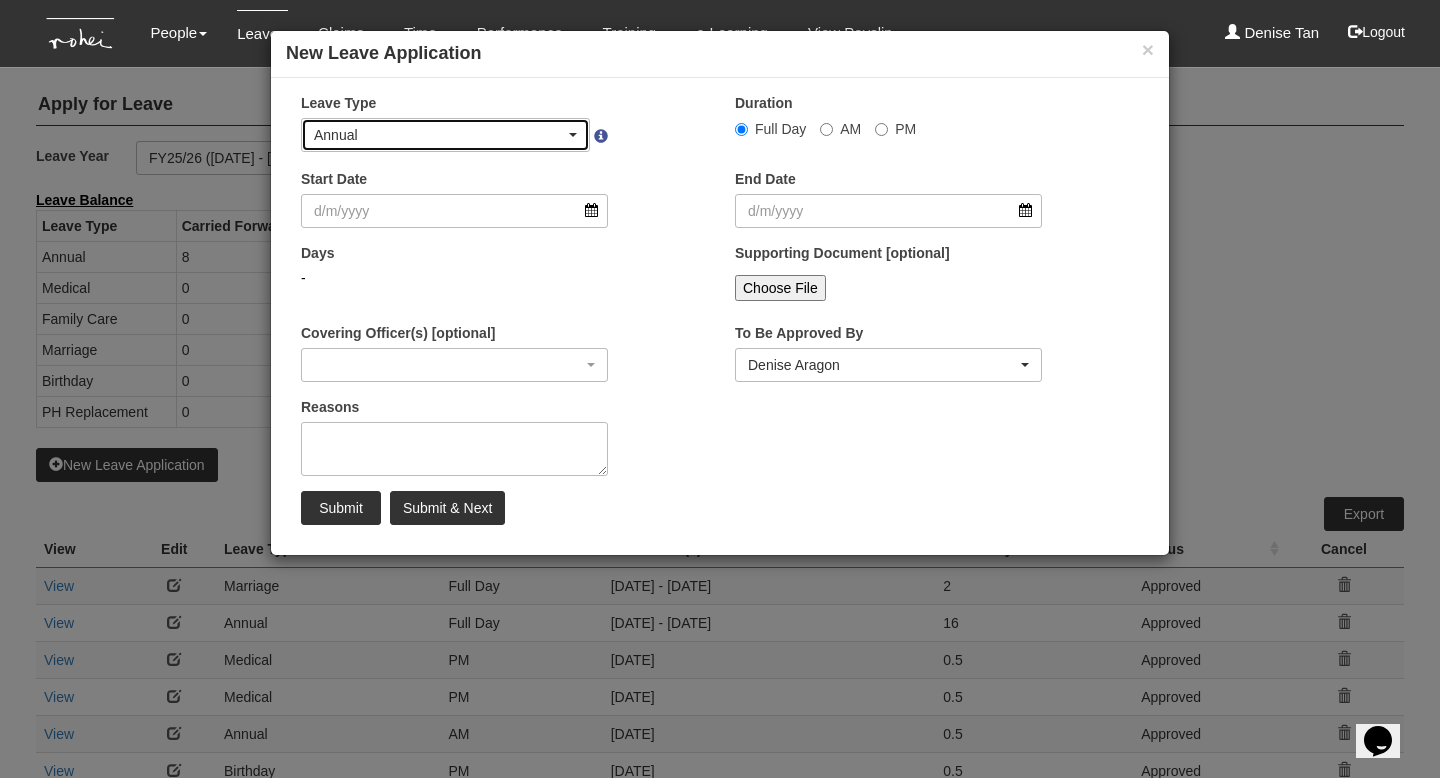 click on "Annual" at bounding box center [439, 135] 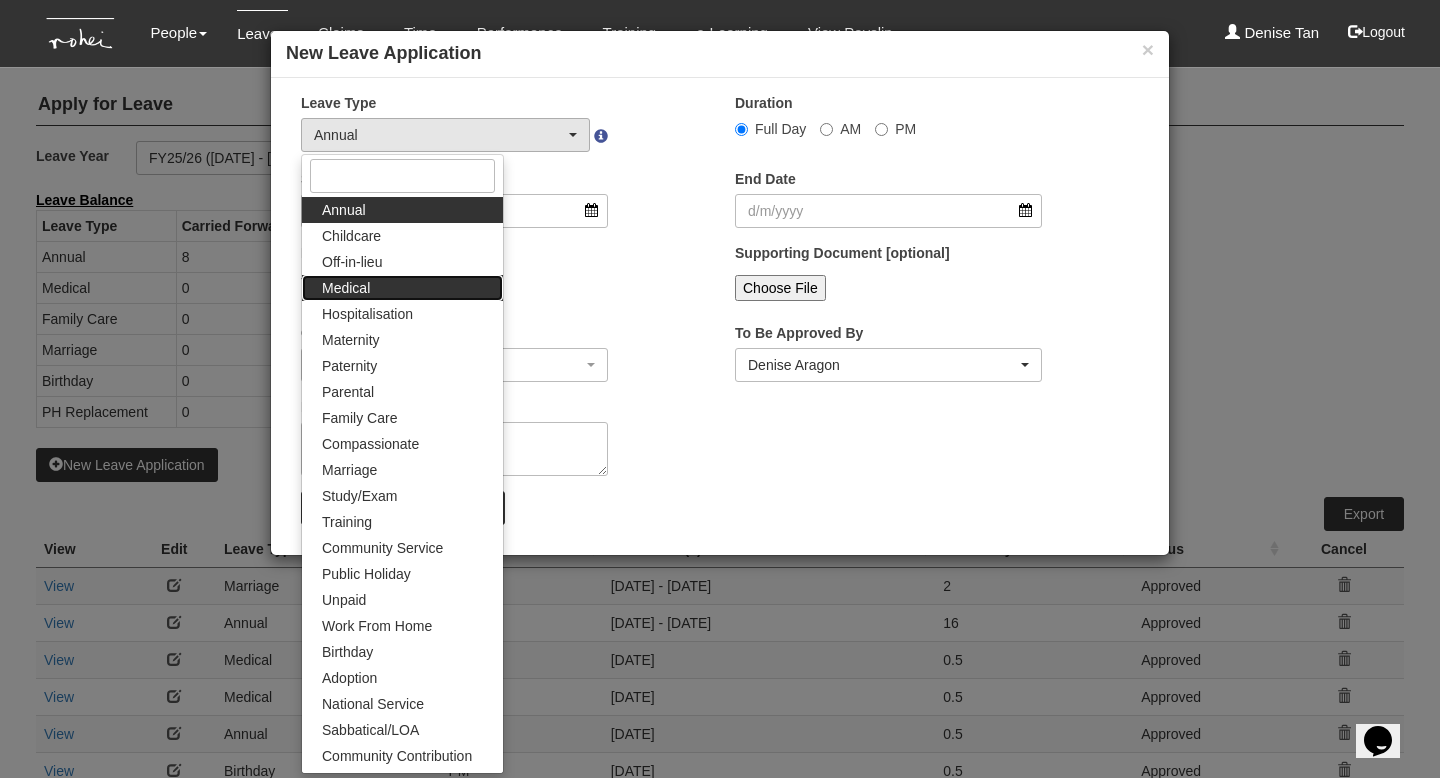 click on "Medical" at bounding box center (402, 288) 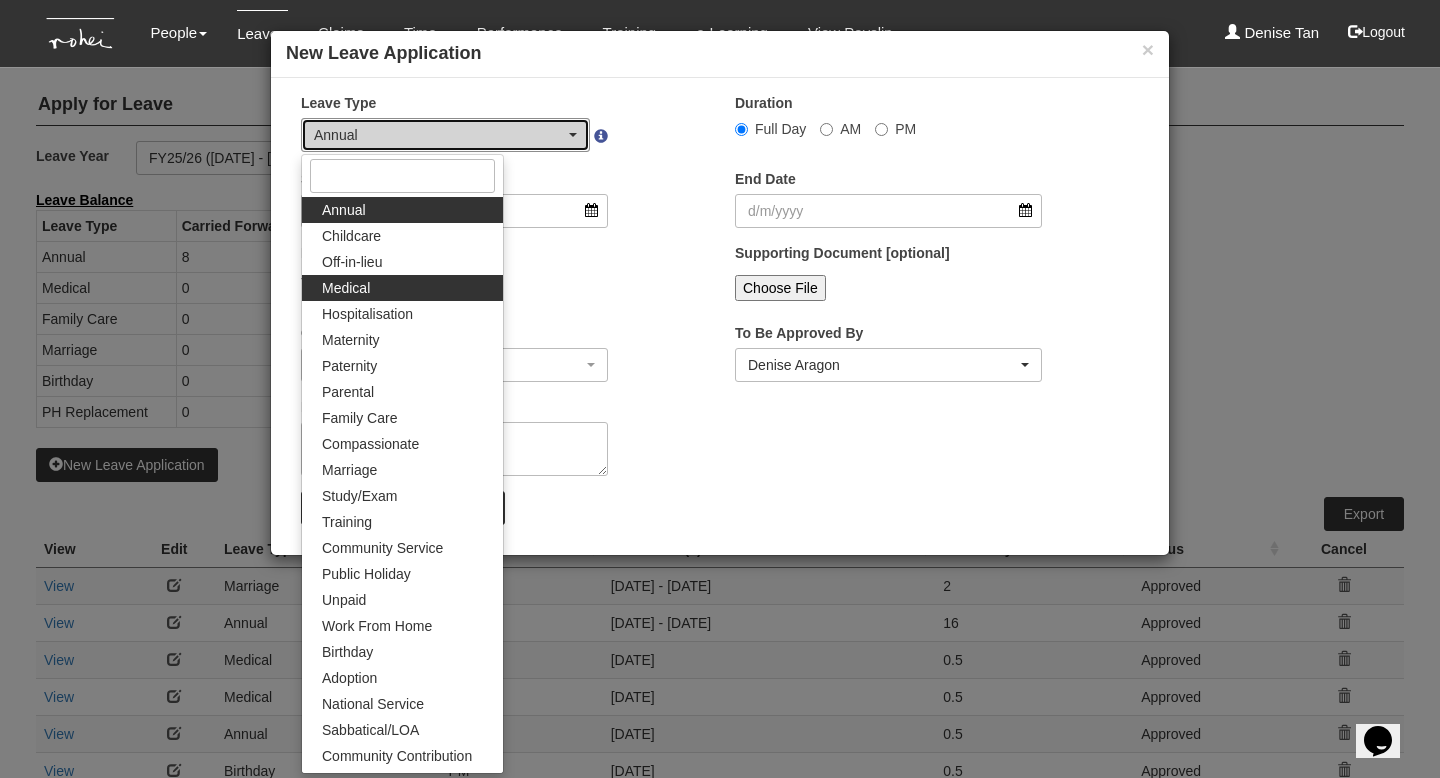 select on "4" 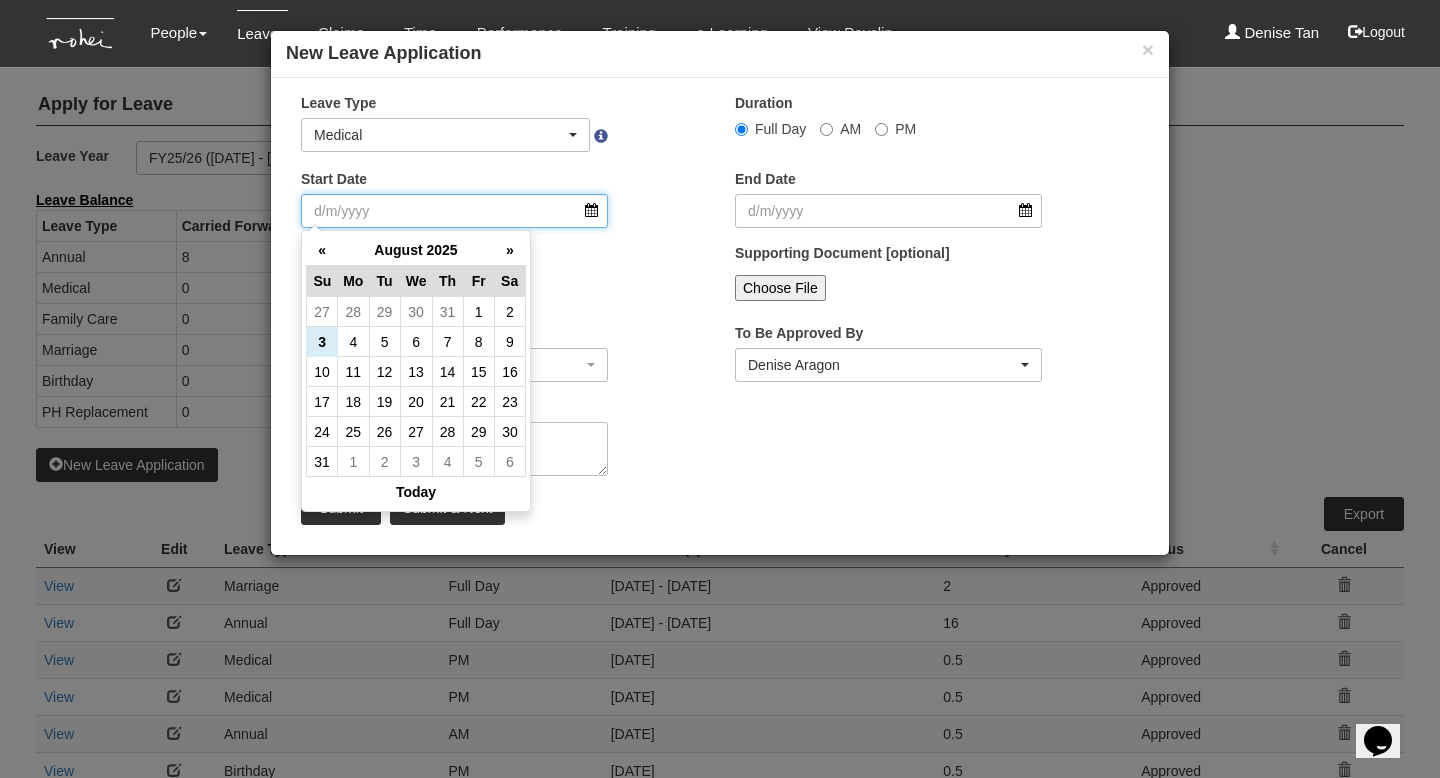 click on "Start Date" at bounding box center (454, 211) 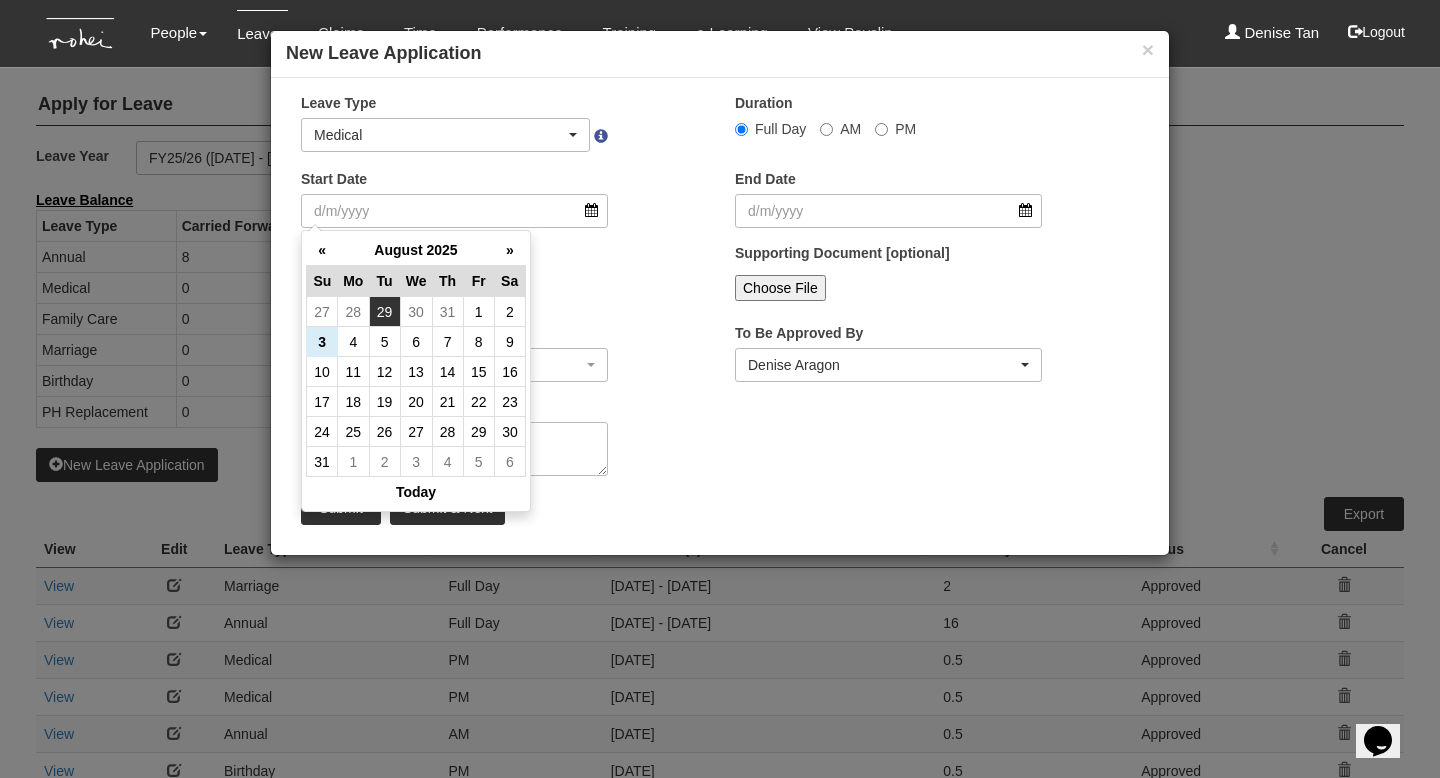 click on "29" at bounding box center (384, 312) 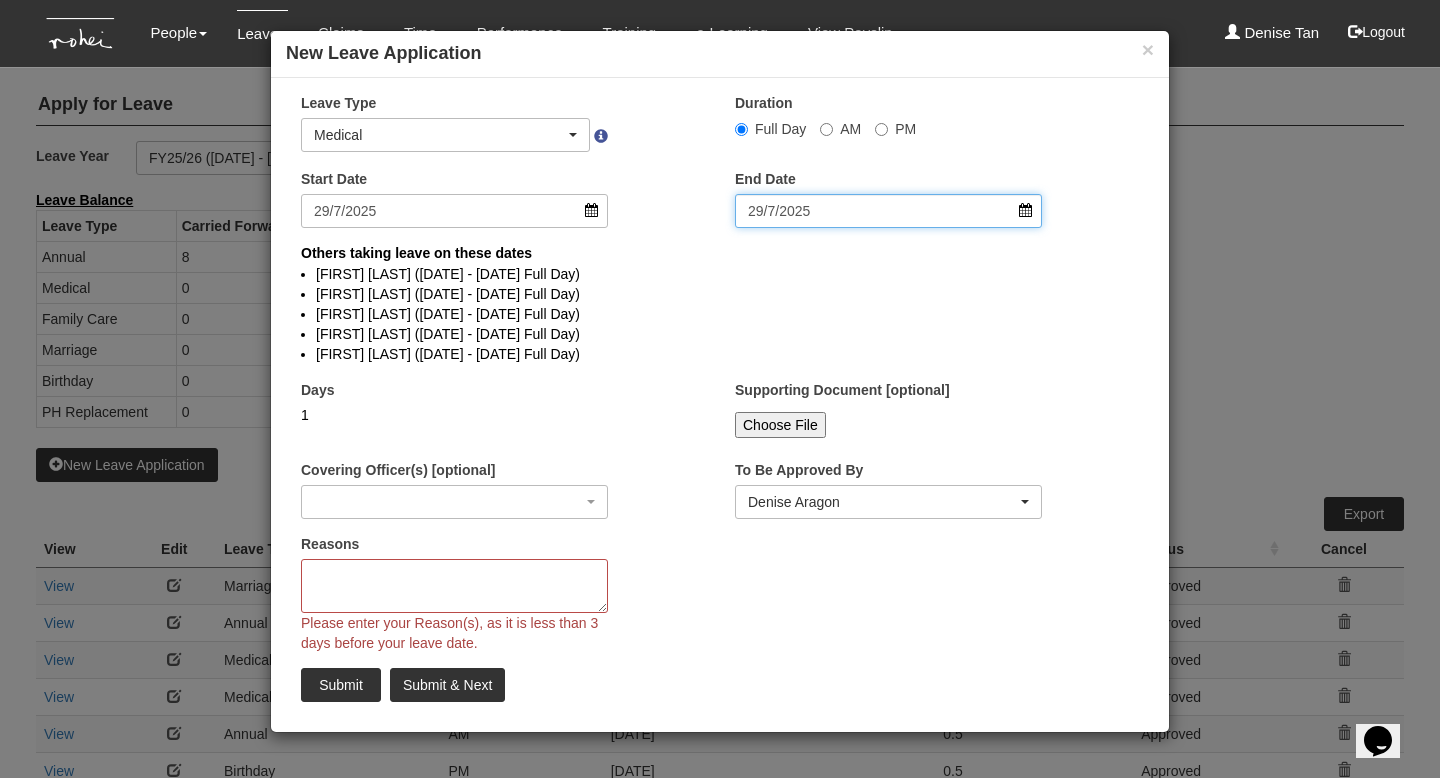click on "29/7/2025" at bounding box center (888, 211) 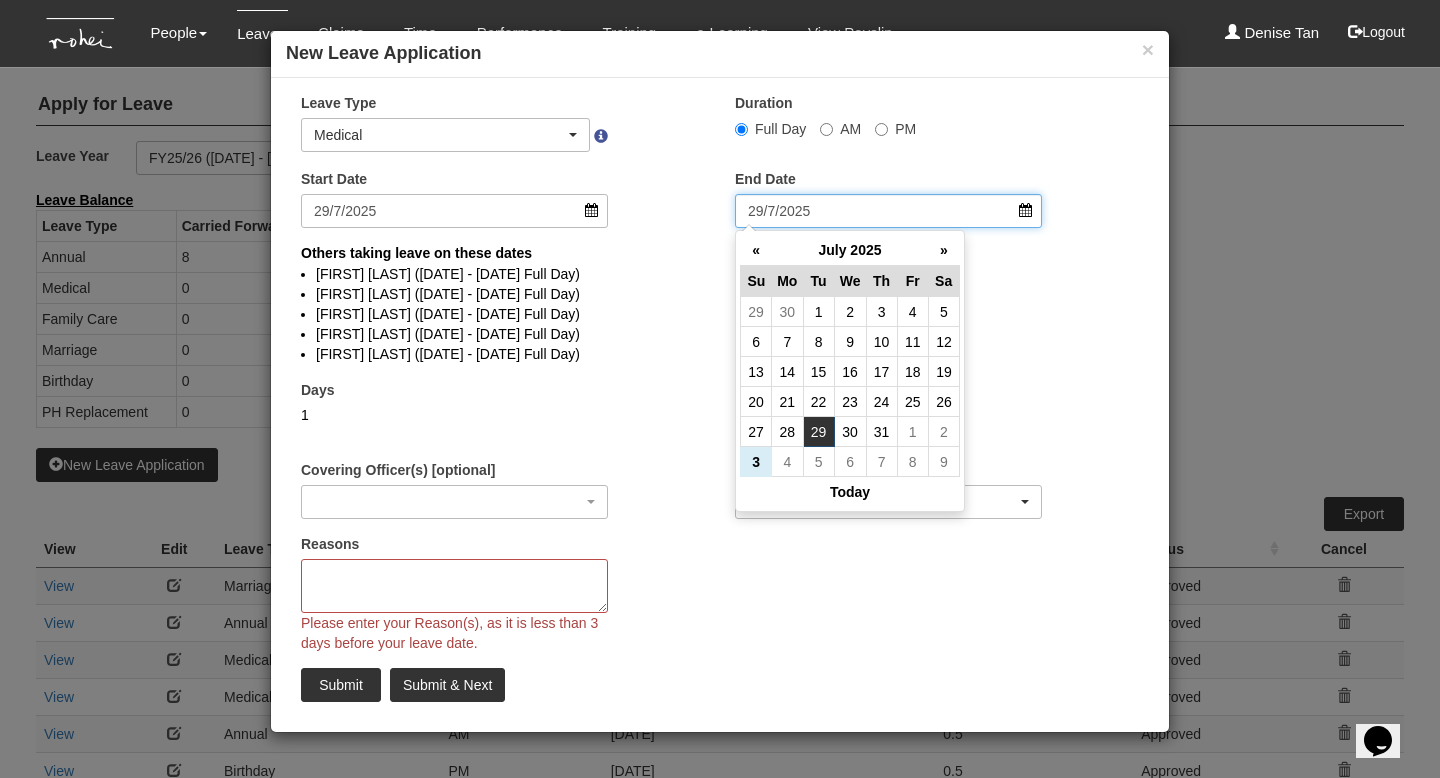 select 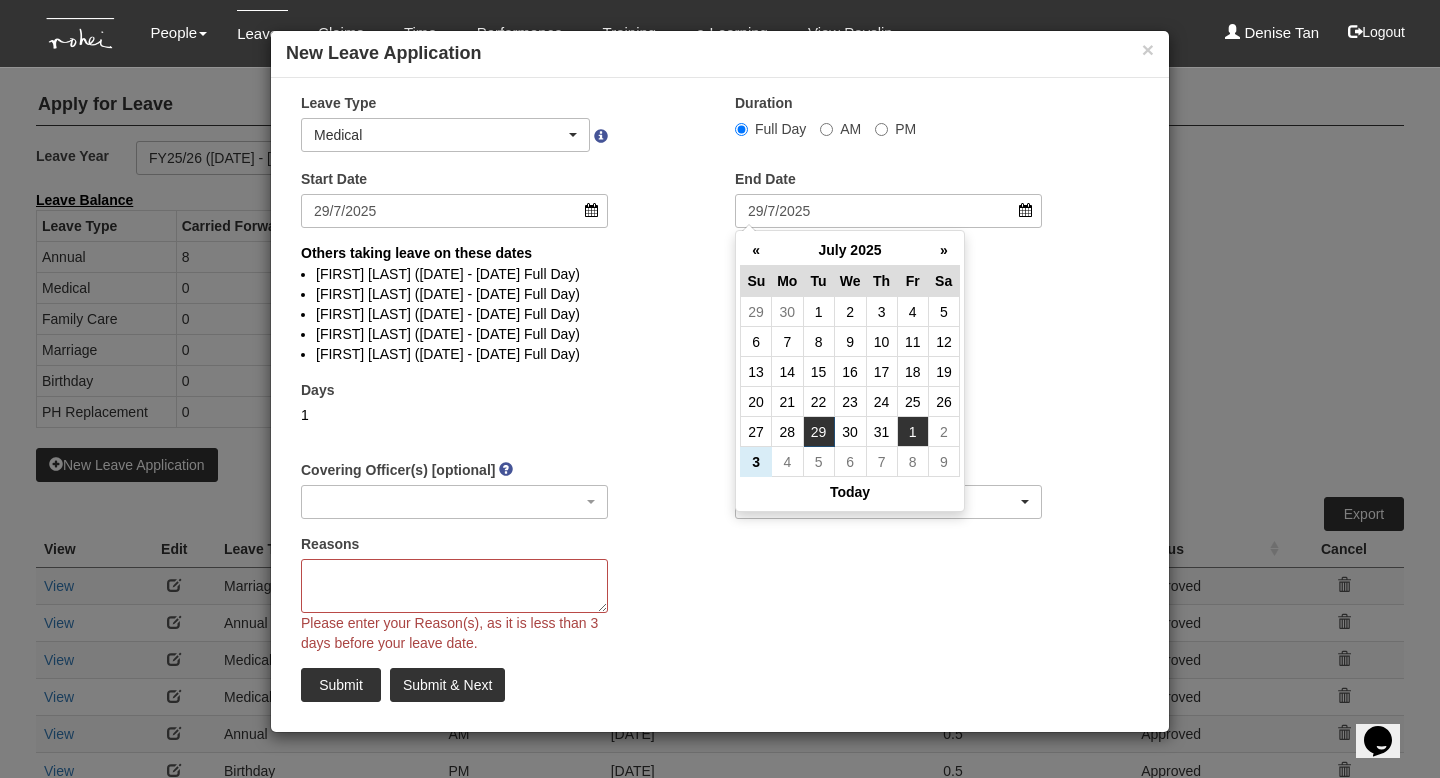 click on "1" at bounding box center [912, 432] 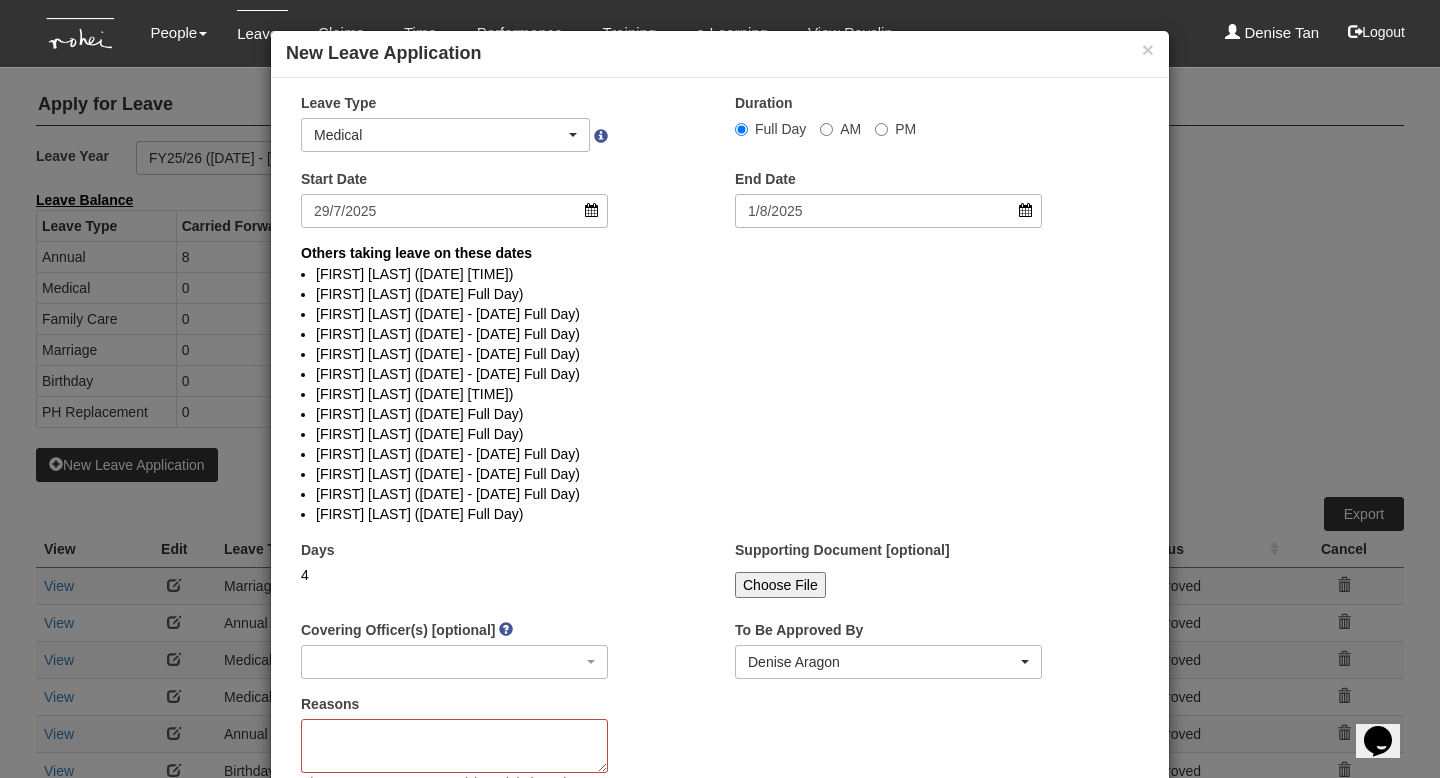 select 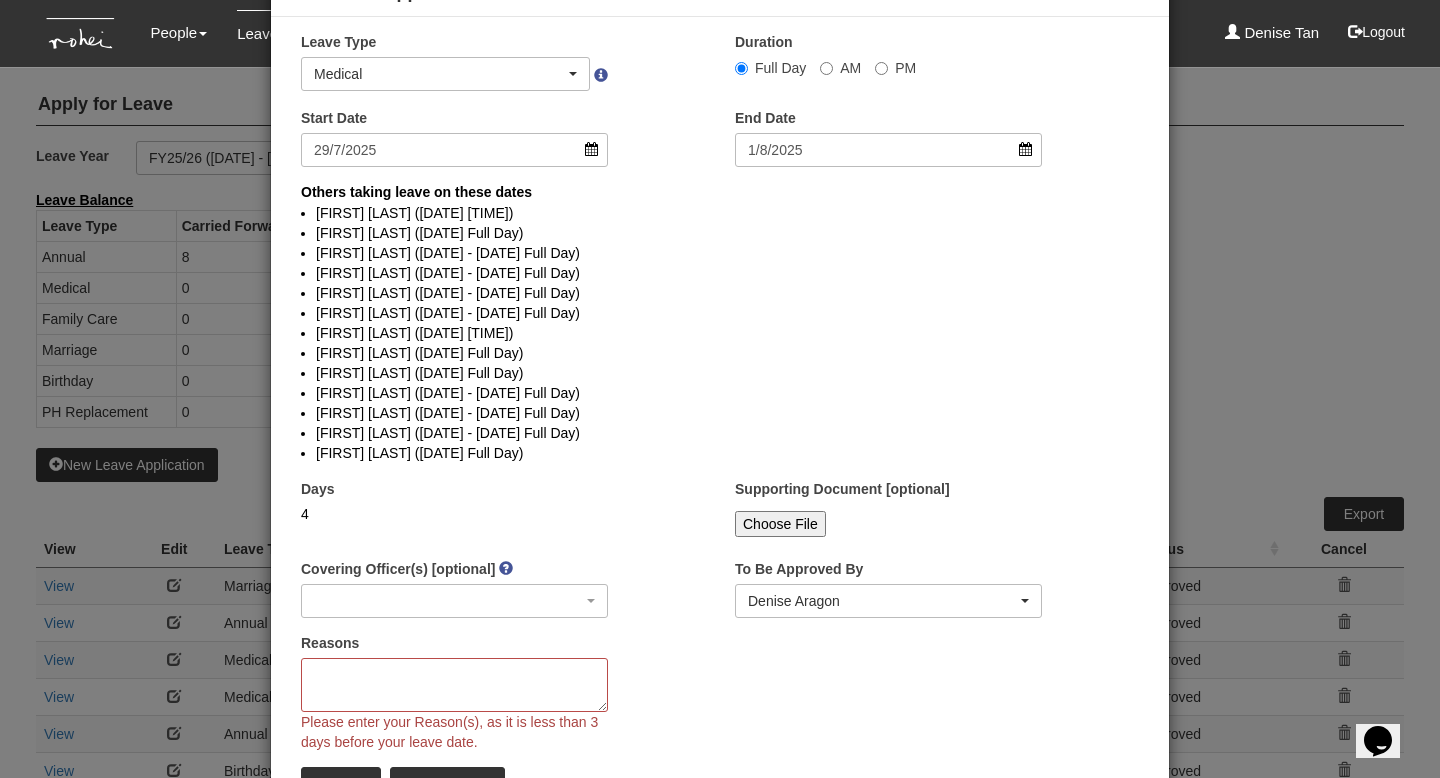 scroll, scrollTop: 88, scrollLeft: 0, axis: vertical 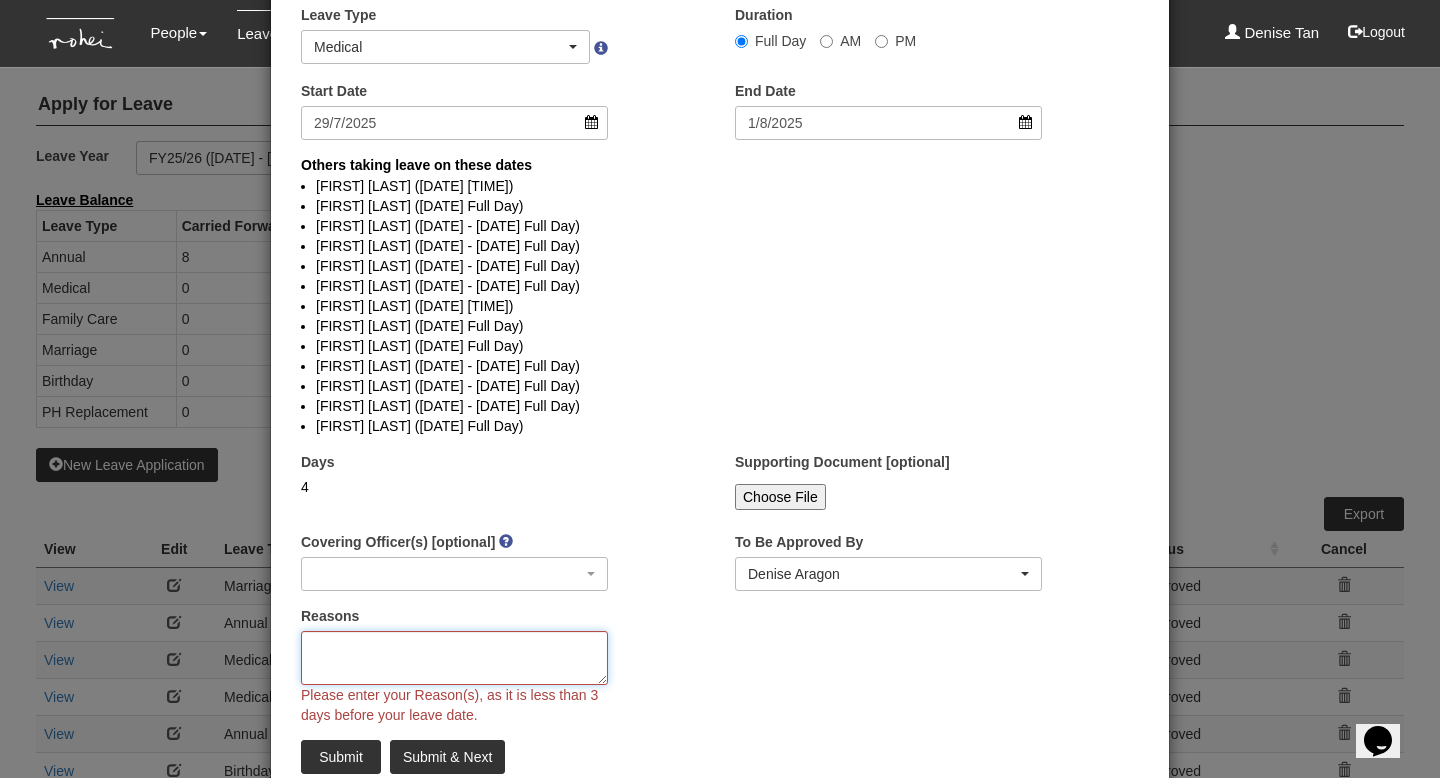 click on "Reasons" at bounding box center (454, 658) 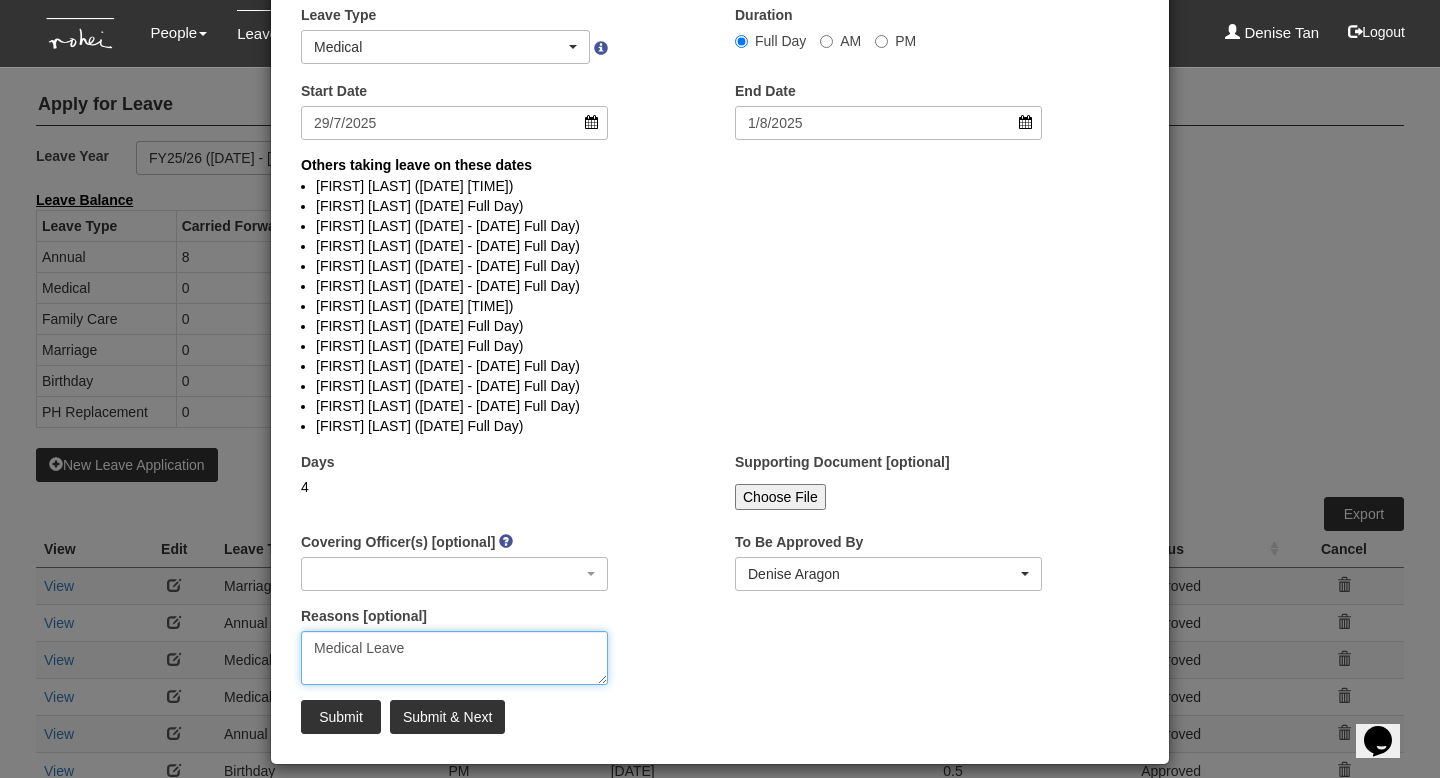 type on "Medical Leave" 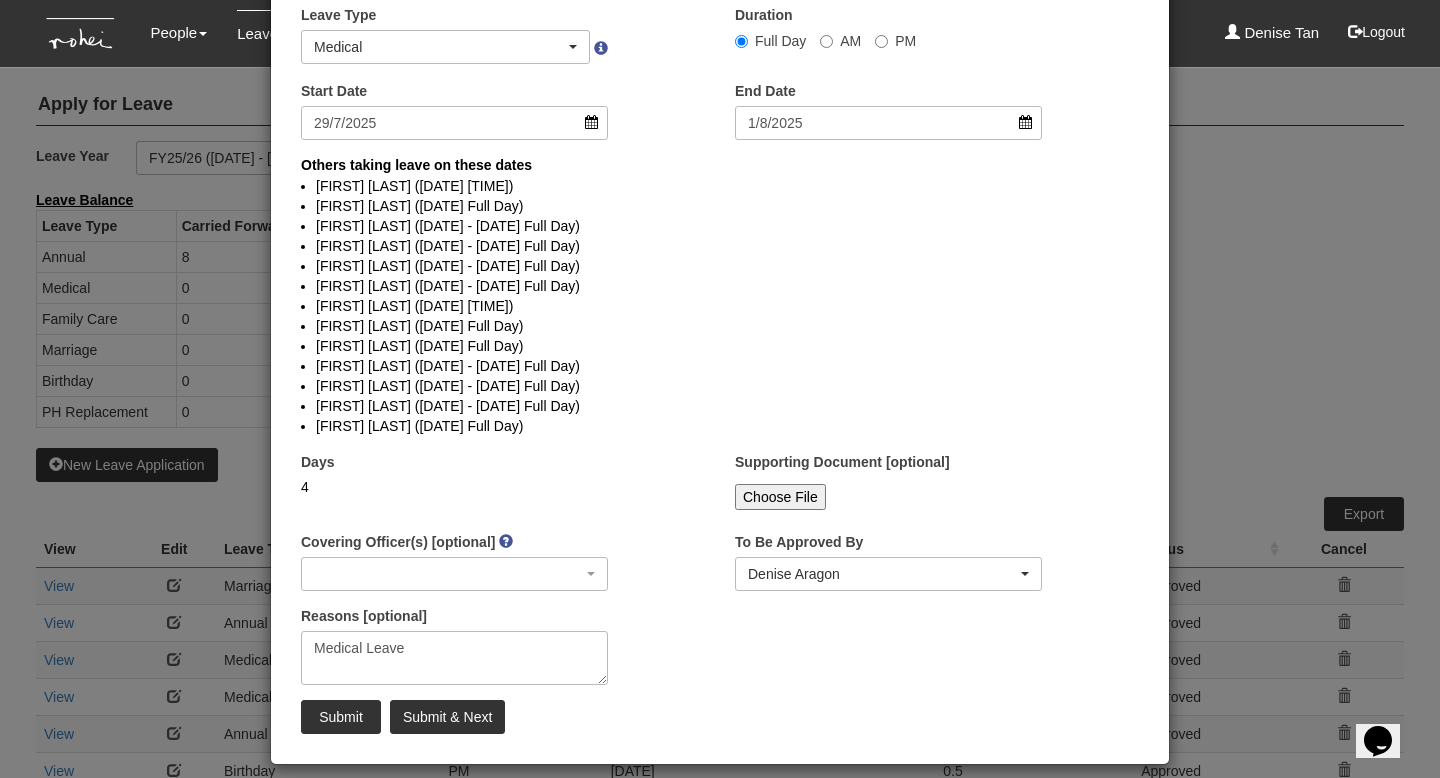 click on "Choose File" at bounding box center [780, 497] 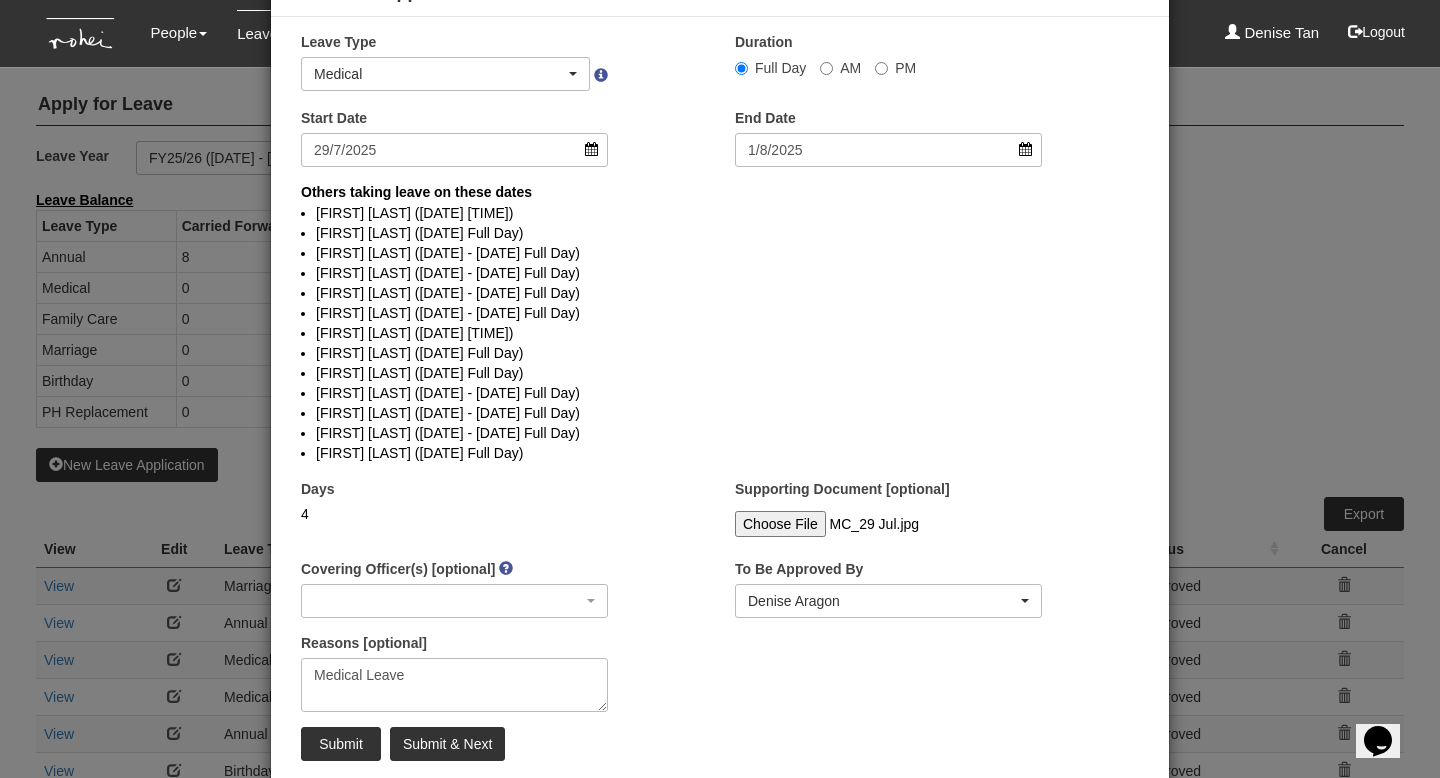 scroll, scrollTop: 59, scrollLeft: 0, axis: vertical 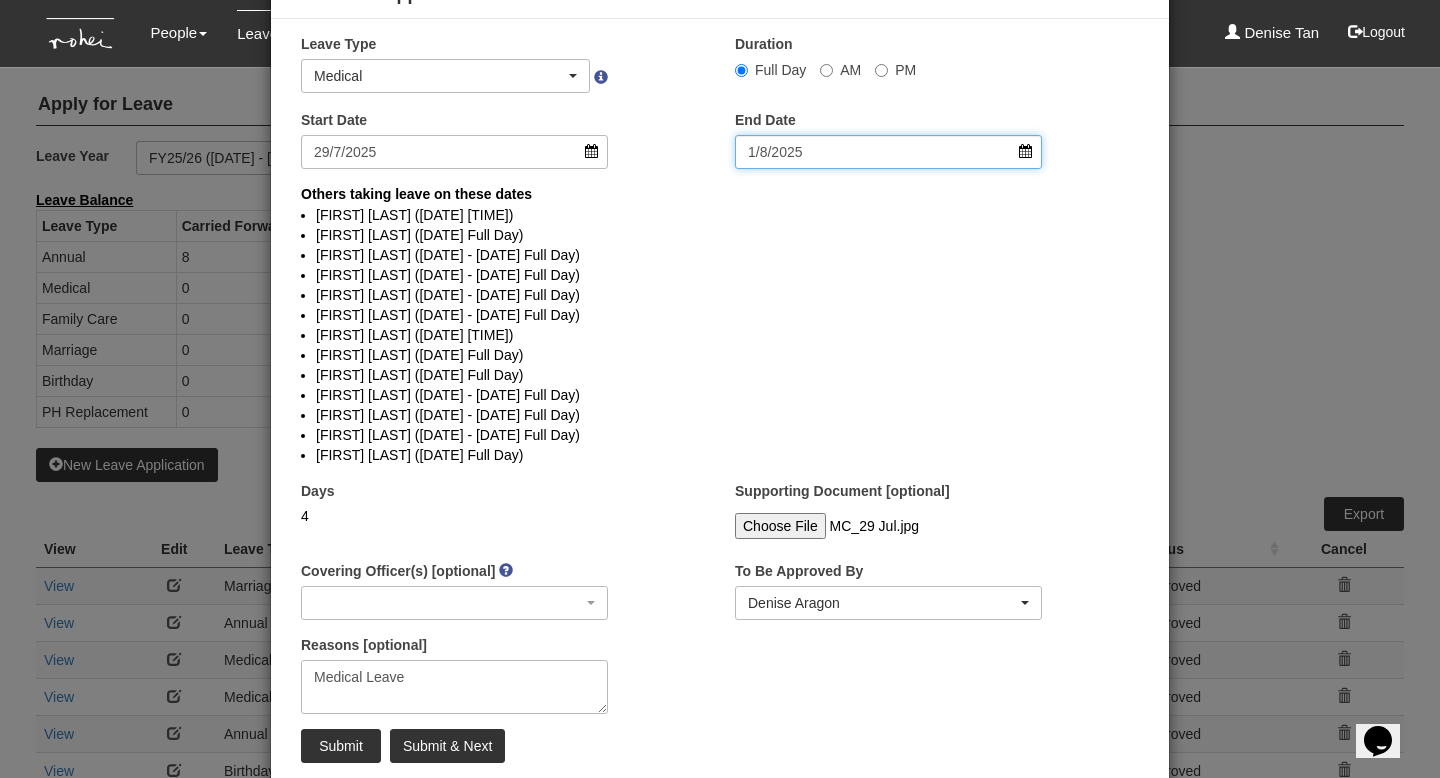click on "1/8/2025" at bounding box center [888, 152] 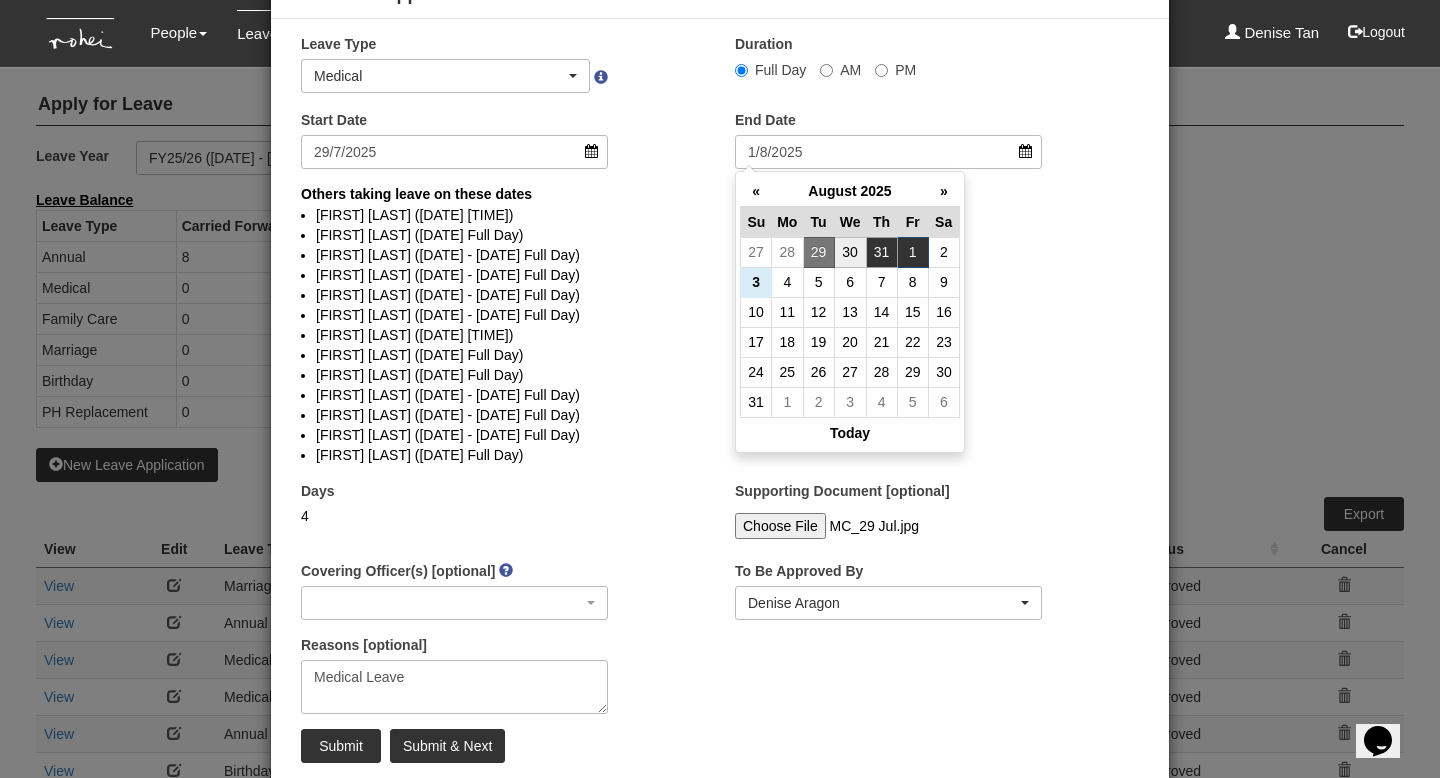 click on "31" at bounding box center (881, 252) 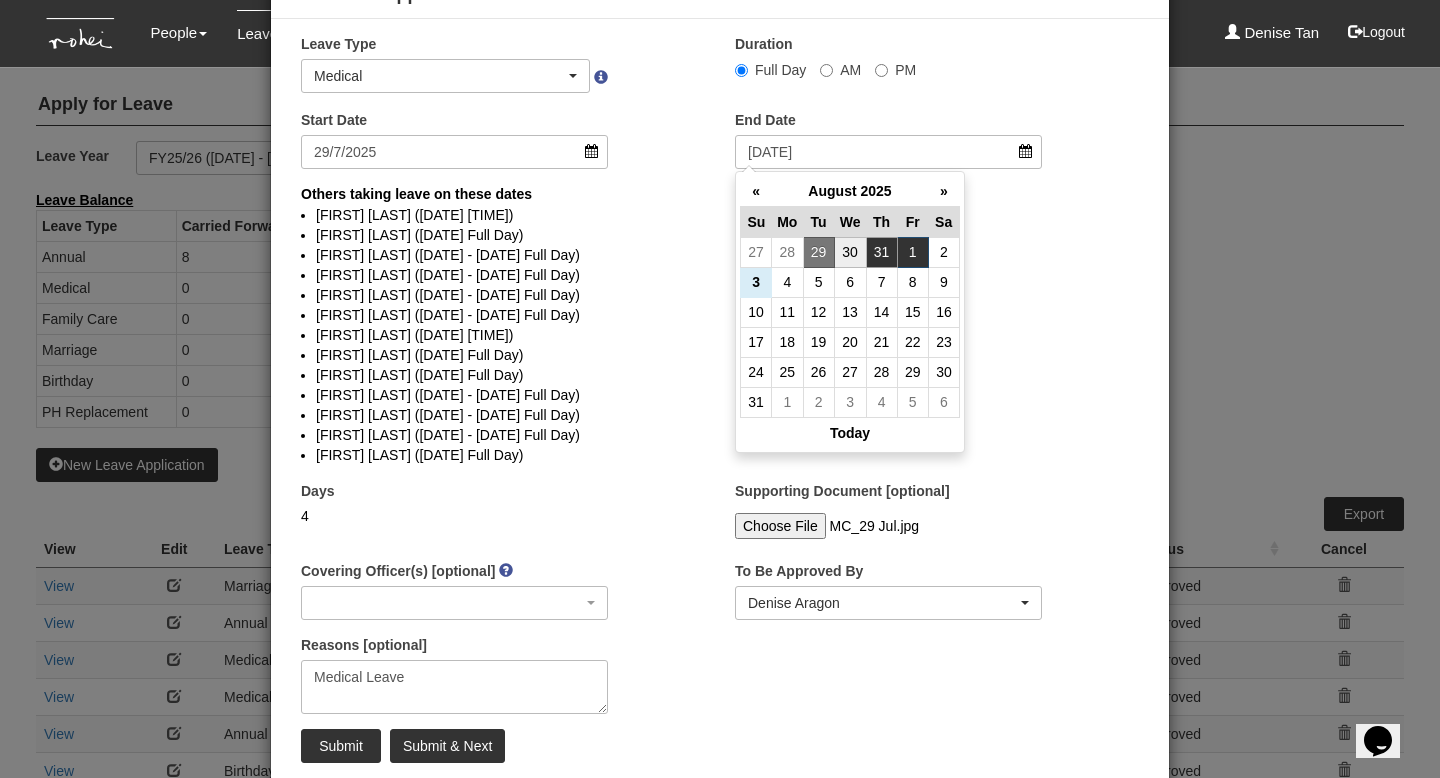 scroll, scrollTop: 0, scrollLeft: 0, axis: both 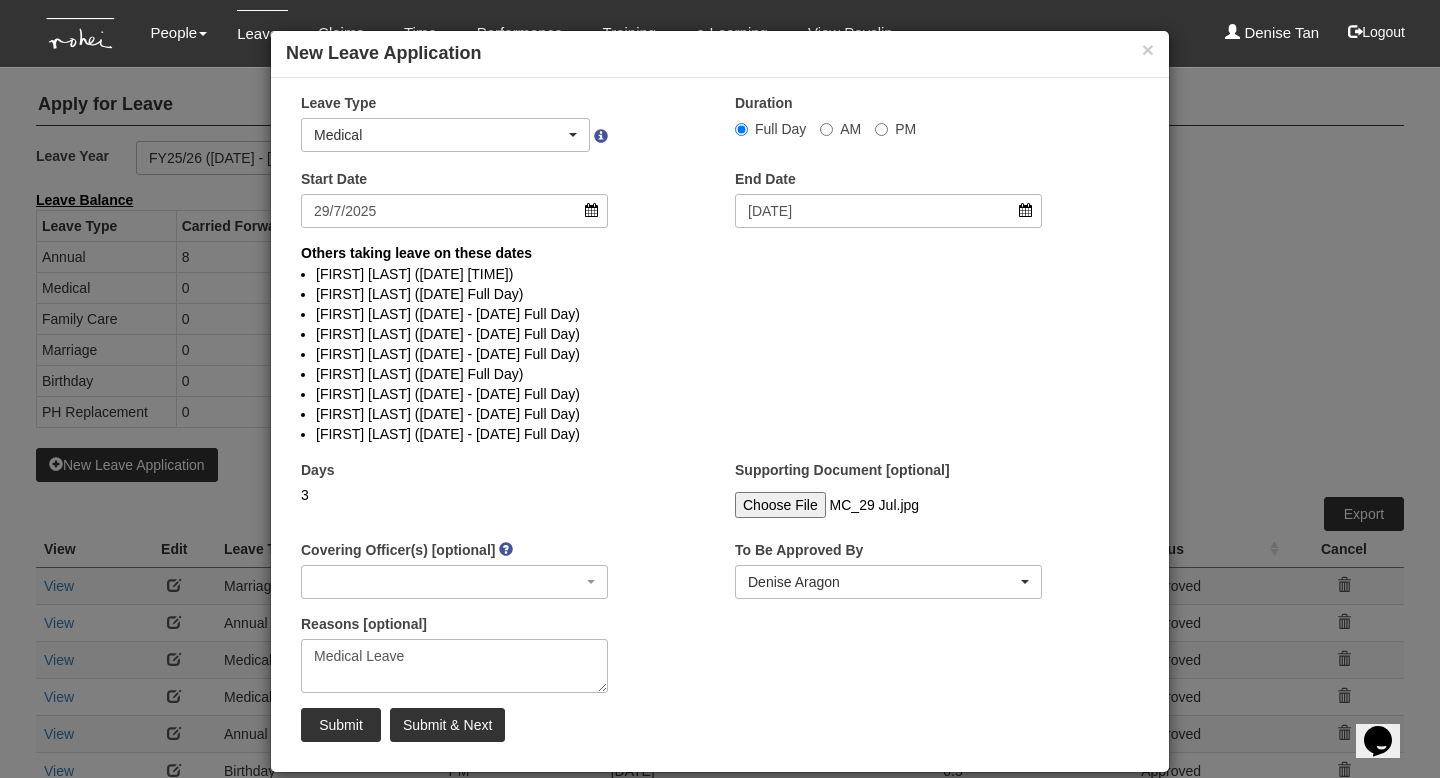 select 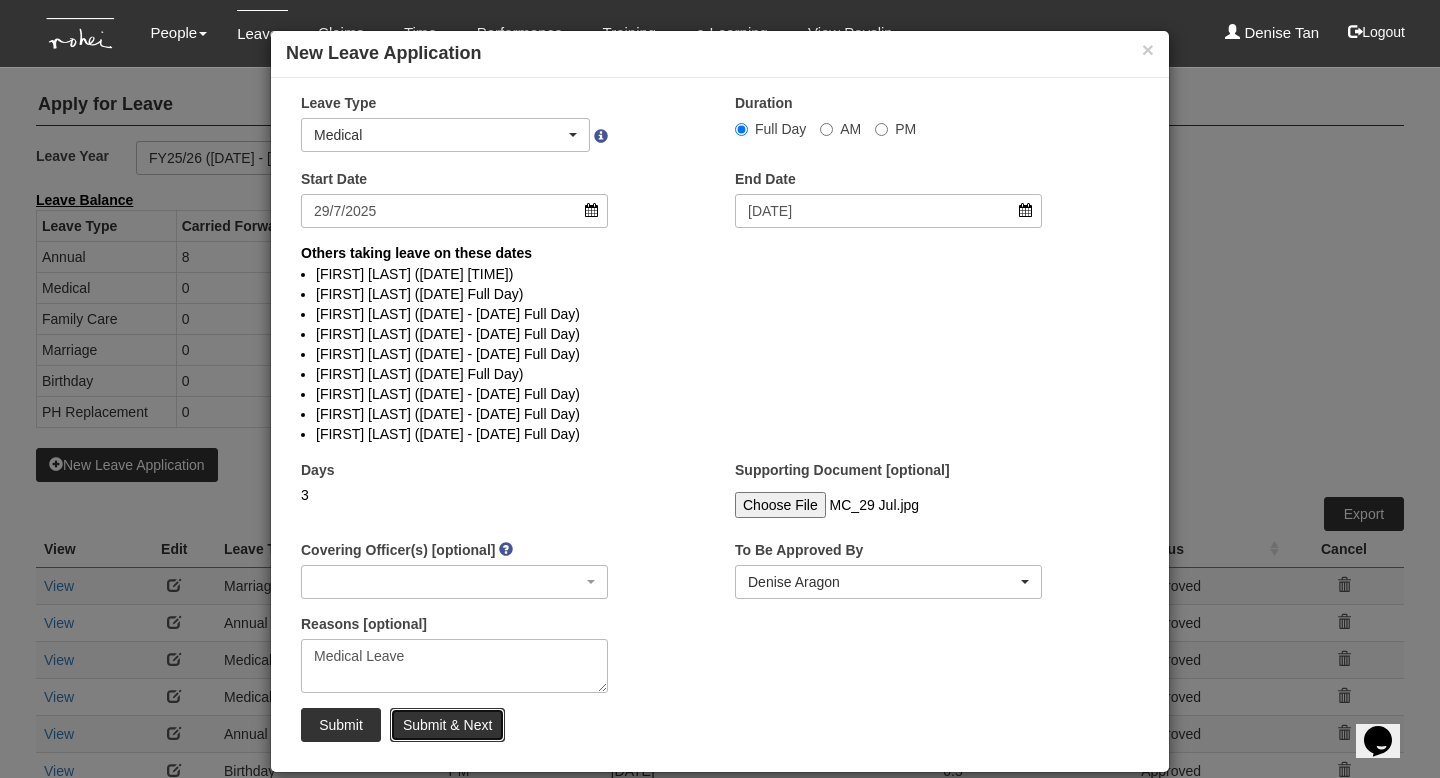 click on "Submit & Next" at bounding box center [447, 725] 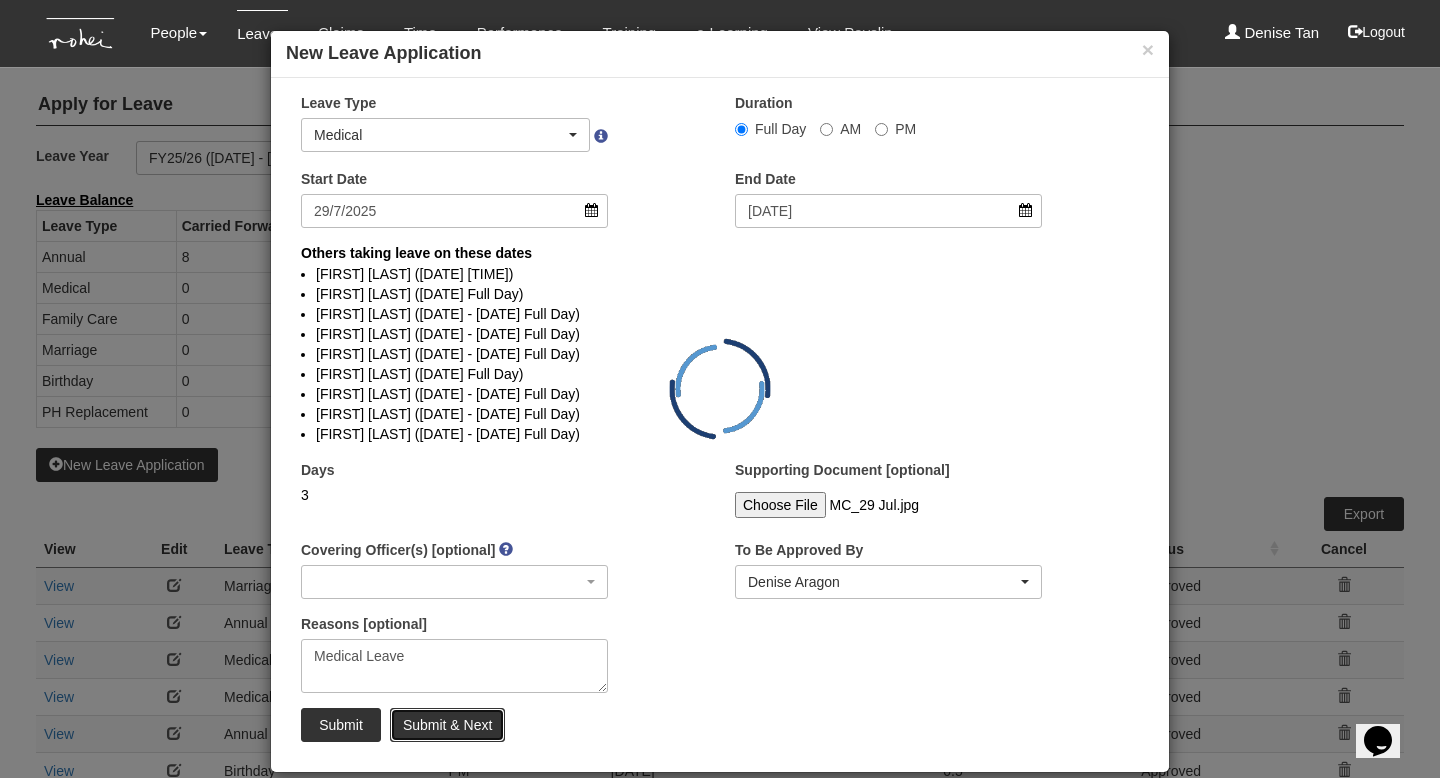 select on "1" 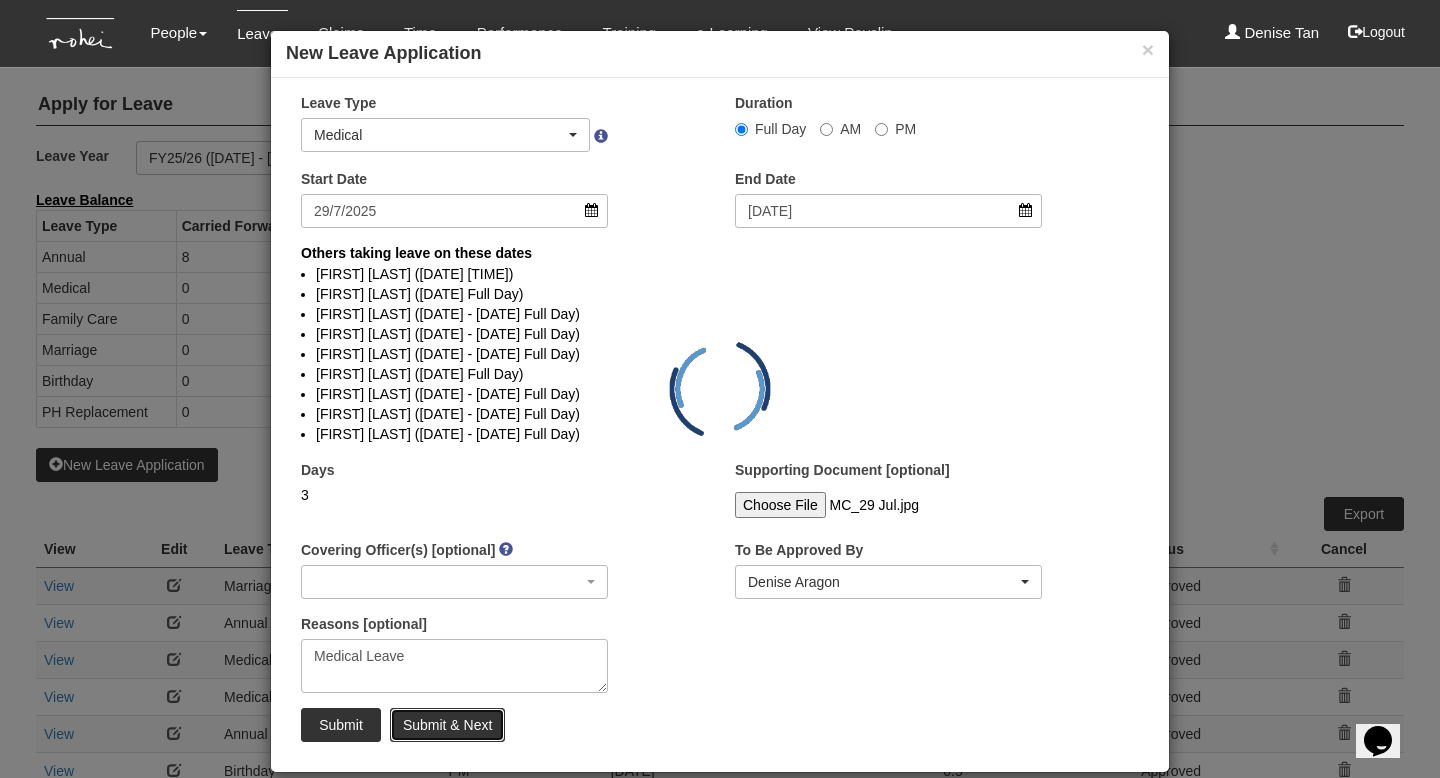 type 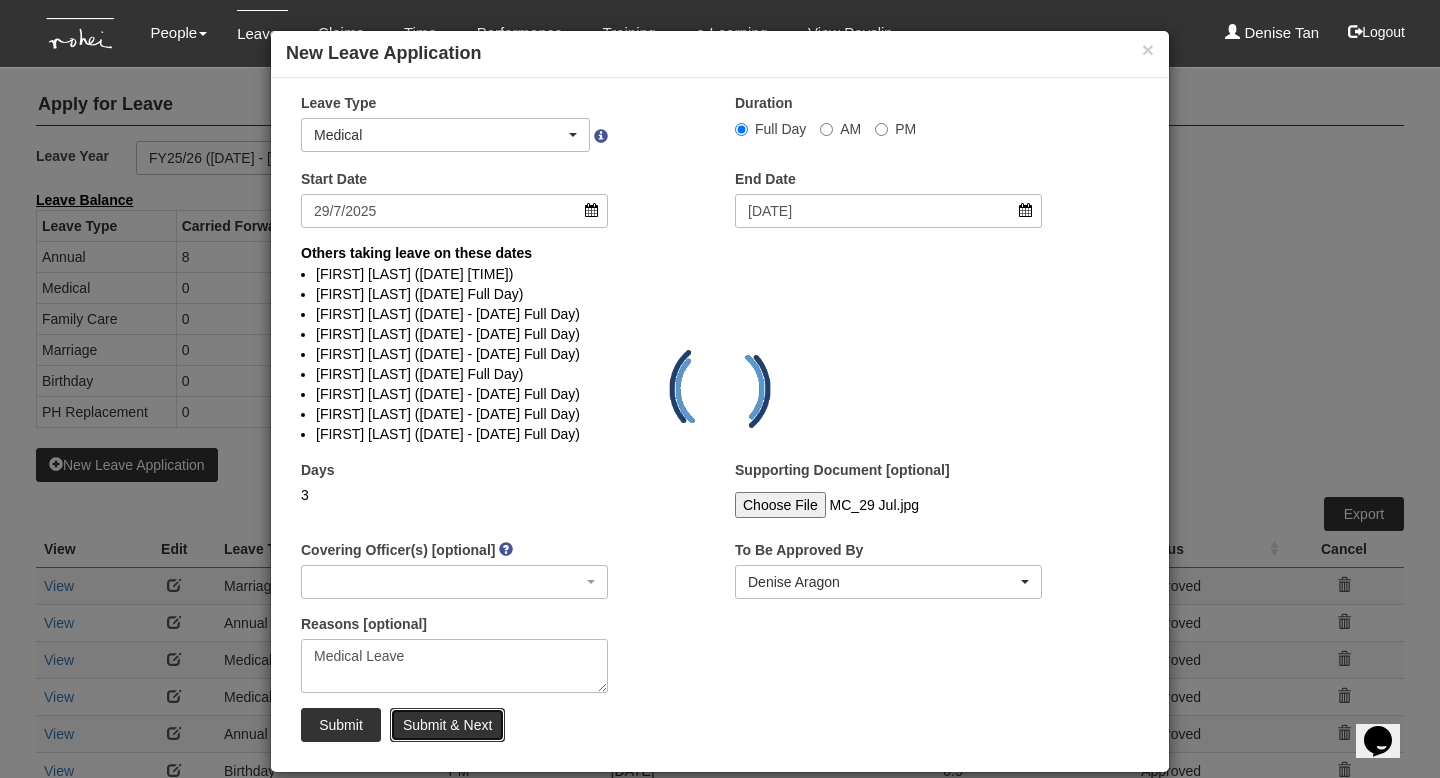 type 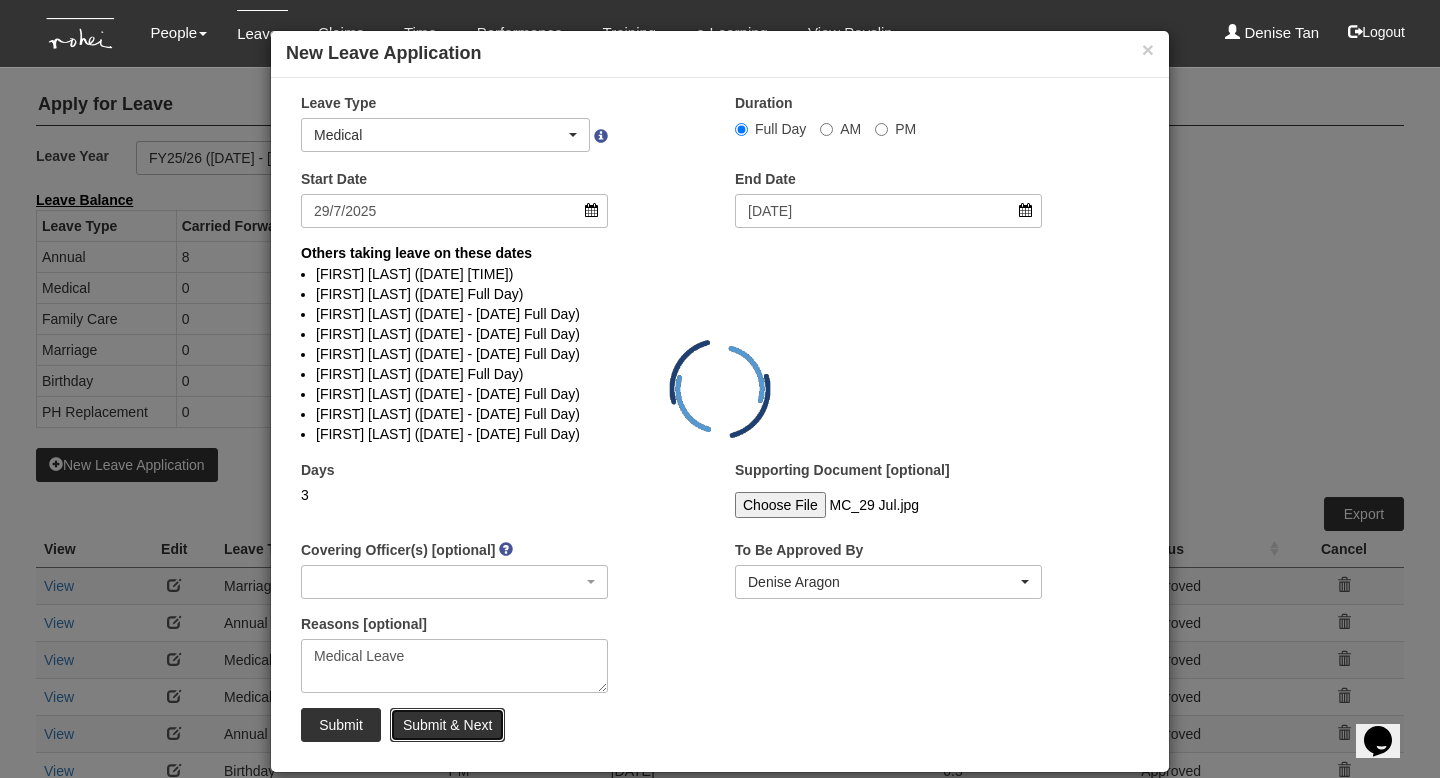 type 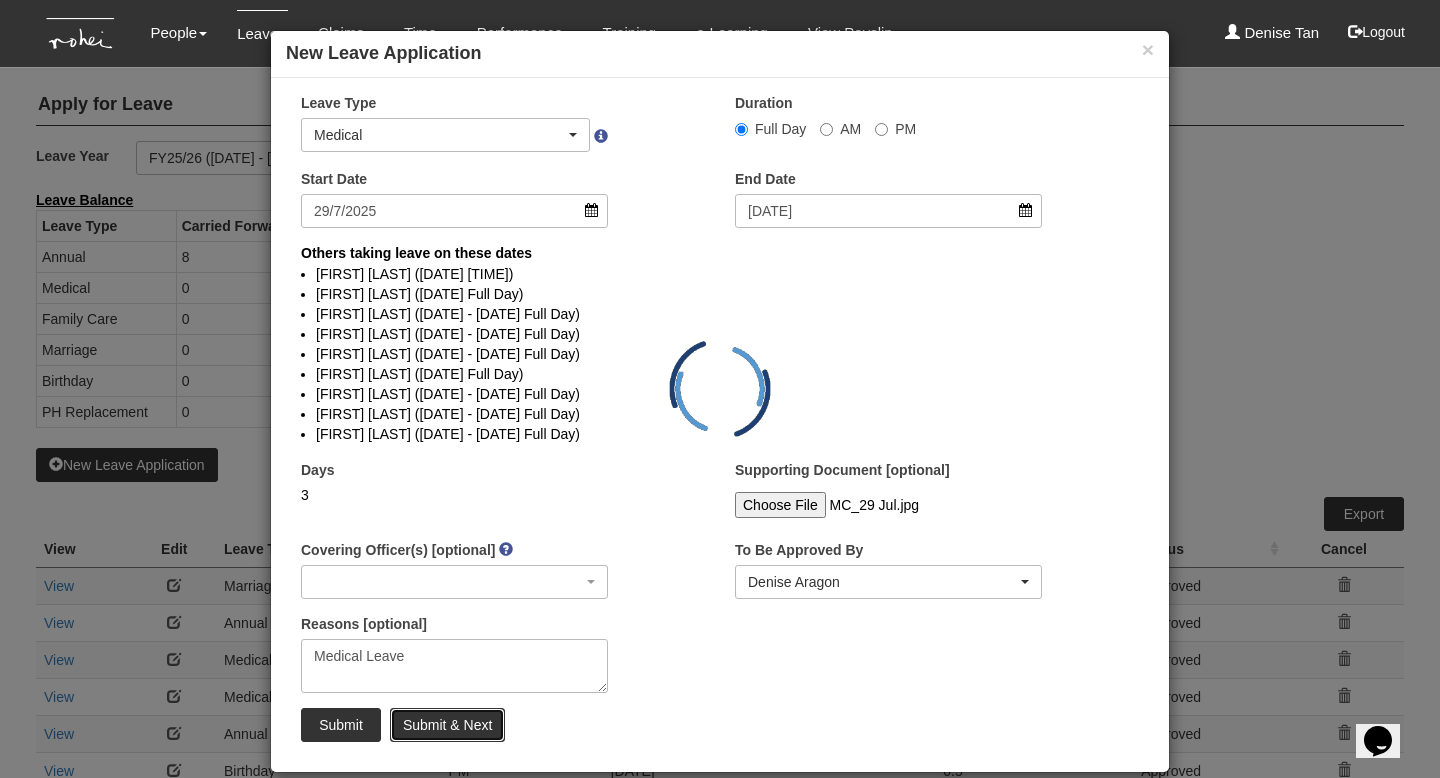 type 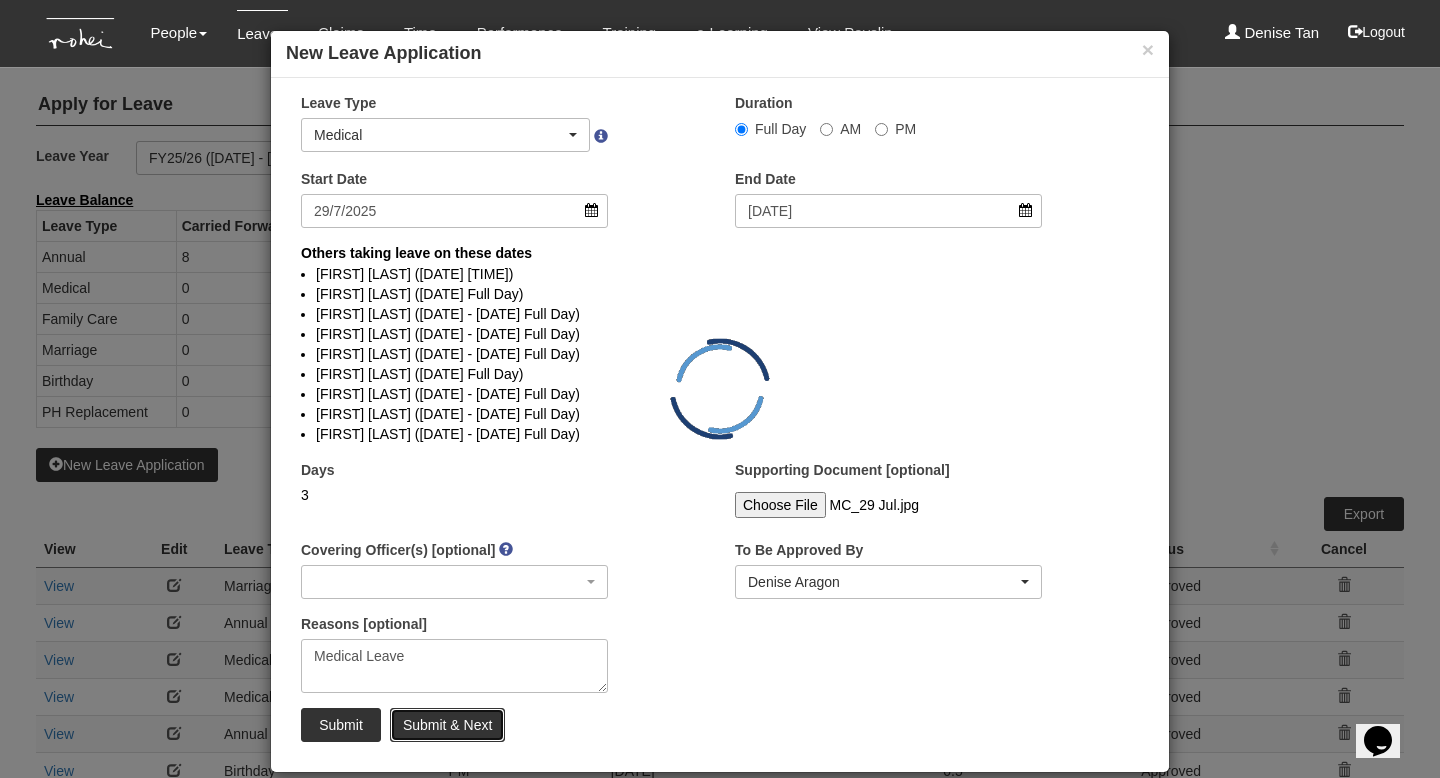 select 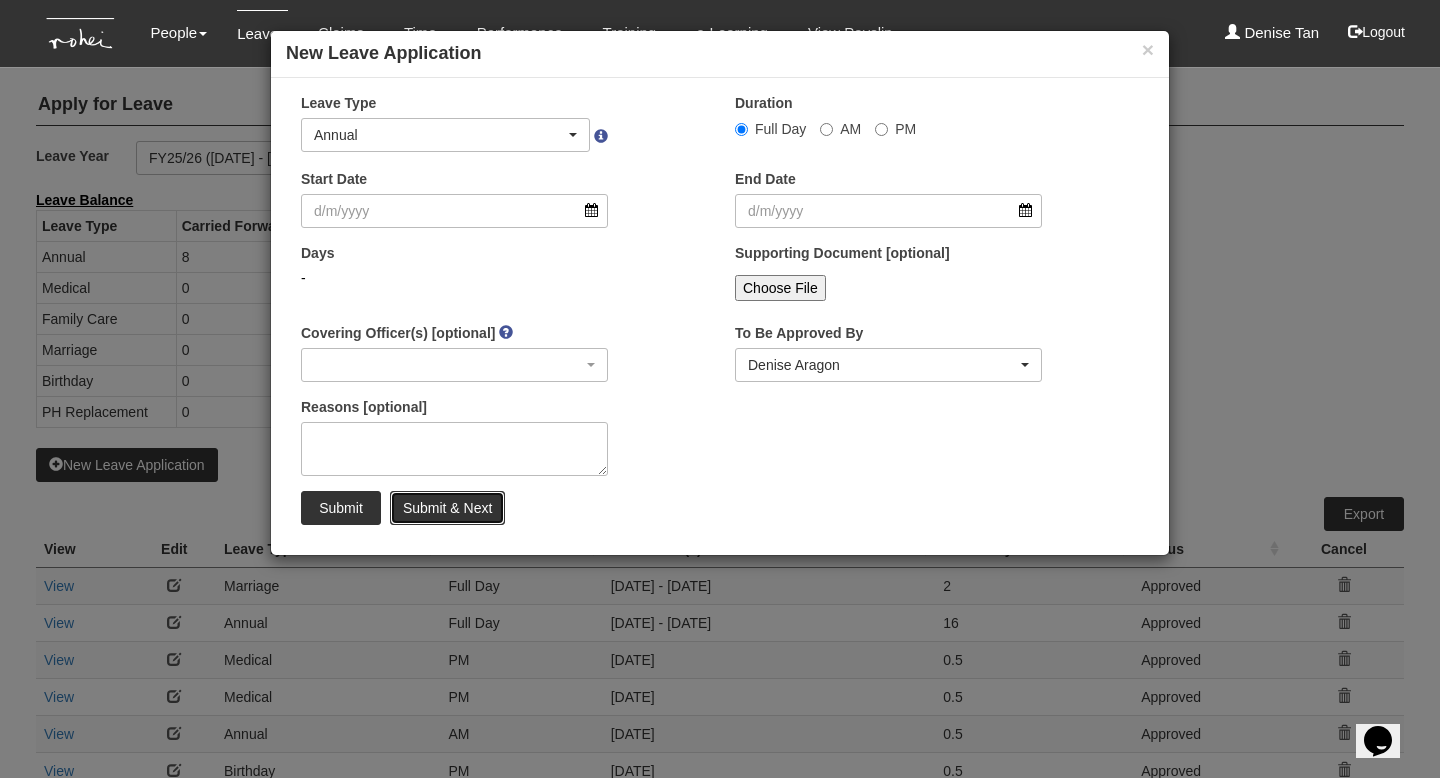select on "50" 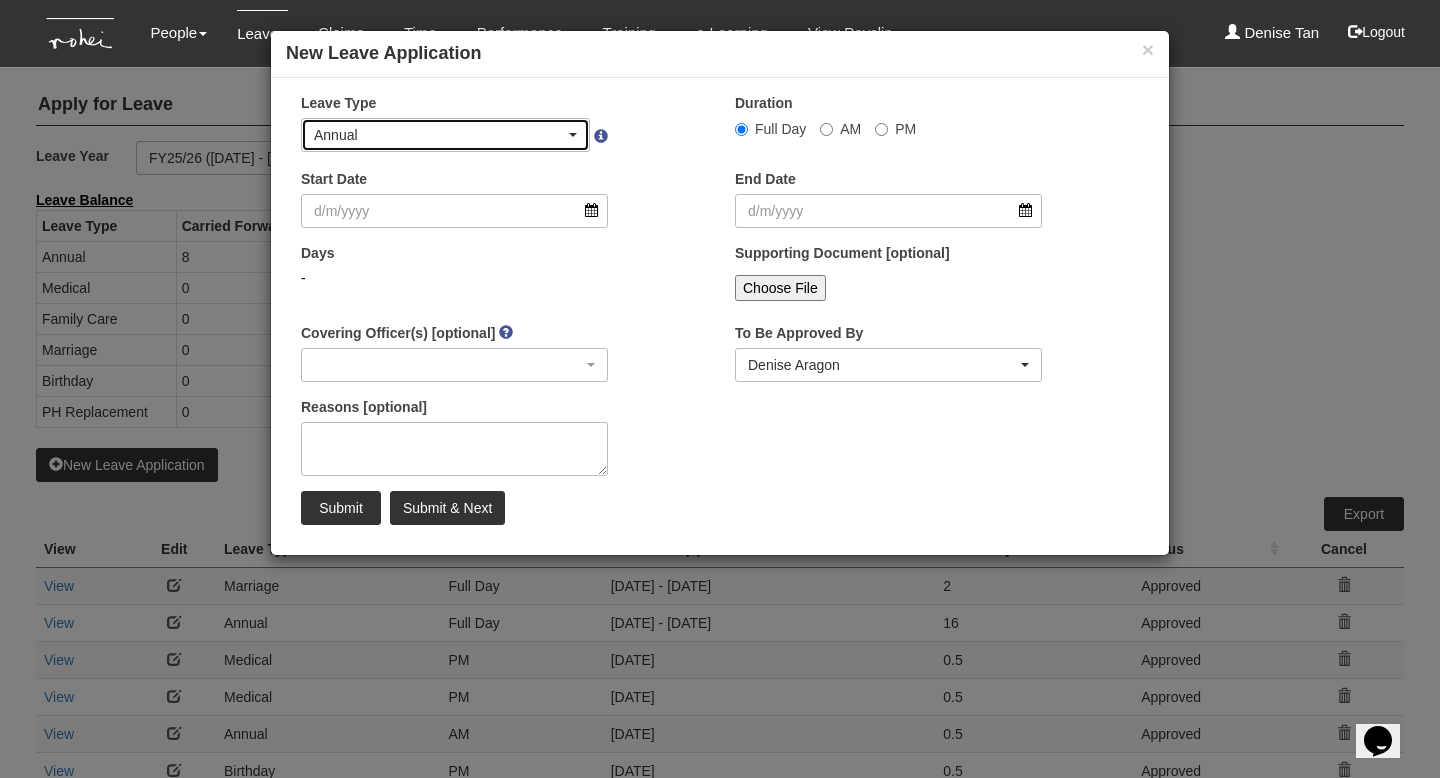 click on "Annual" at bounding box center (439, 135) 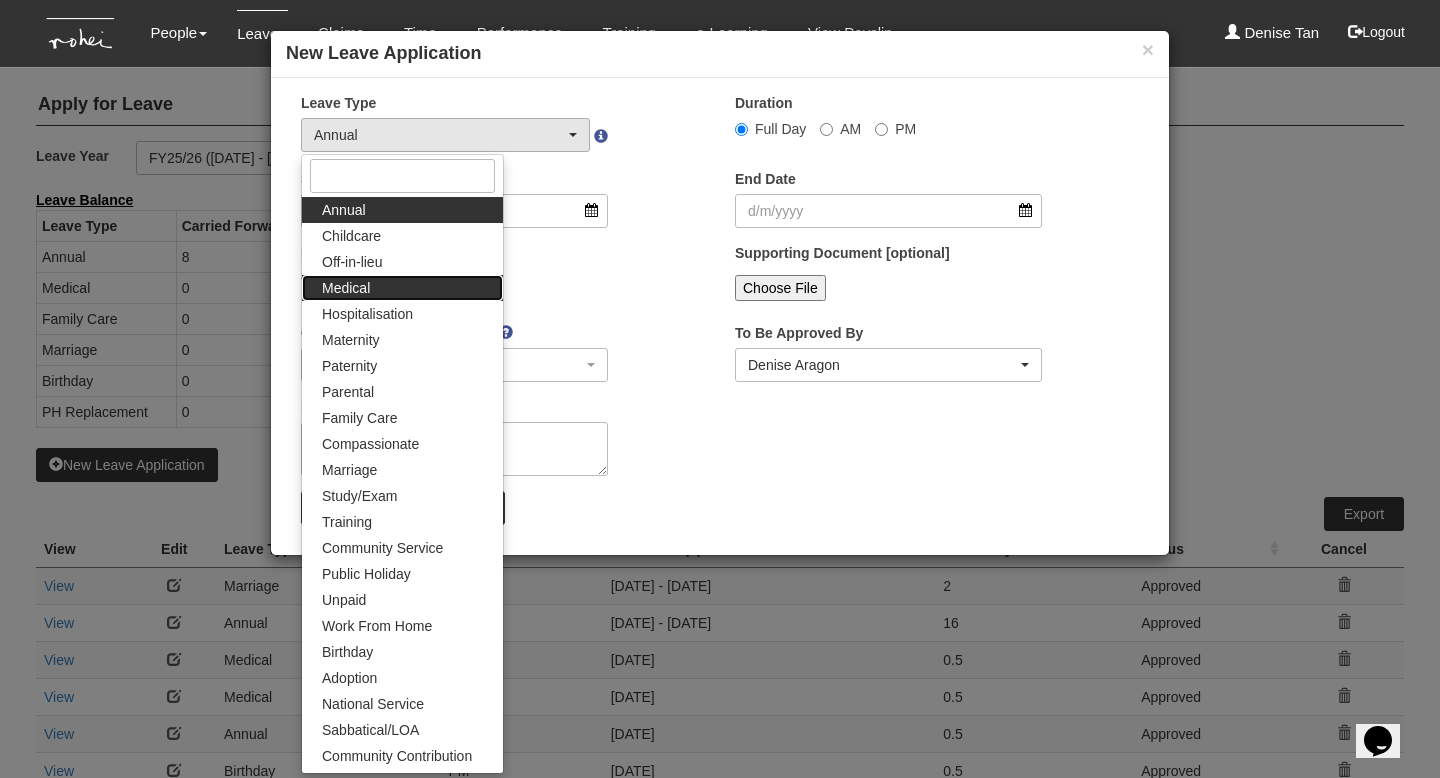 click on "Medical" at bounding box center (402, 288) 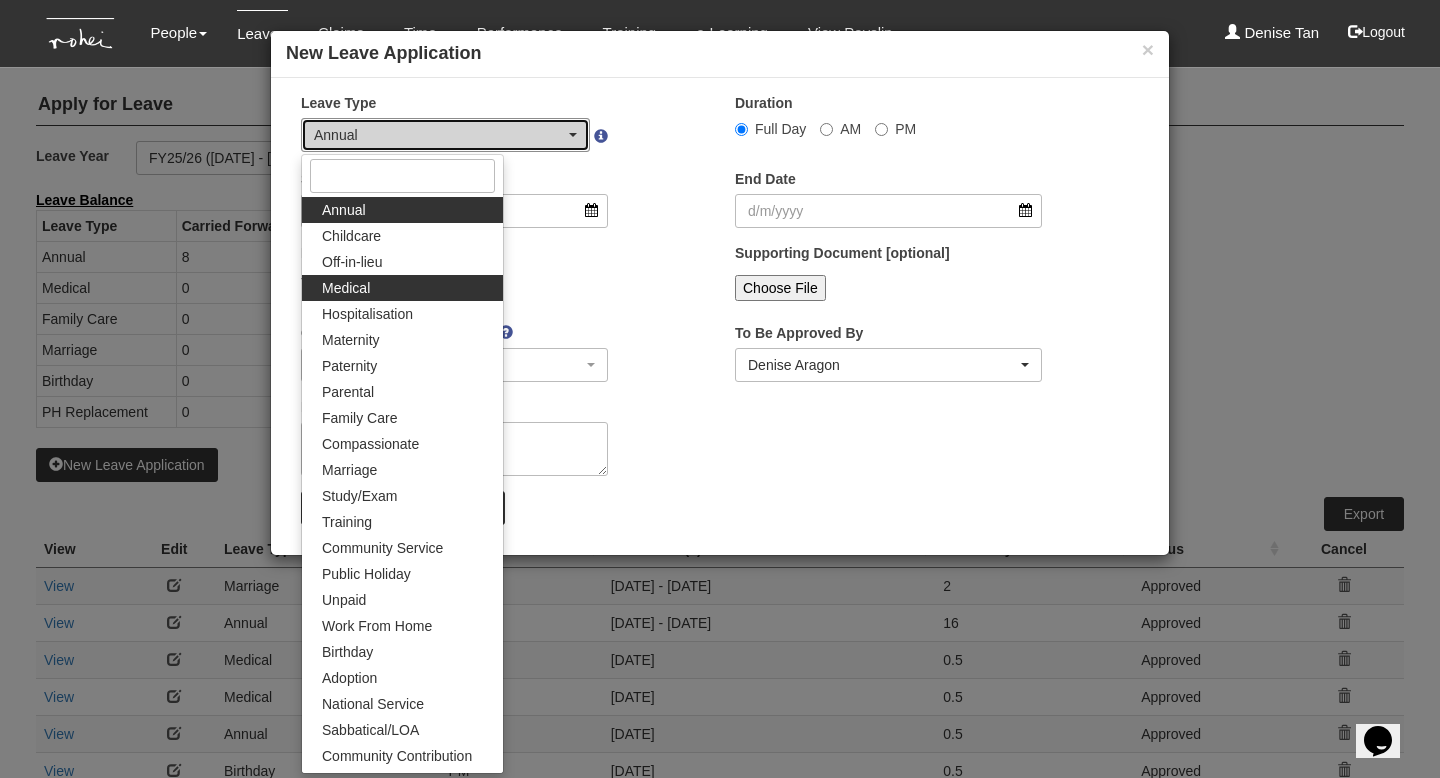 select on "4" 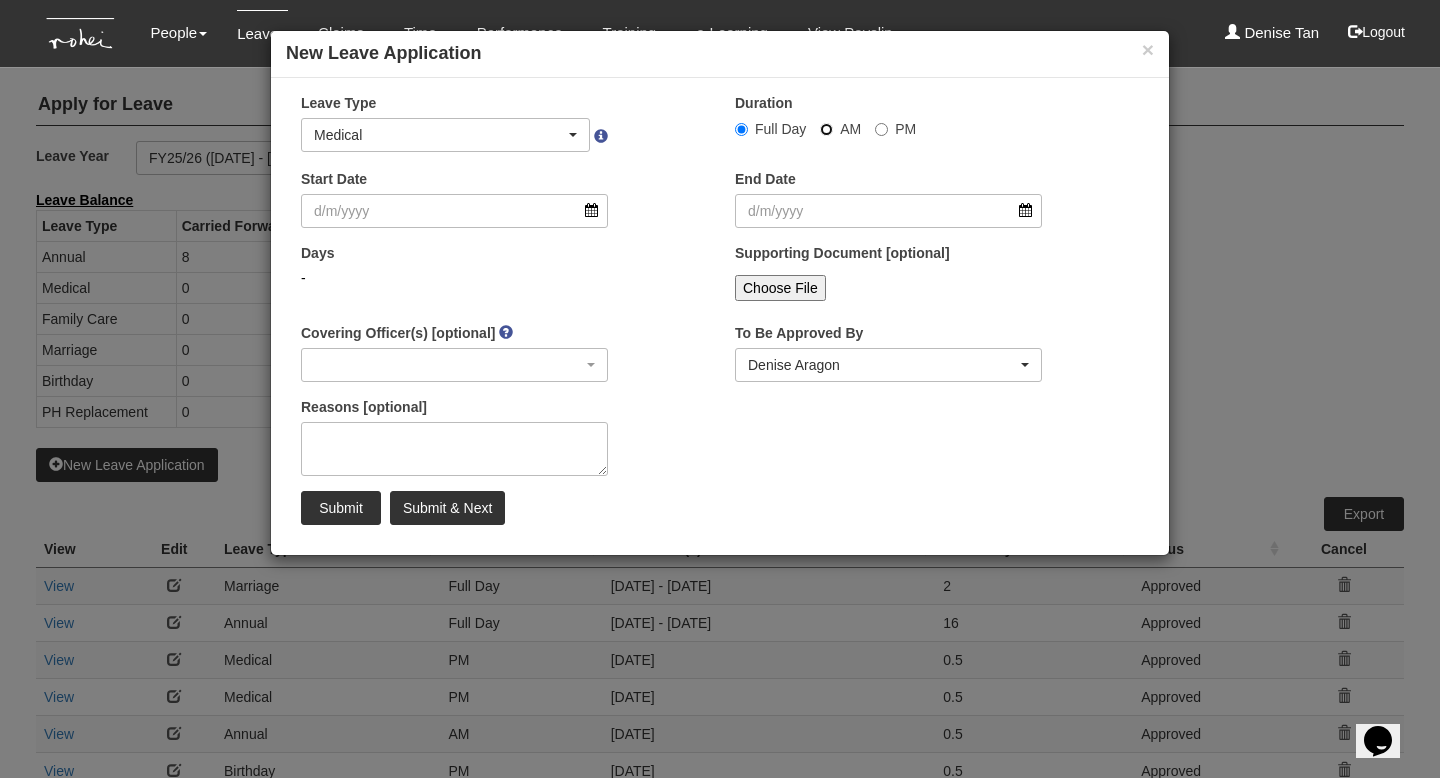 click on "AM" at bounding box center [741, 129] 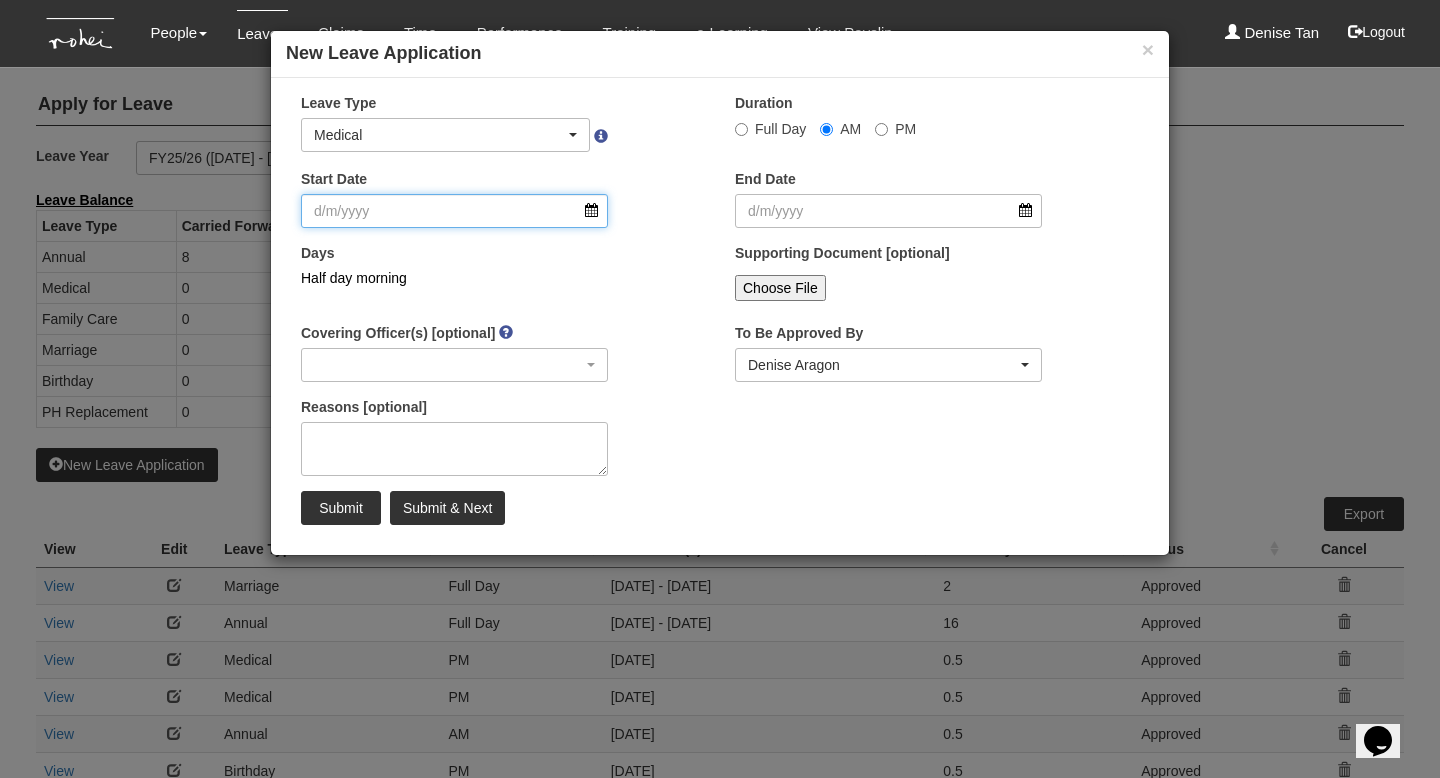 click on "Start Date" at bounding box center [454, 211] 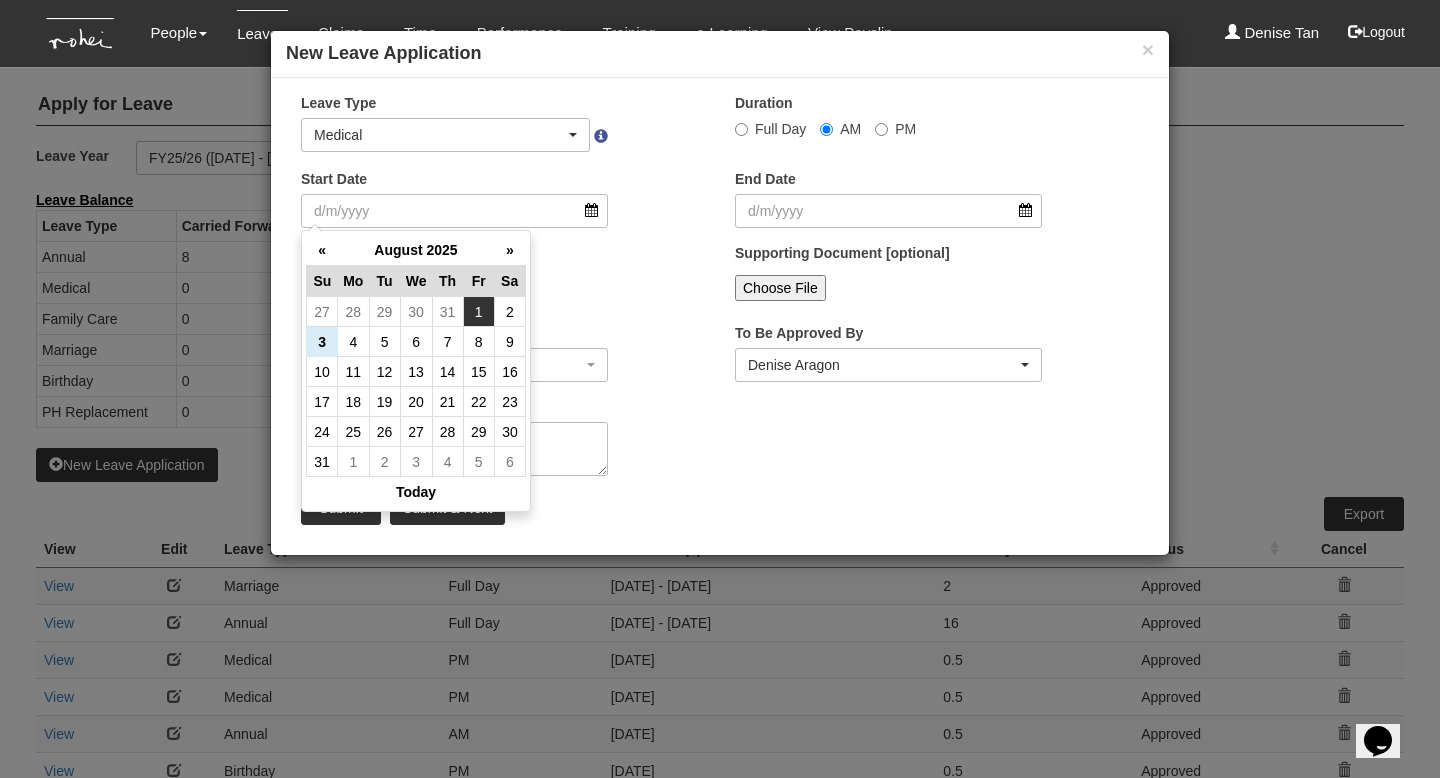 click on "1" at bounding box center (478, 312) 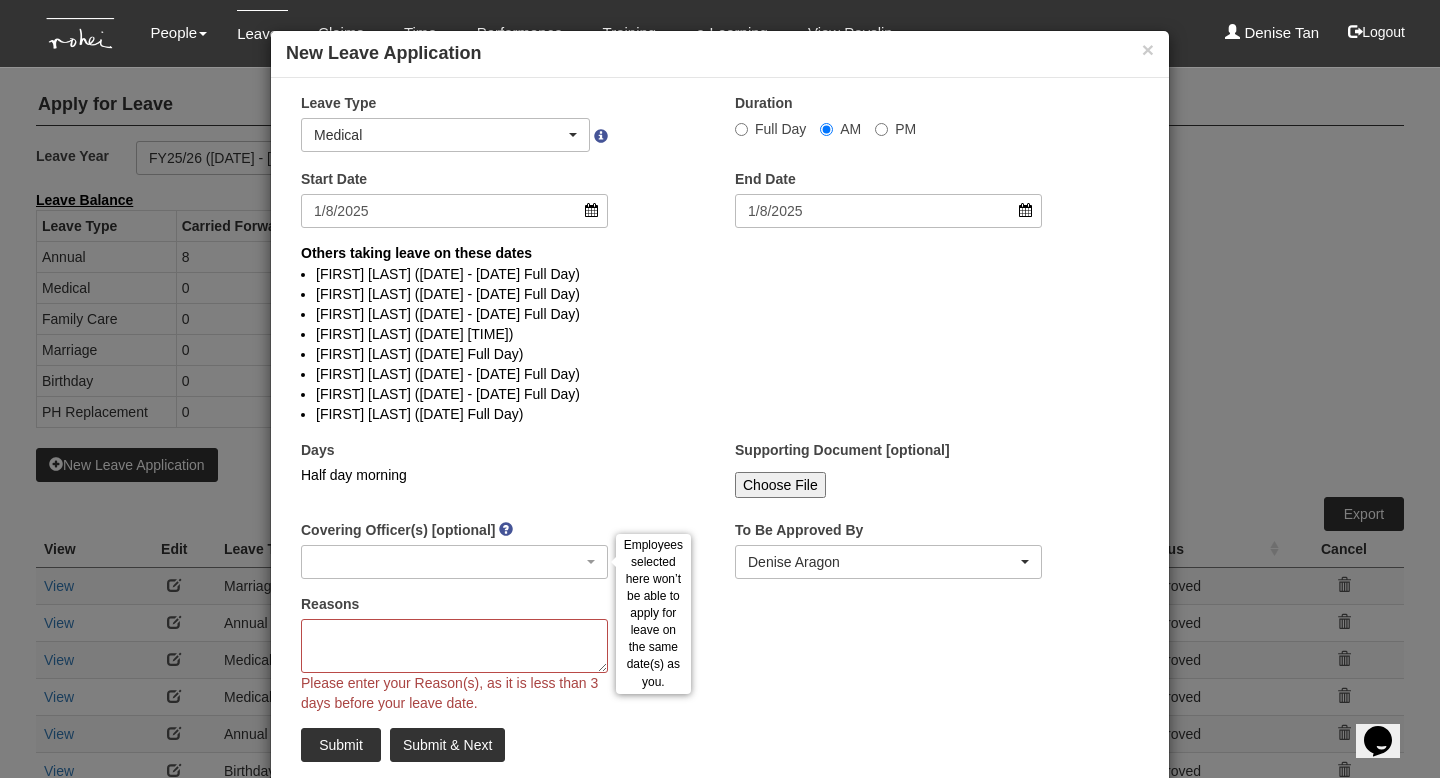 select 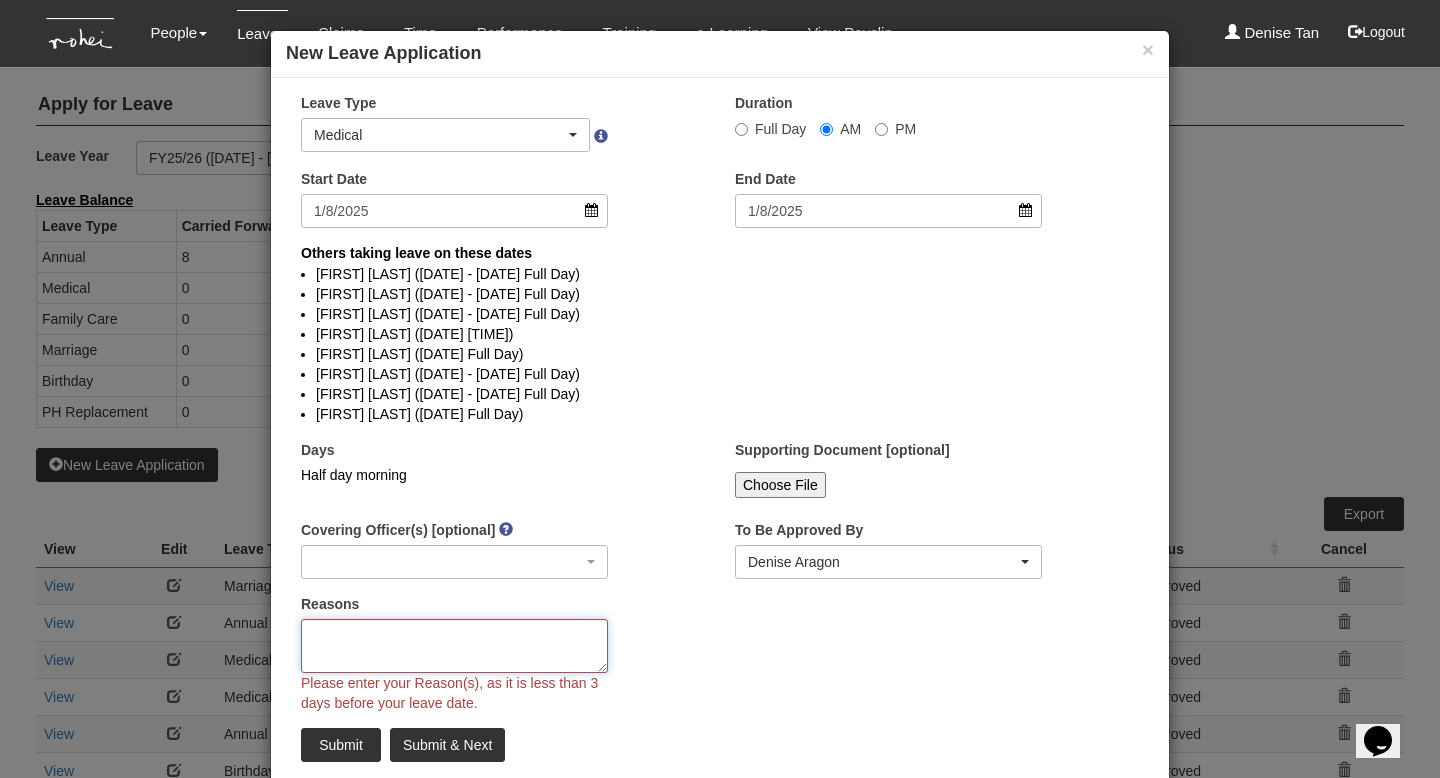 click on "Reasons" at bounding box center (454, 646) 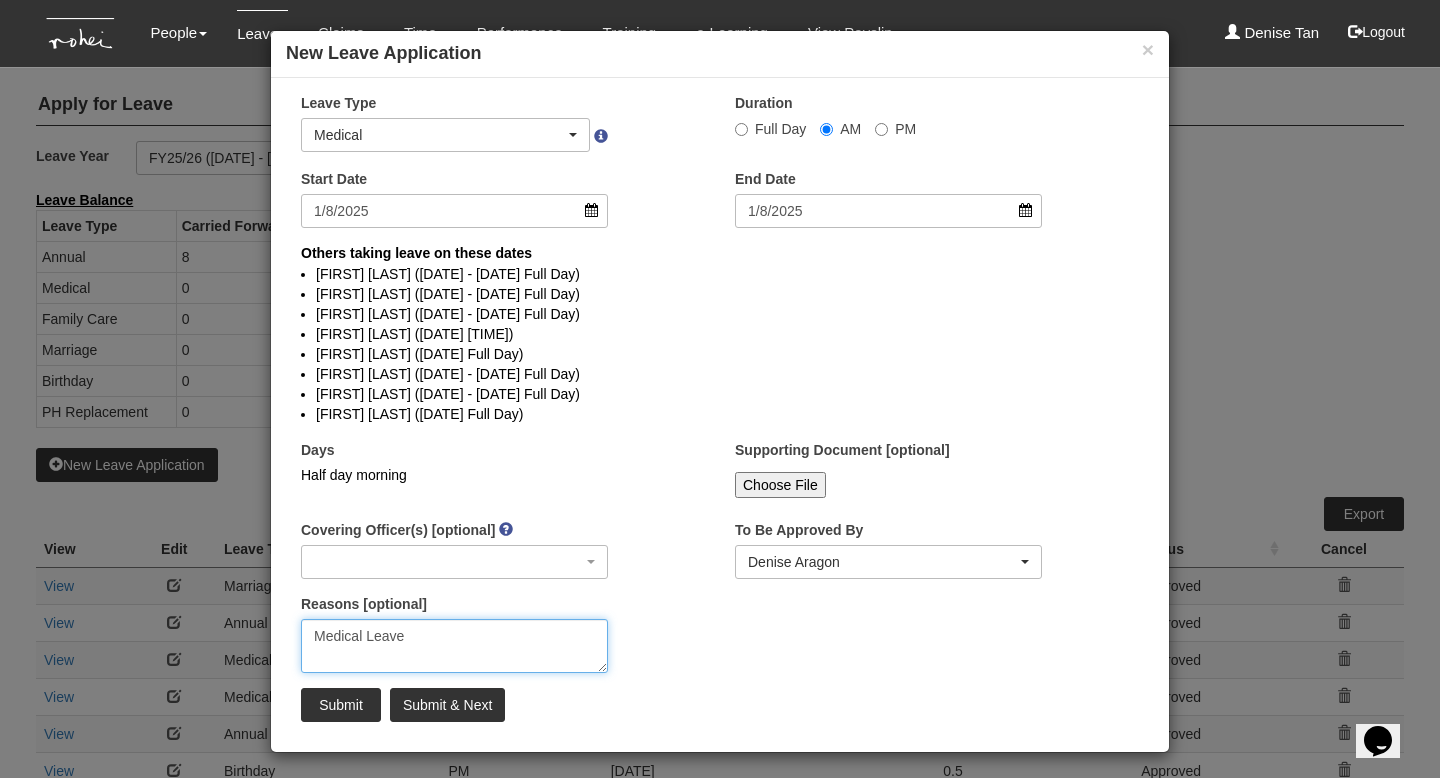 type on "Medical Leave" 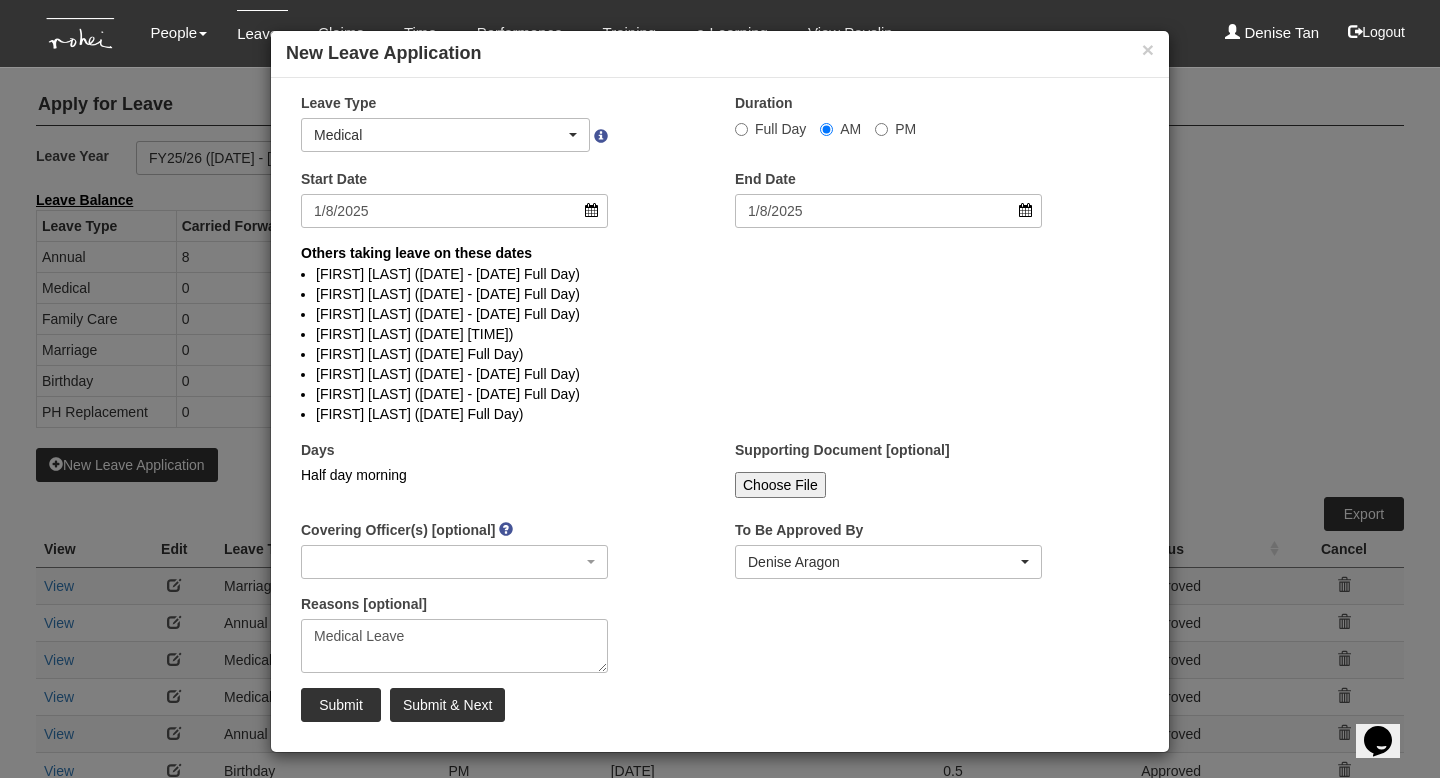 click on "Choose File" at bounding box center (780, 485) 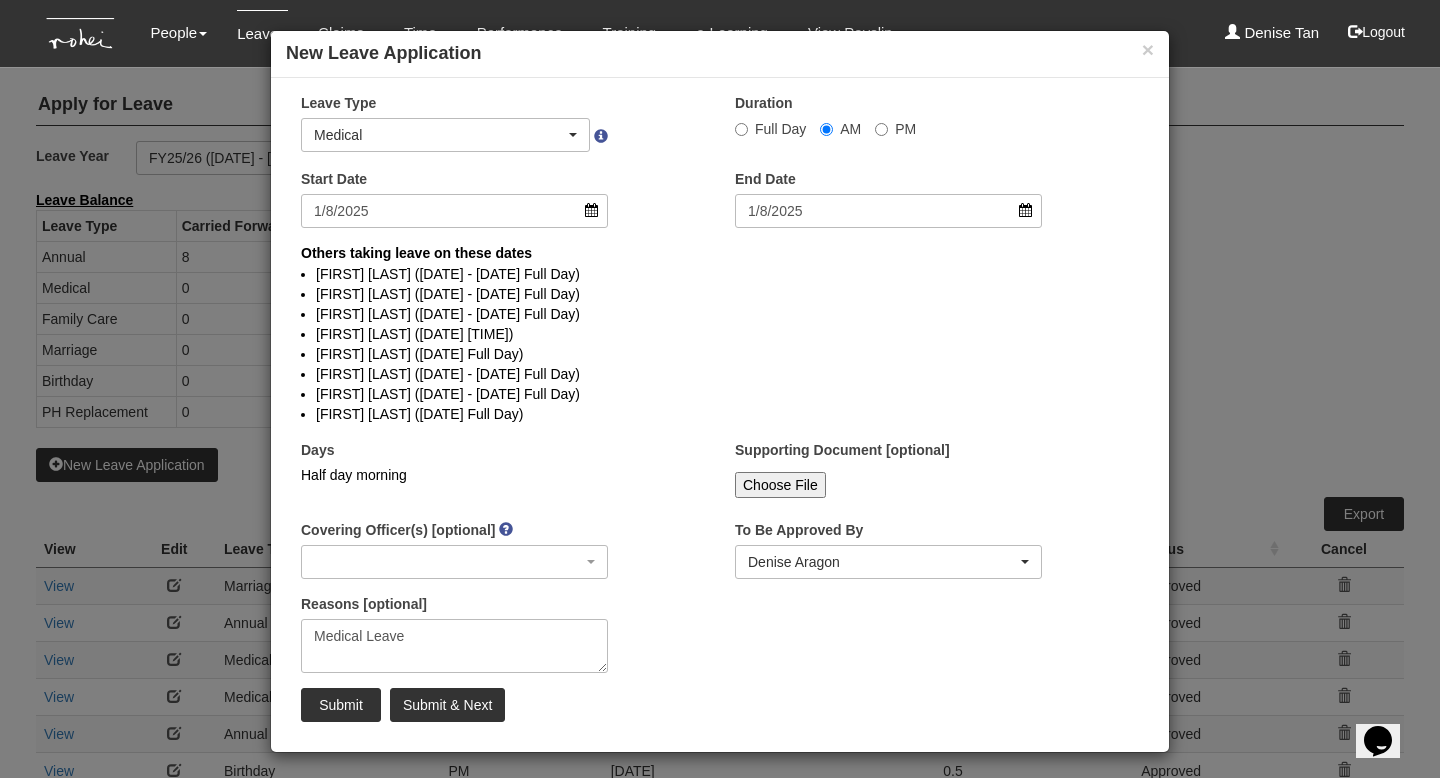 type on "C:\fakepath\MC_29 Jul.jpg" 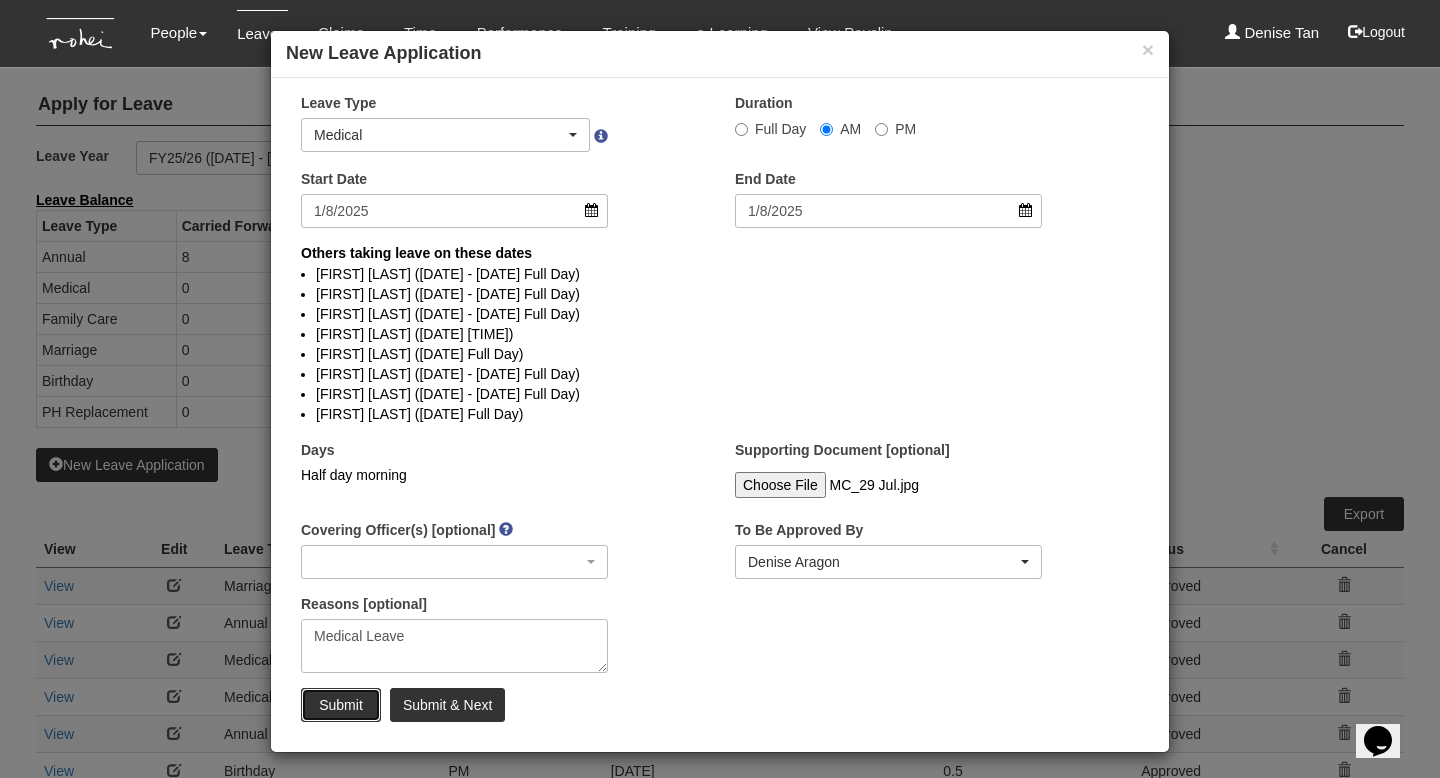 click on "Submit" at bounding box center (341, 705) 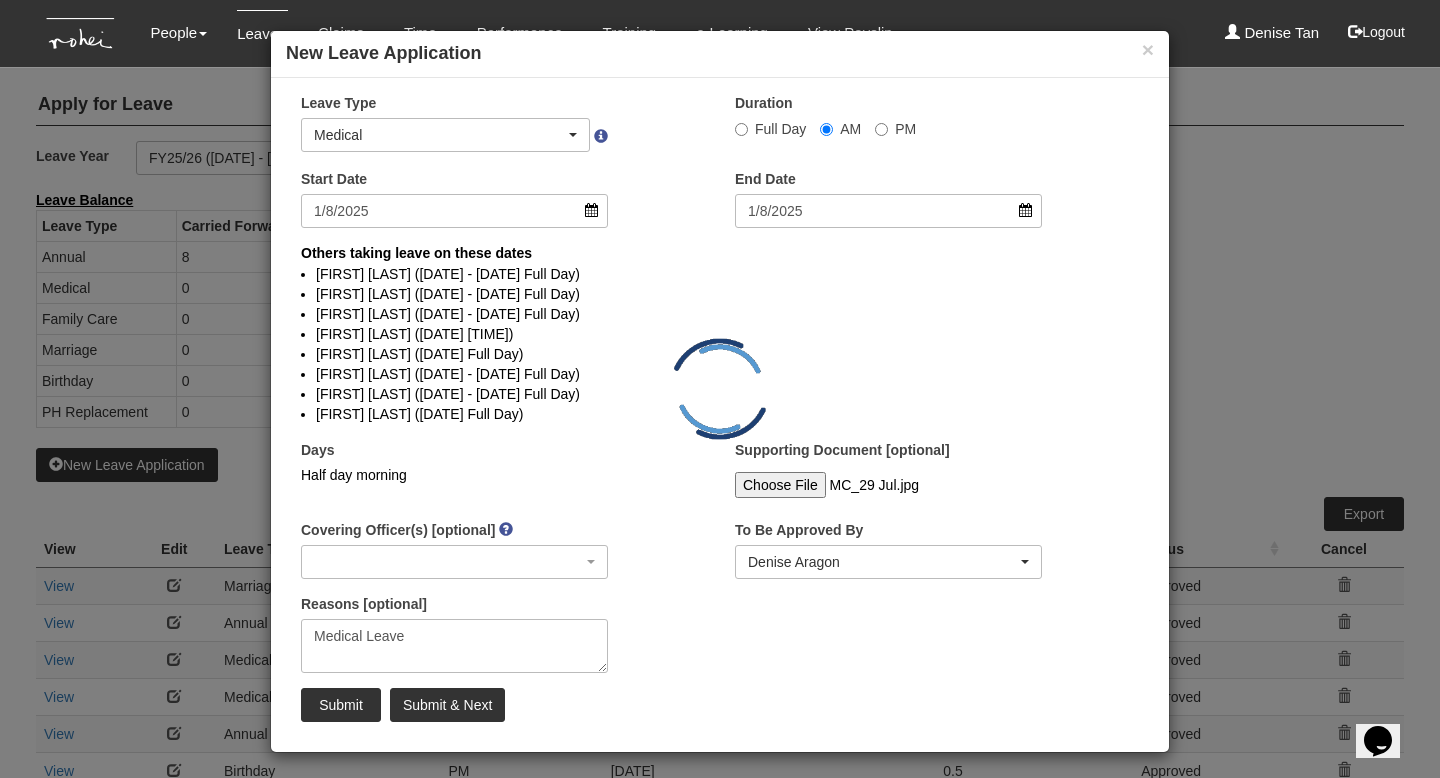 select on "1" 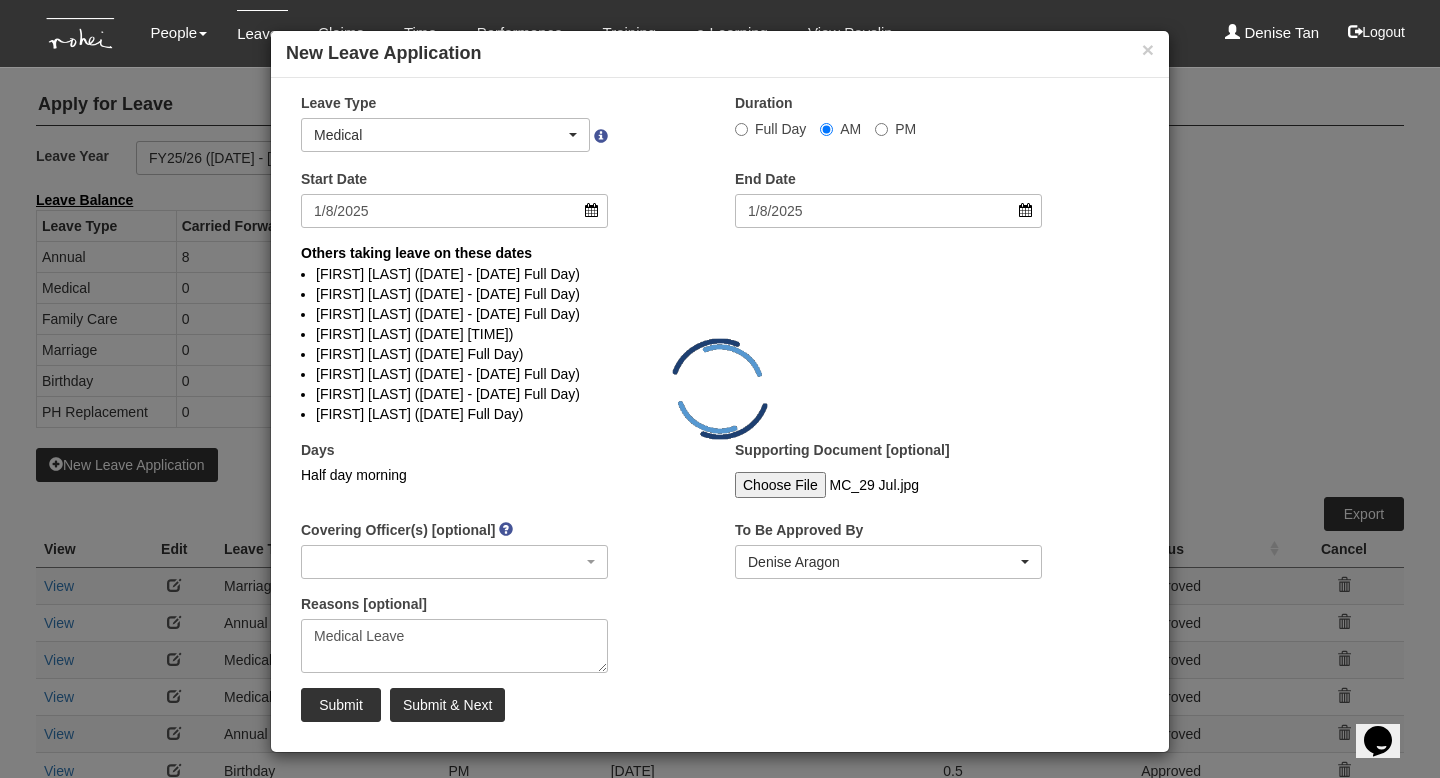 radio on "true" 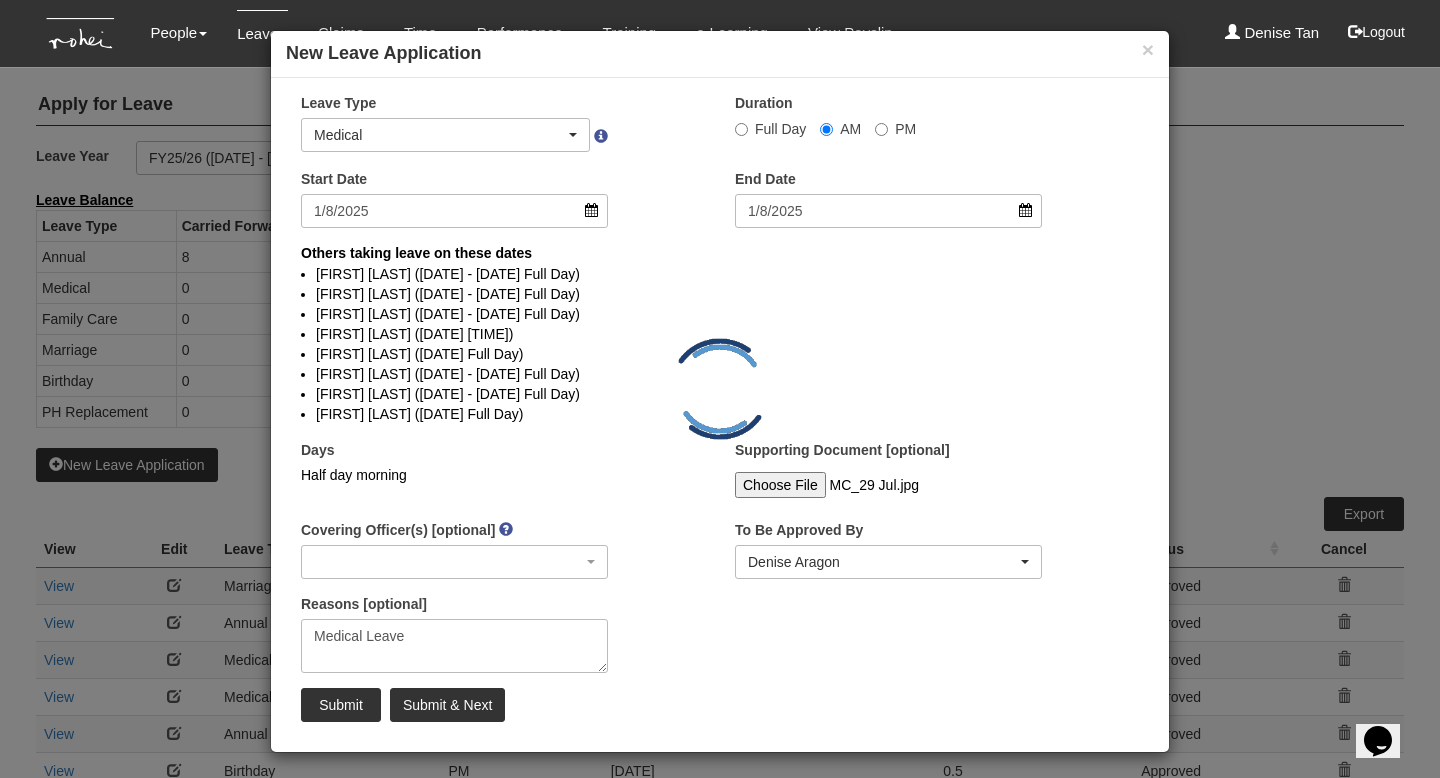 type 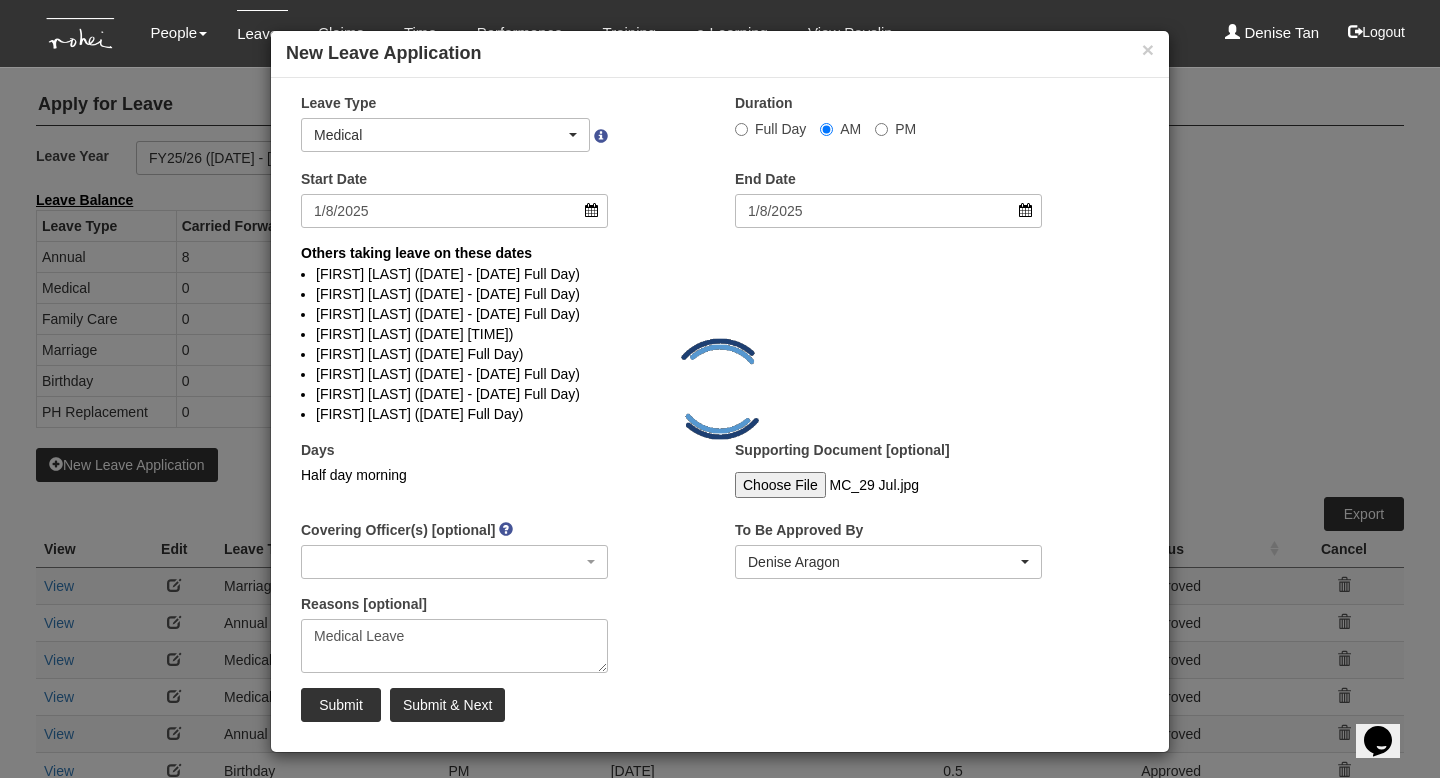 type 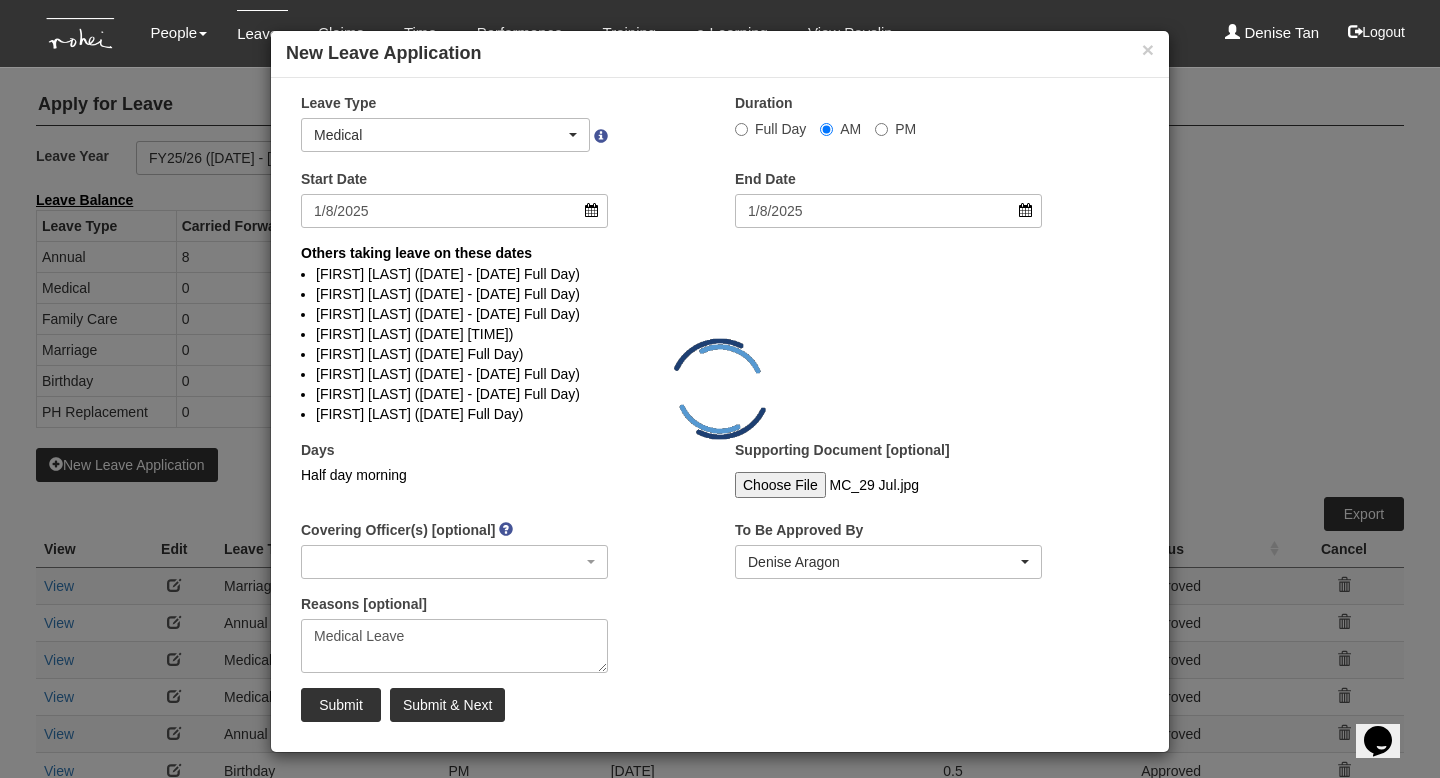 type 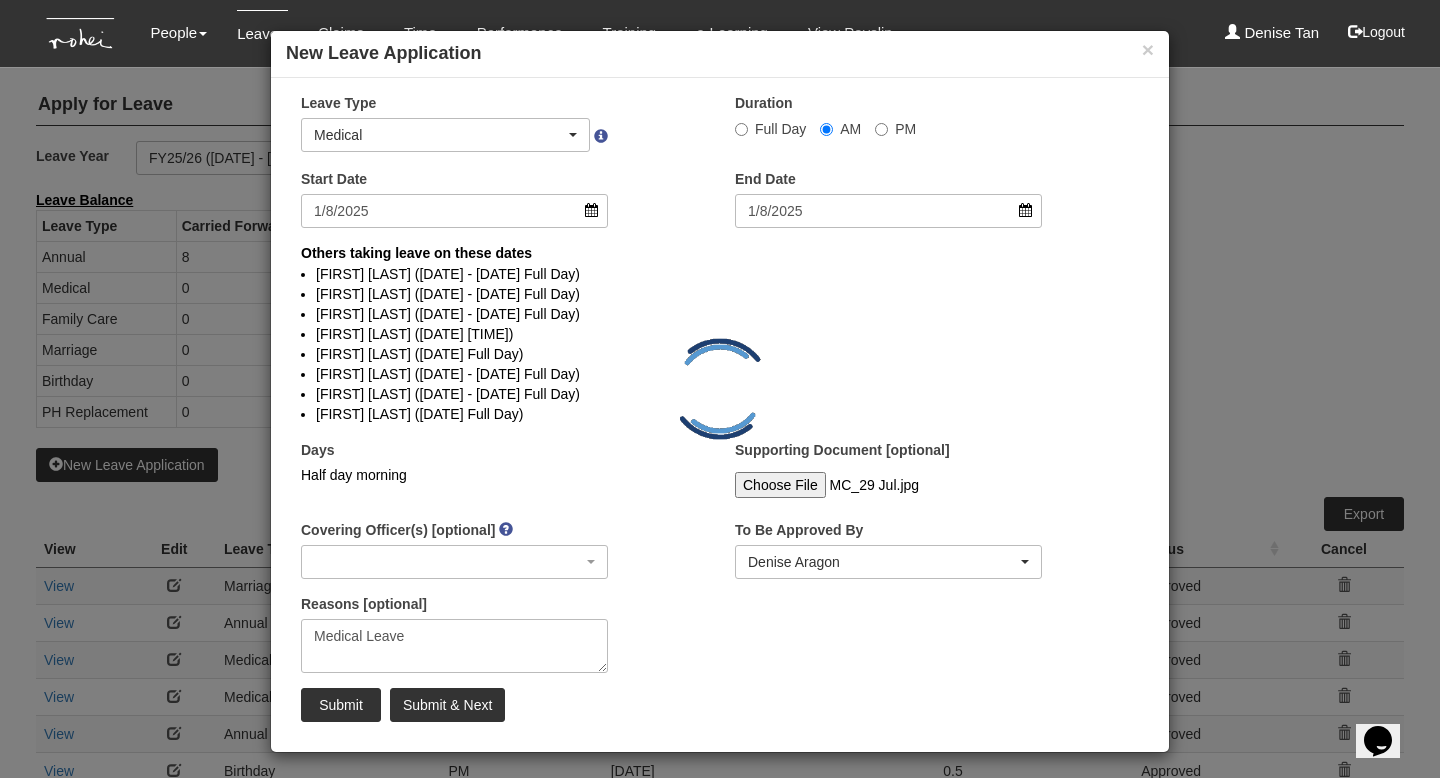 type 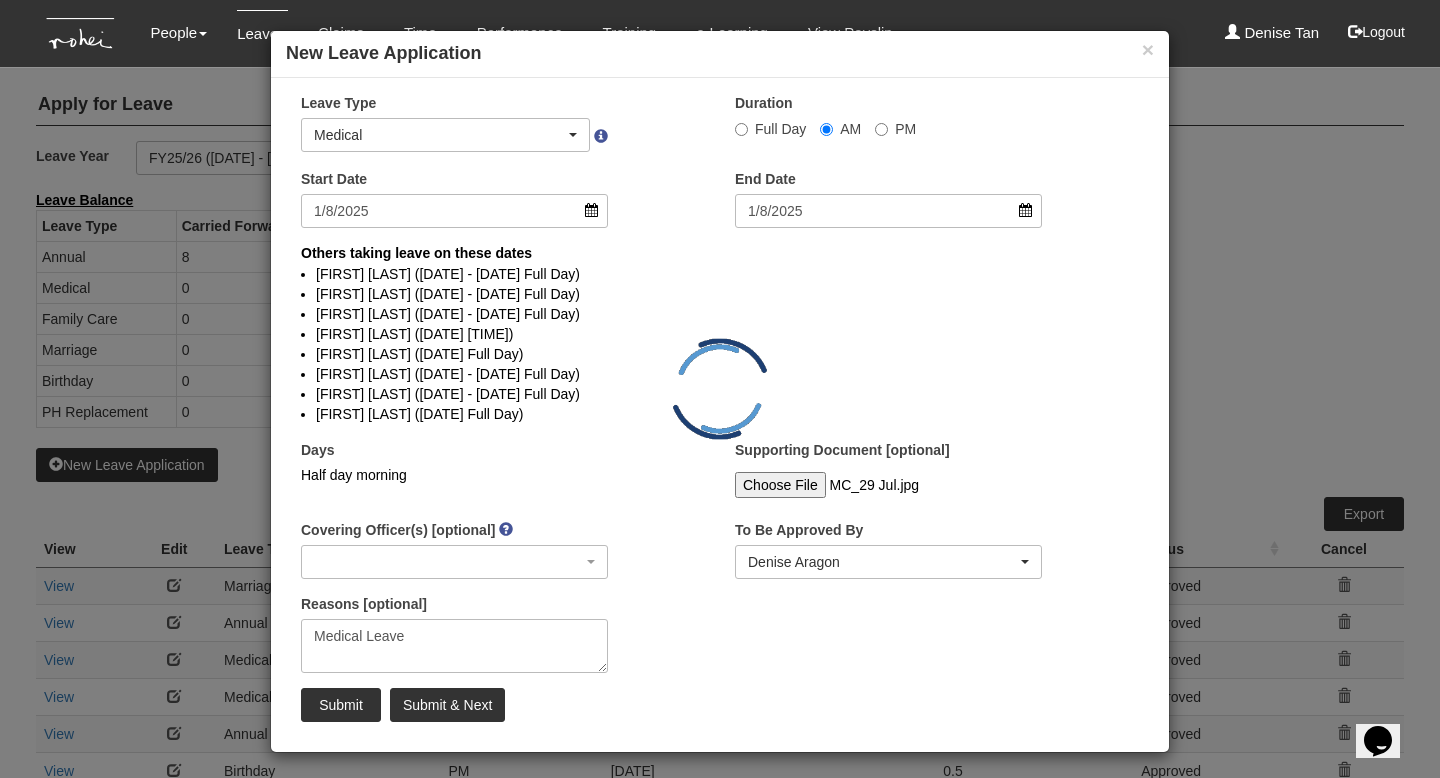 select 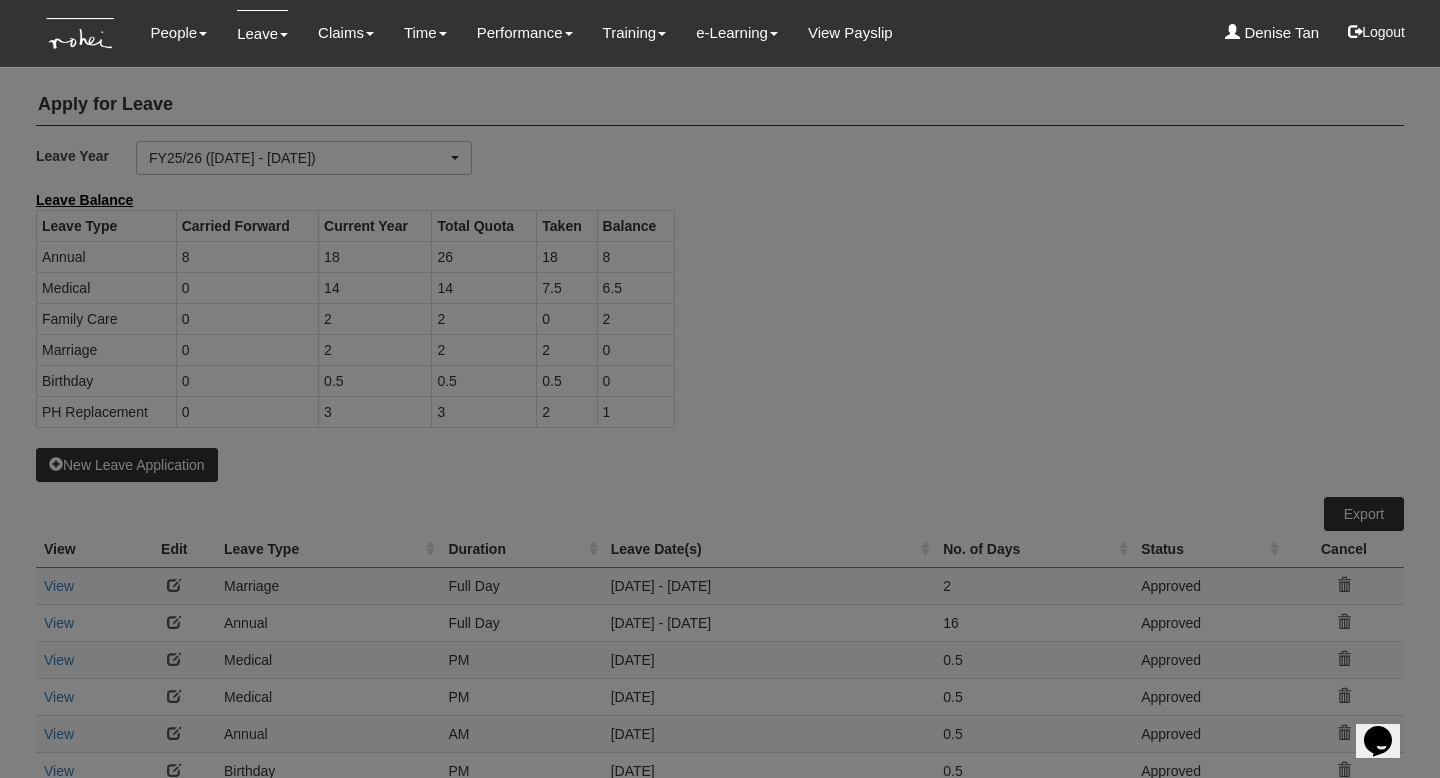 select on "50" 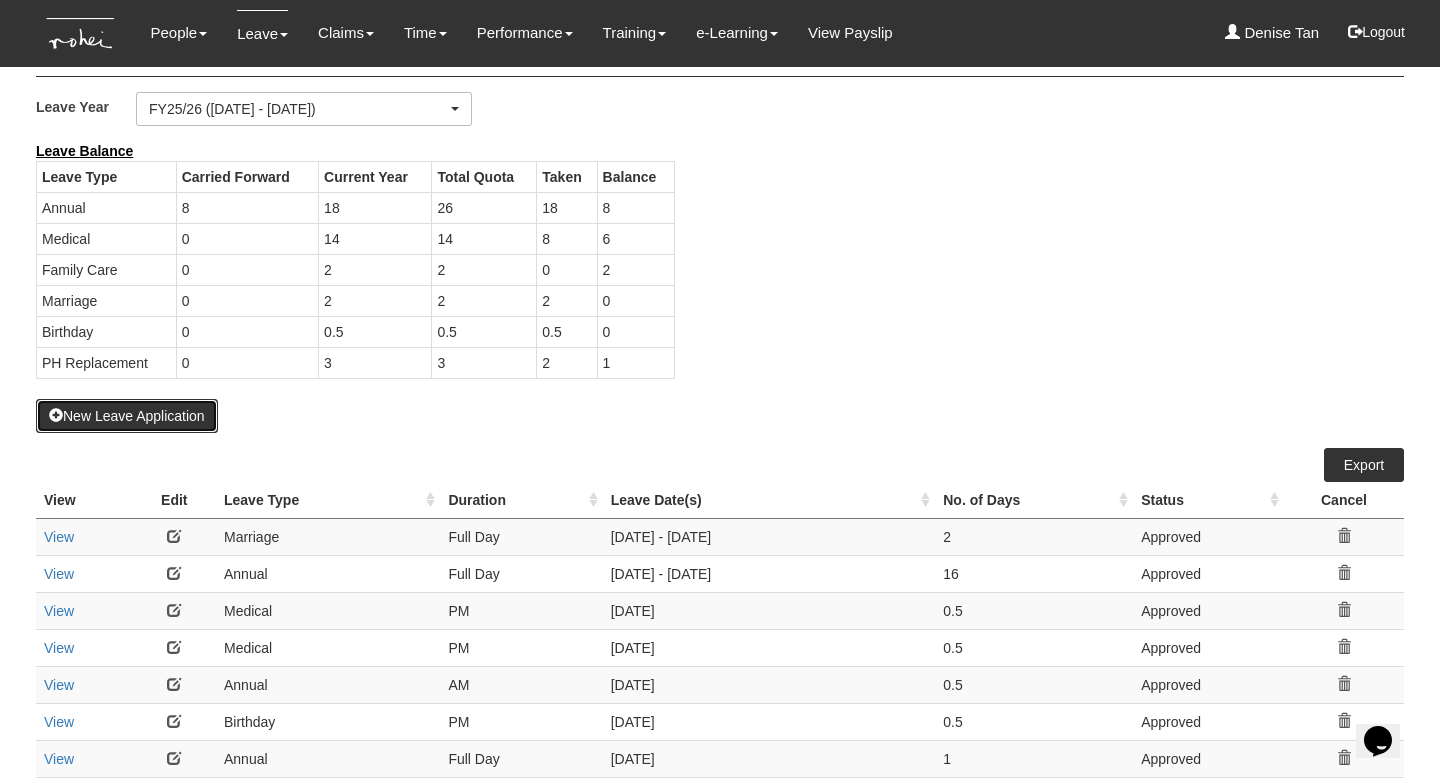 scroll, scrollTop: 61, scrollLeft: 0, axis: vertical 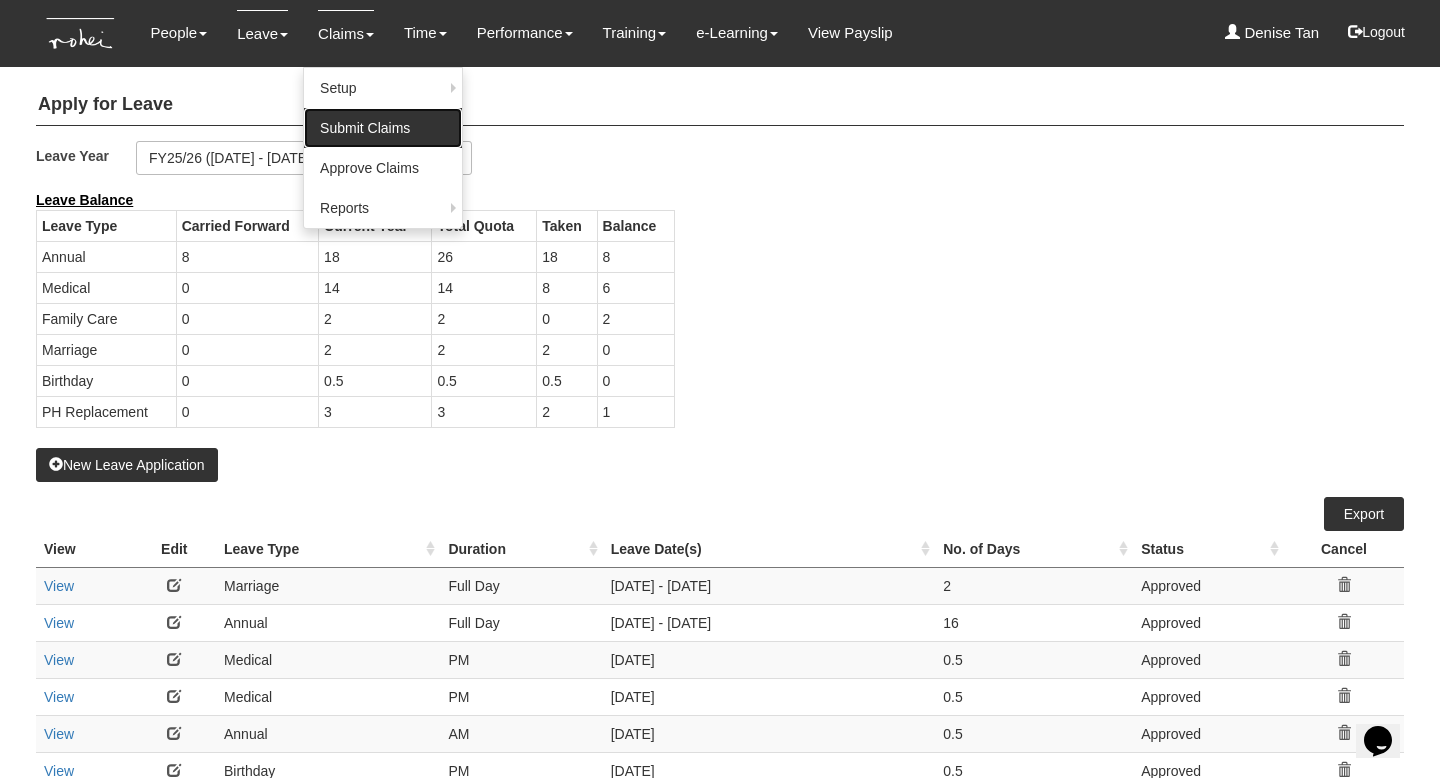 click on "Submit Claims" at bounding box center [383, 128] 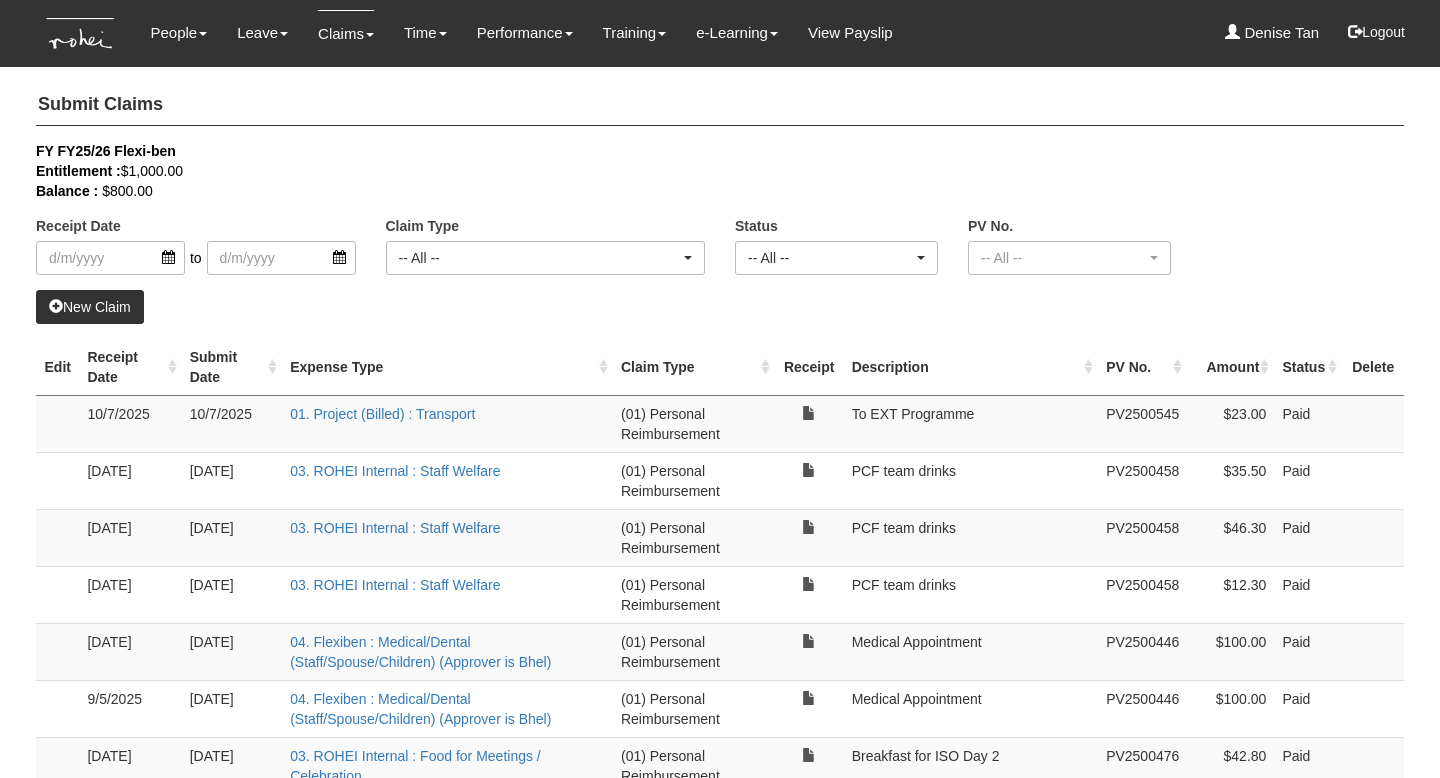 select on "50" 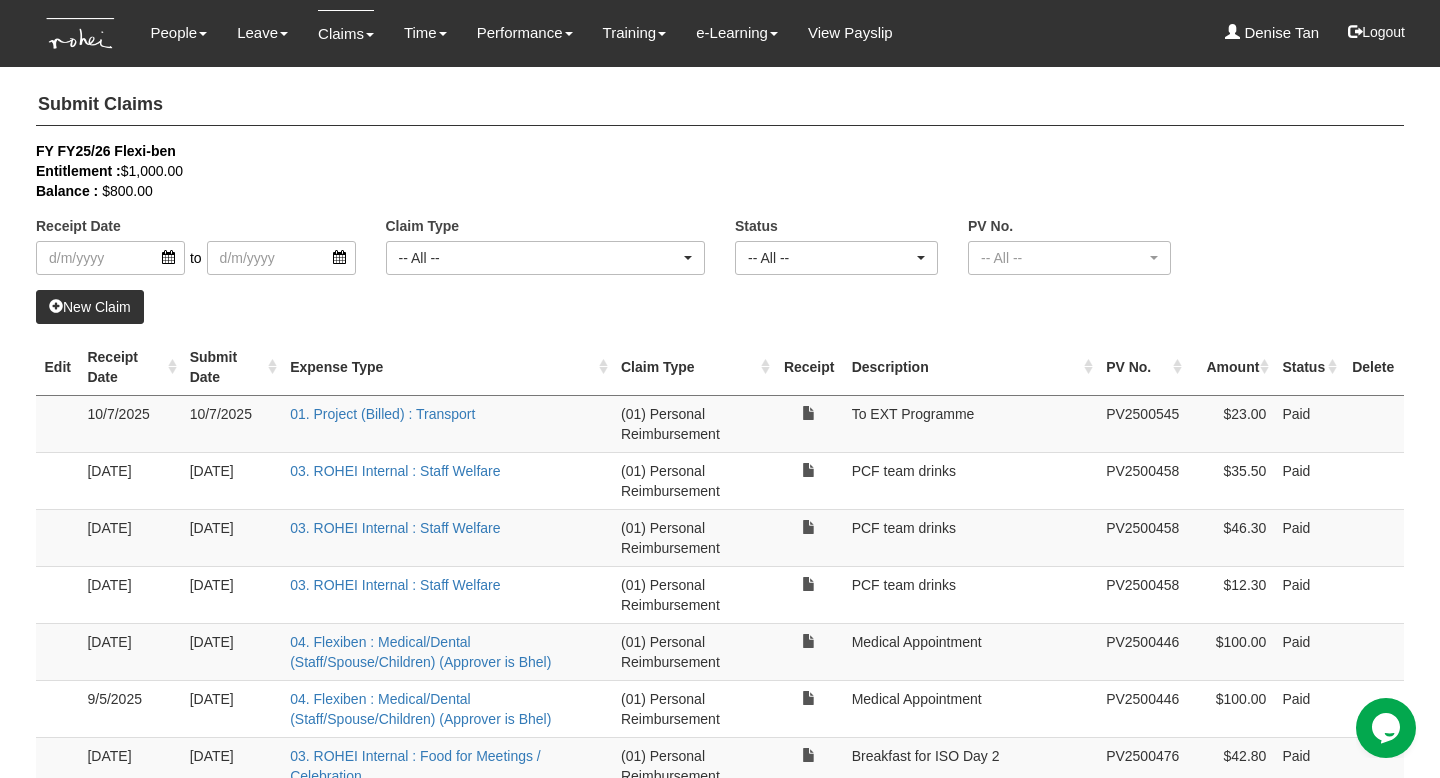 scroll, scrollTop: 0, scrollLeft: 0, axis: both 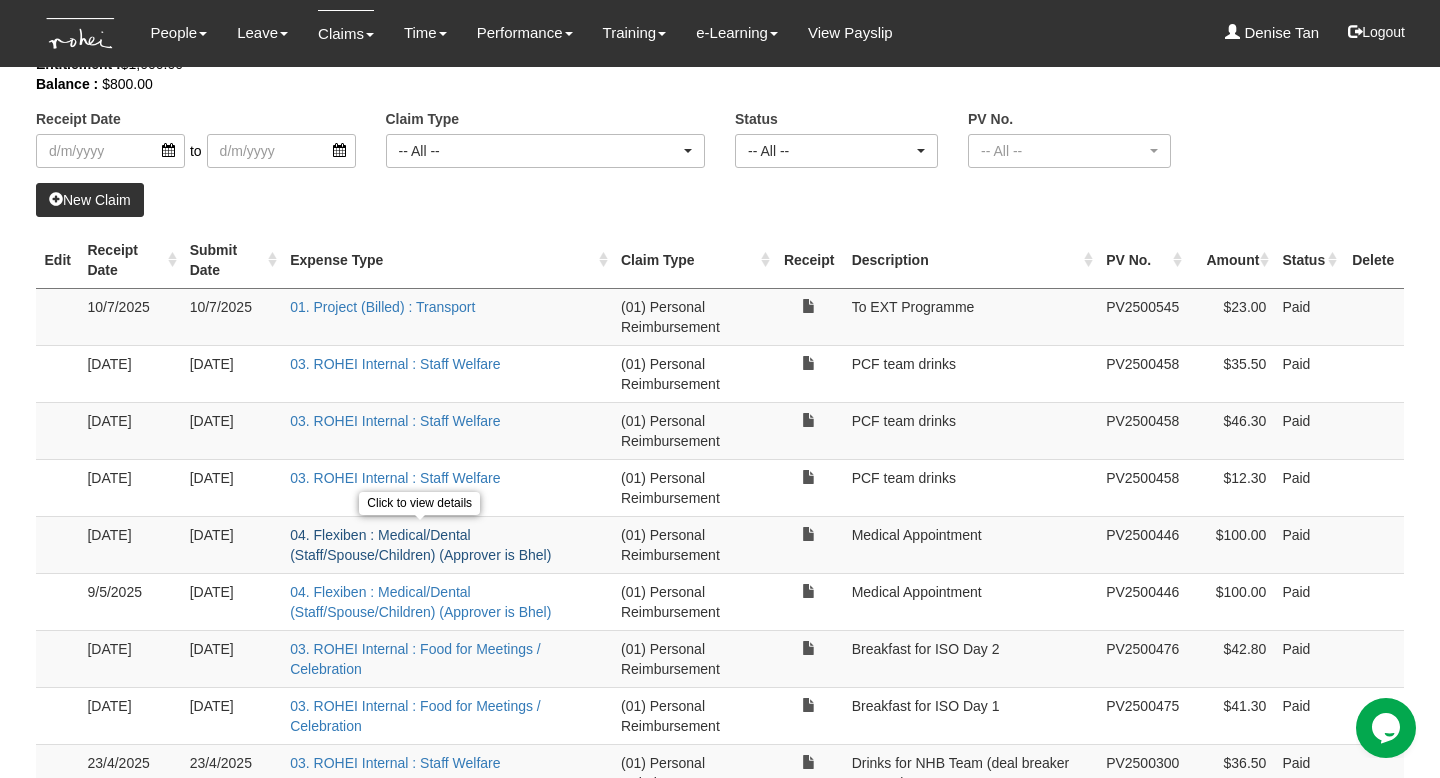click on "04. Flexiben : Medical/Dental (Staff/Spouse/Children) (Approver is Bhel)" at bounding box center [420, 545] 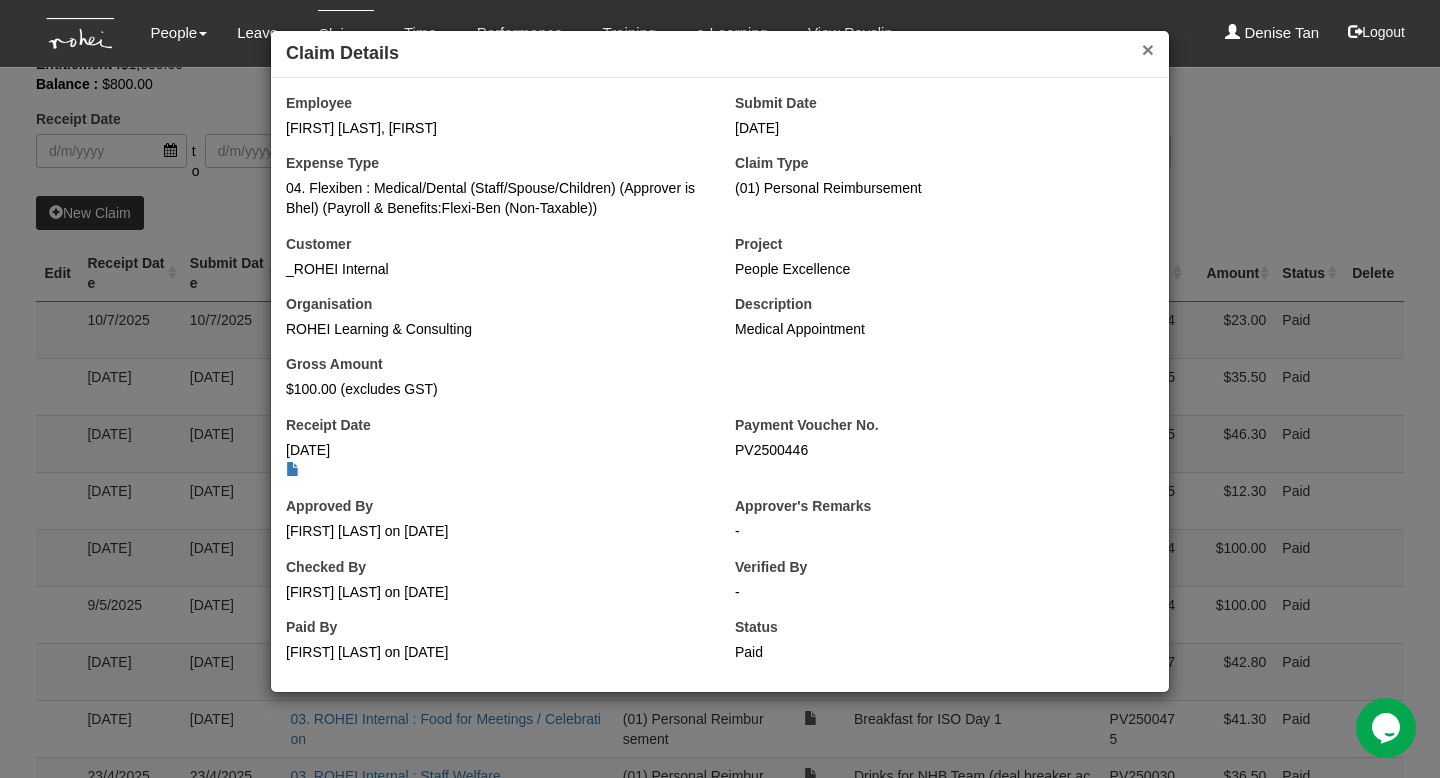 click on "×" at bounding box center [1148, 49] 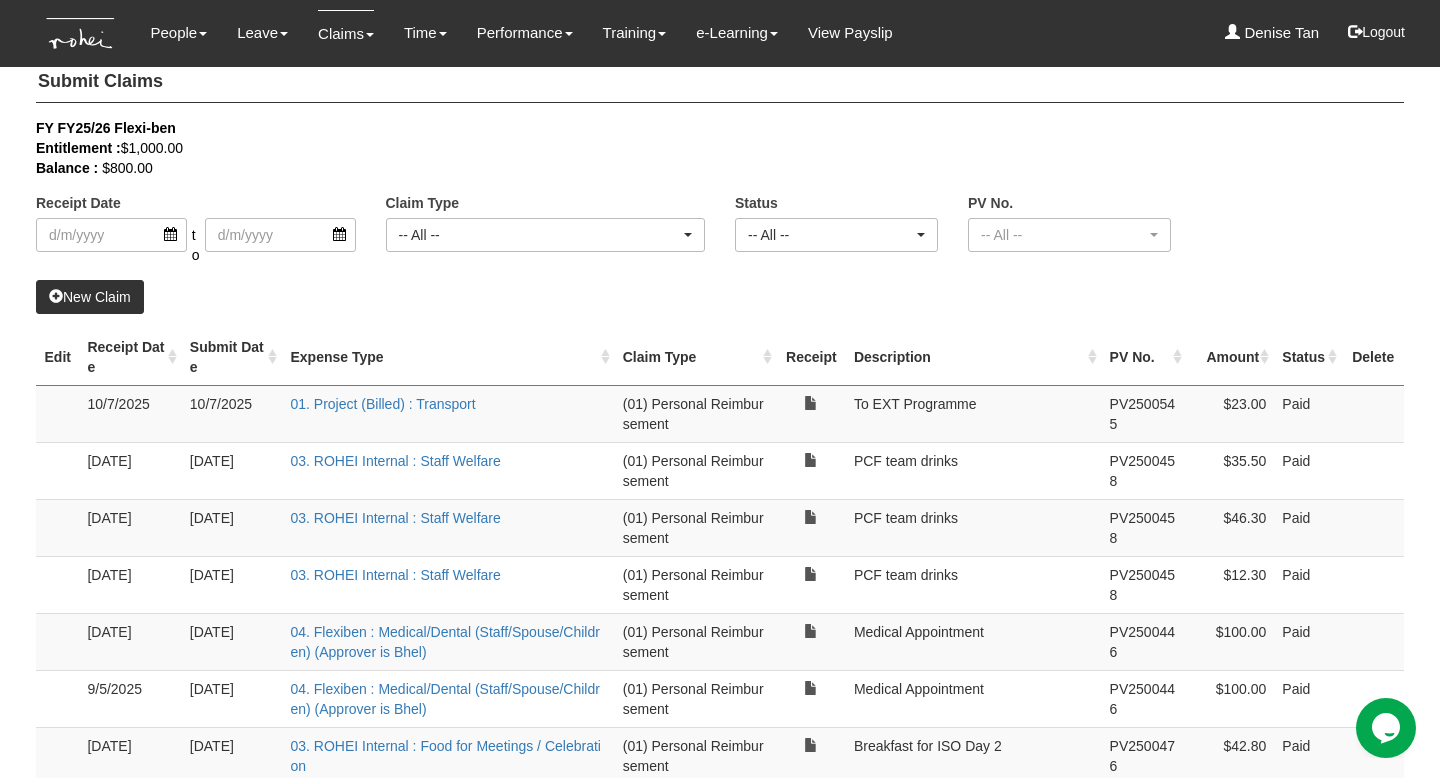 scroll, scrollTop: 26, scrollLeft: 0, axis: vertical 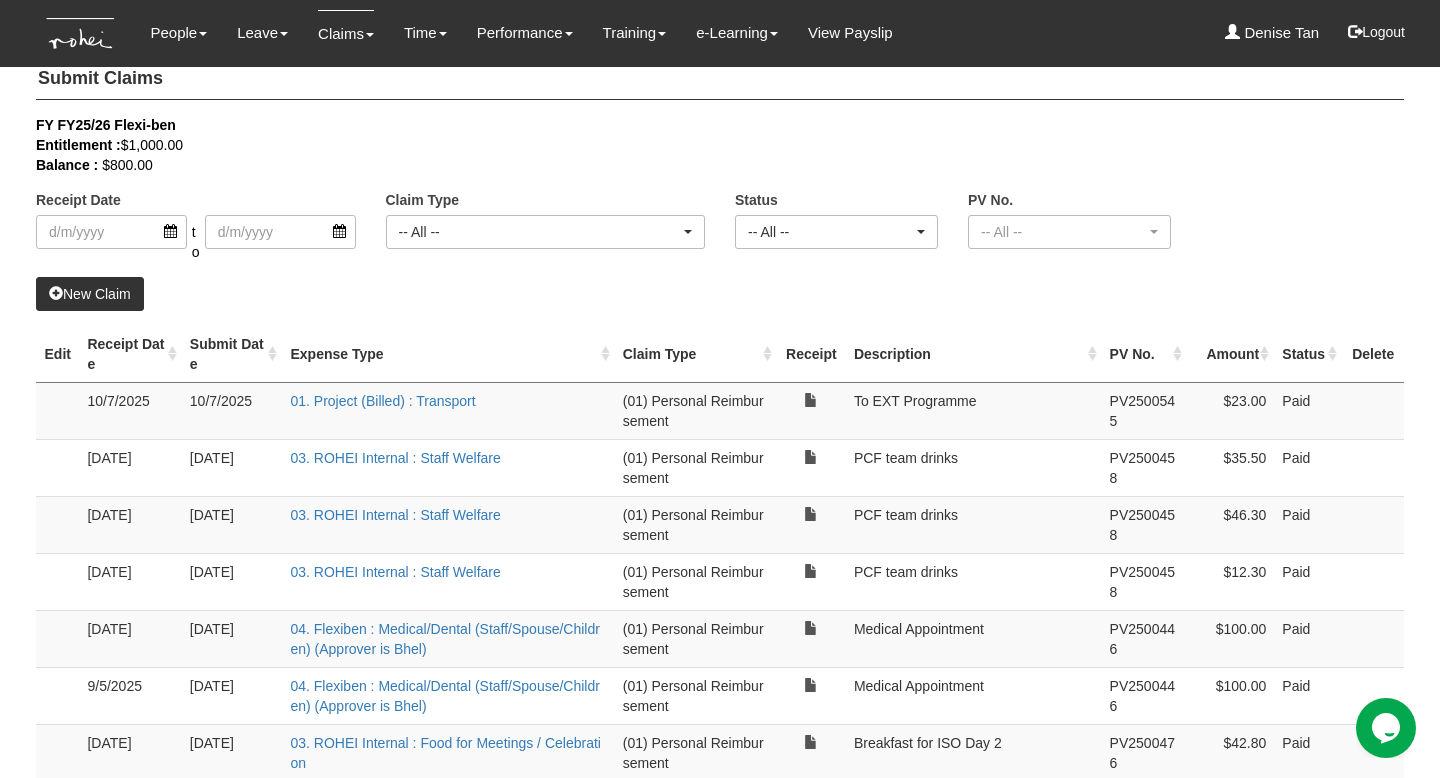 click on "New Claim" at bounding box center [90, 294] 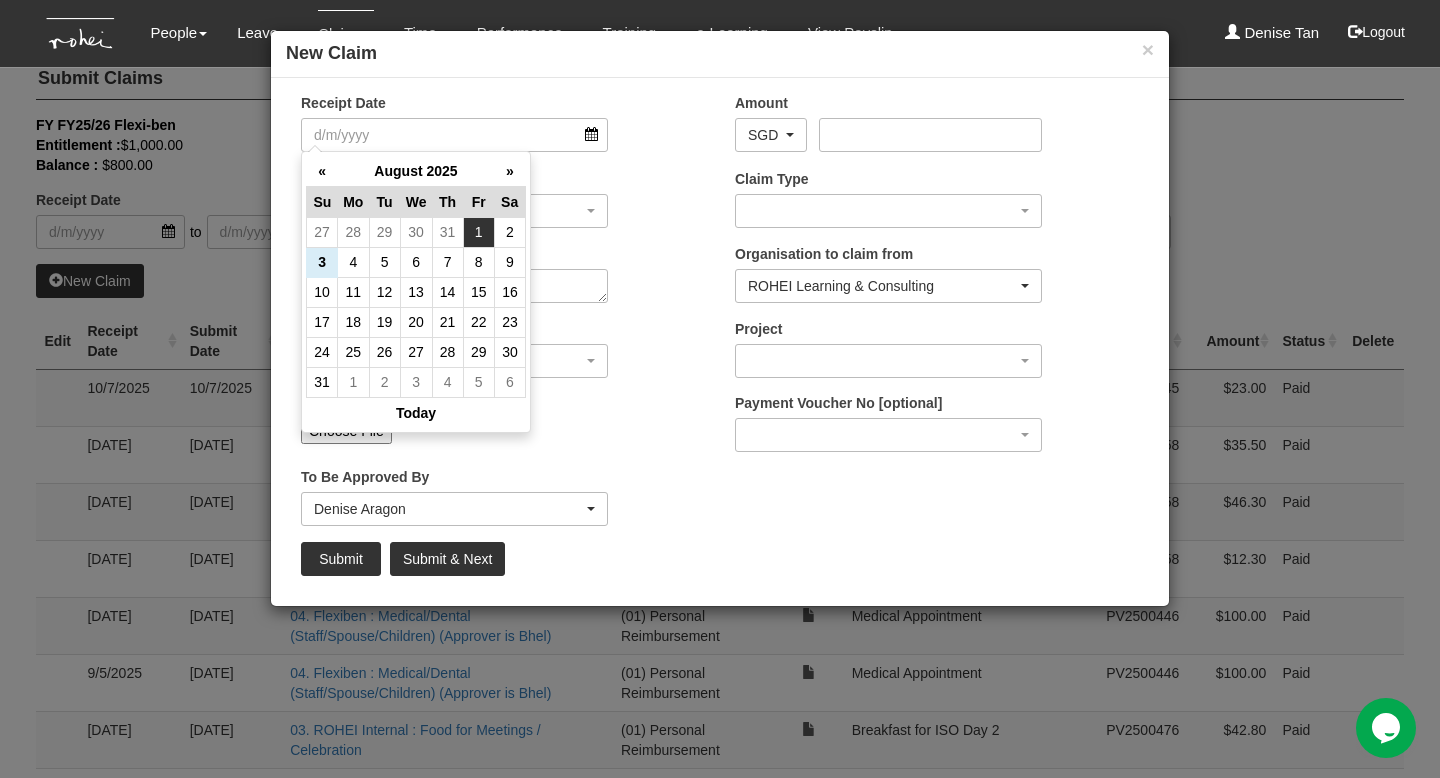 click on "1" at bounding box center (478, 232) 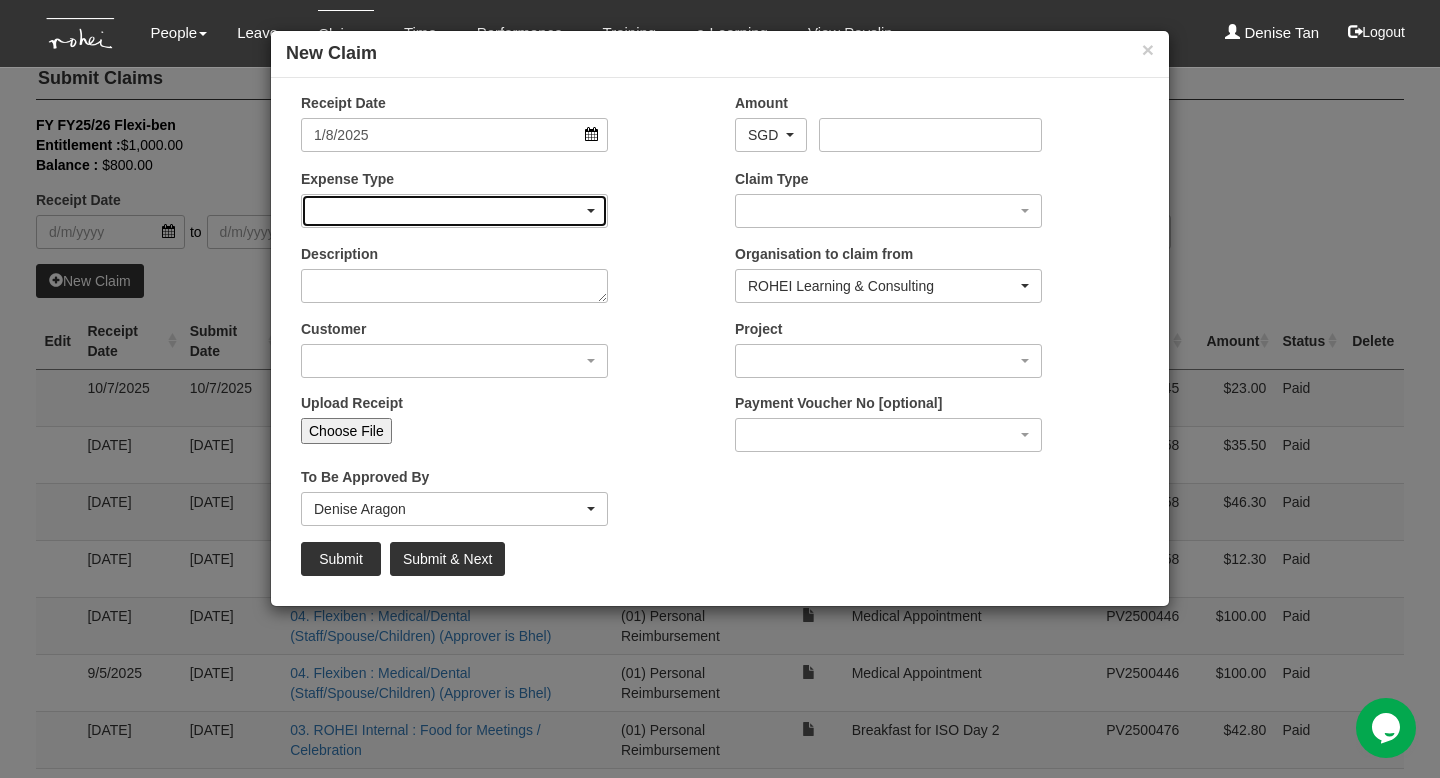 click at bounding box center (454, 211) 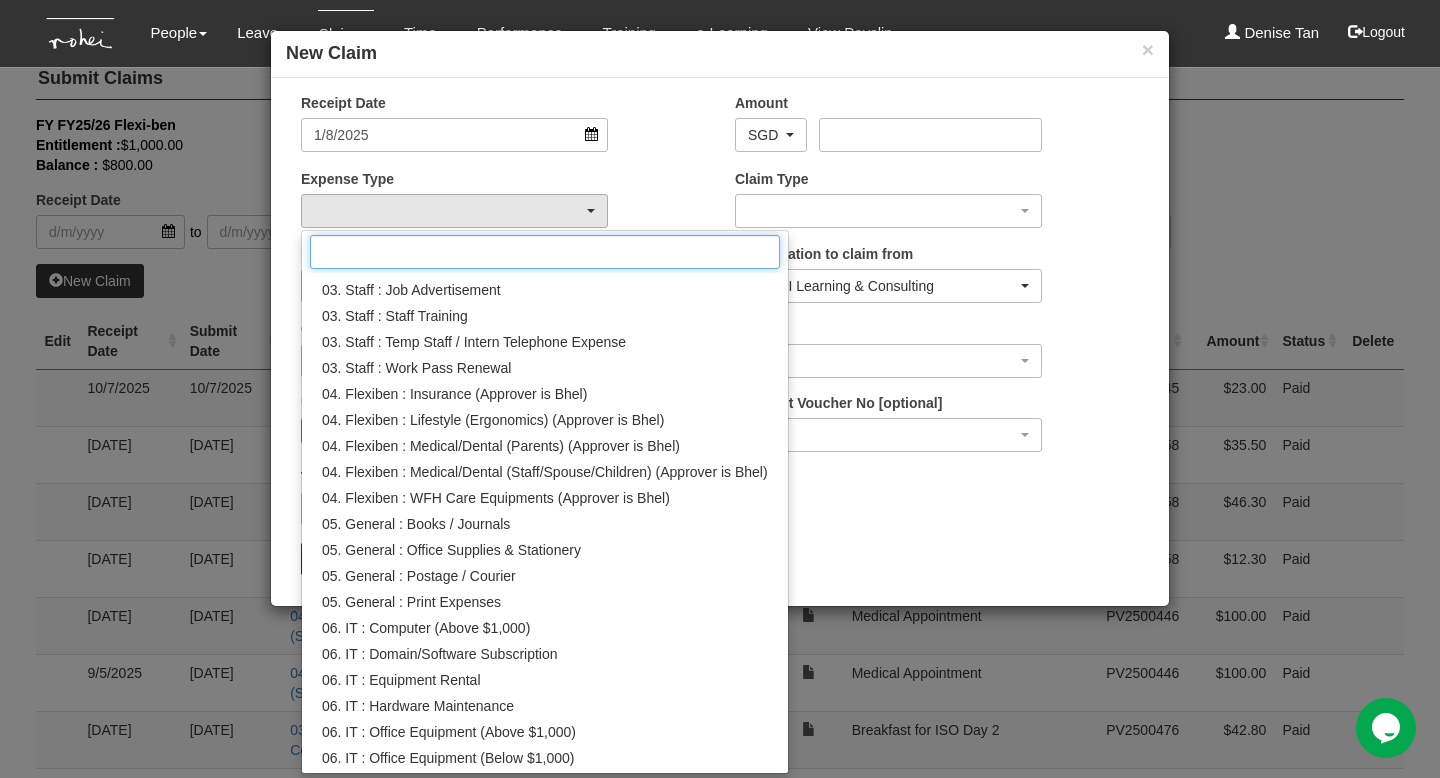 scroll, scrollTop: 534, scrollLeft: 0, axis: vertical 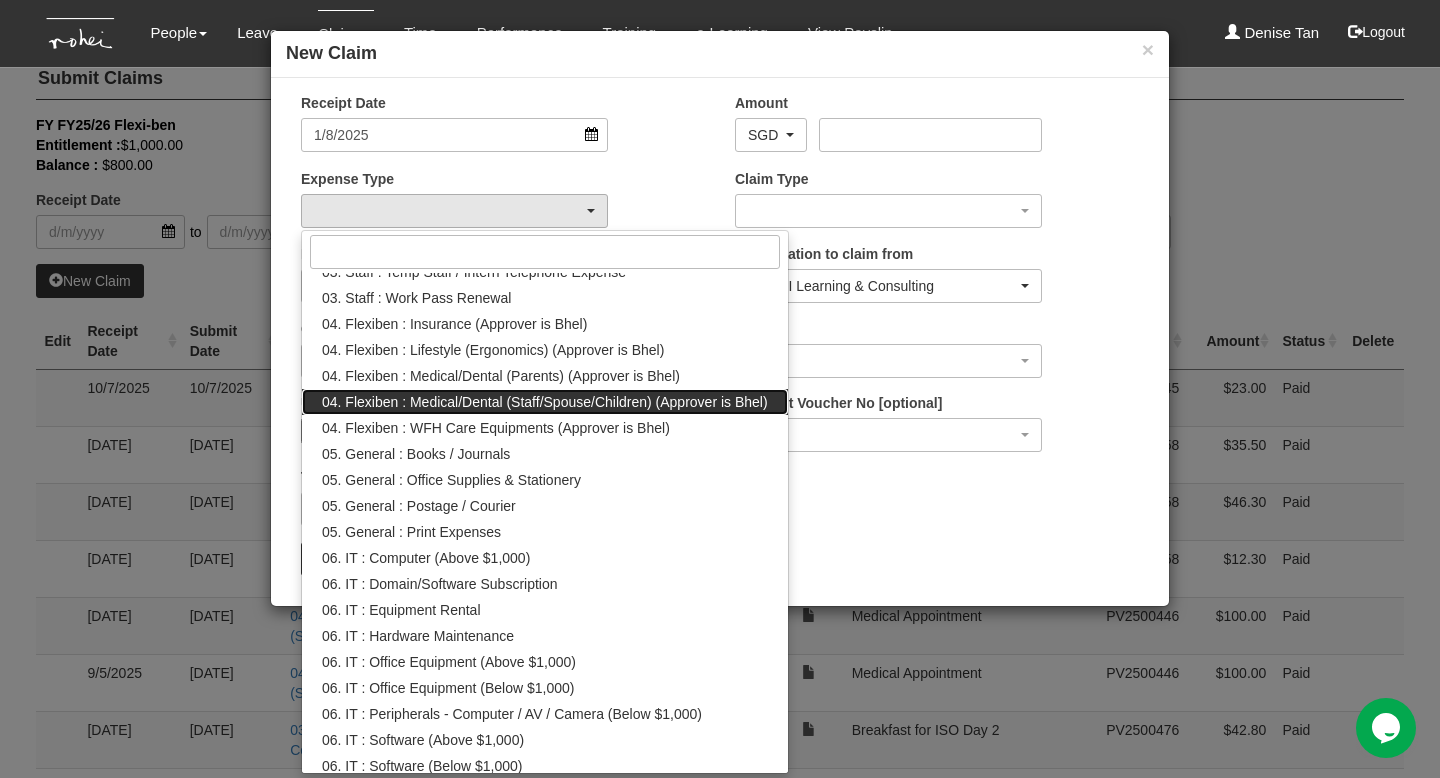 click on "04. Flexiben : Medical/Dental (Staff/Spouse/Children) (Approver is Bhel)" at bounding box center [545, 402] 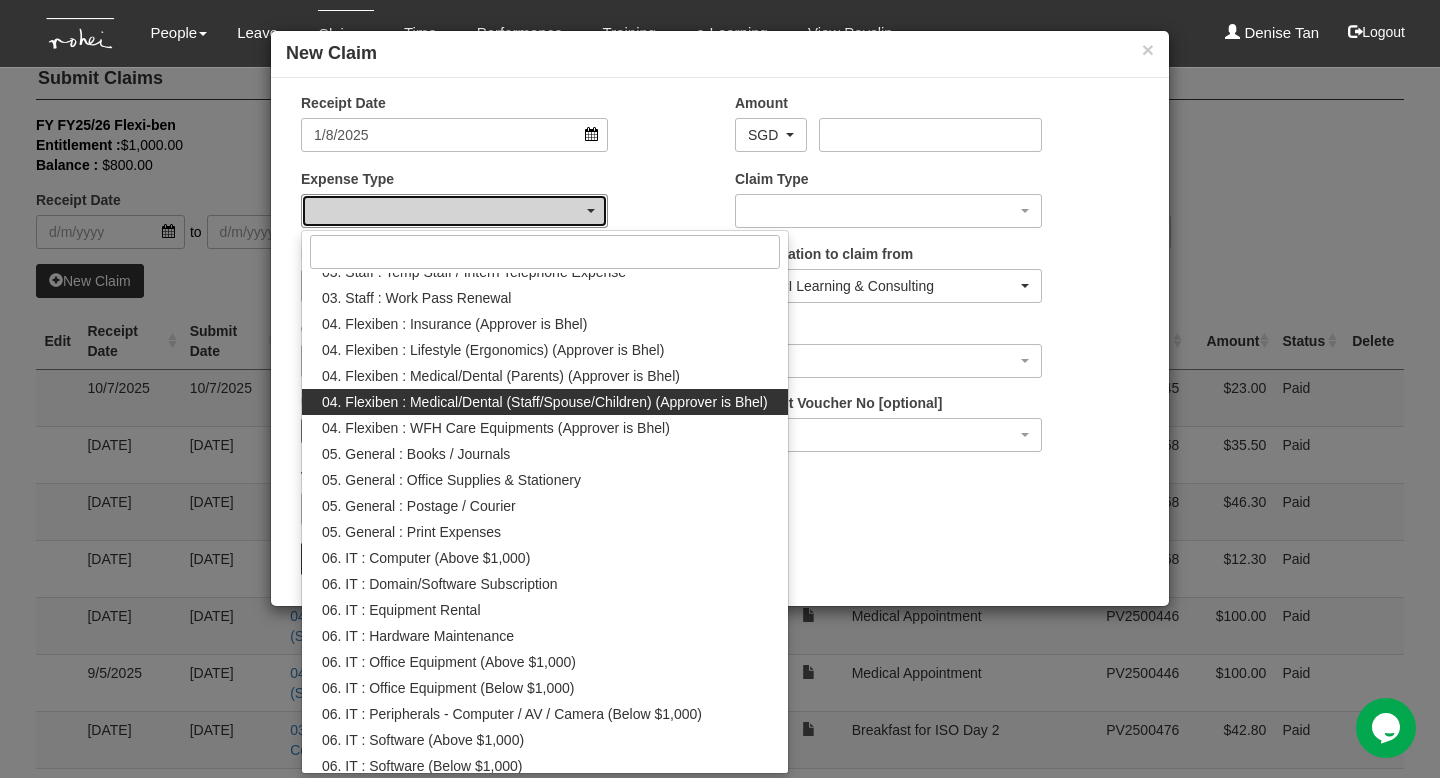 select on "146" 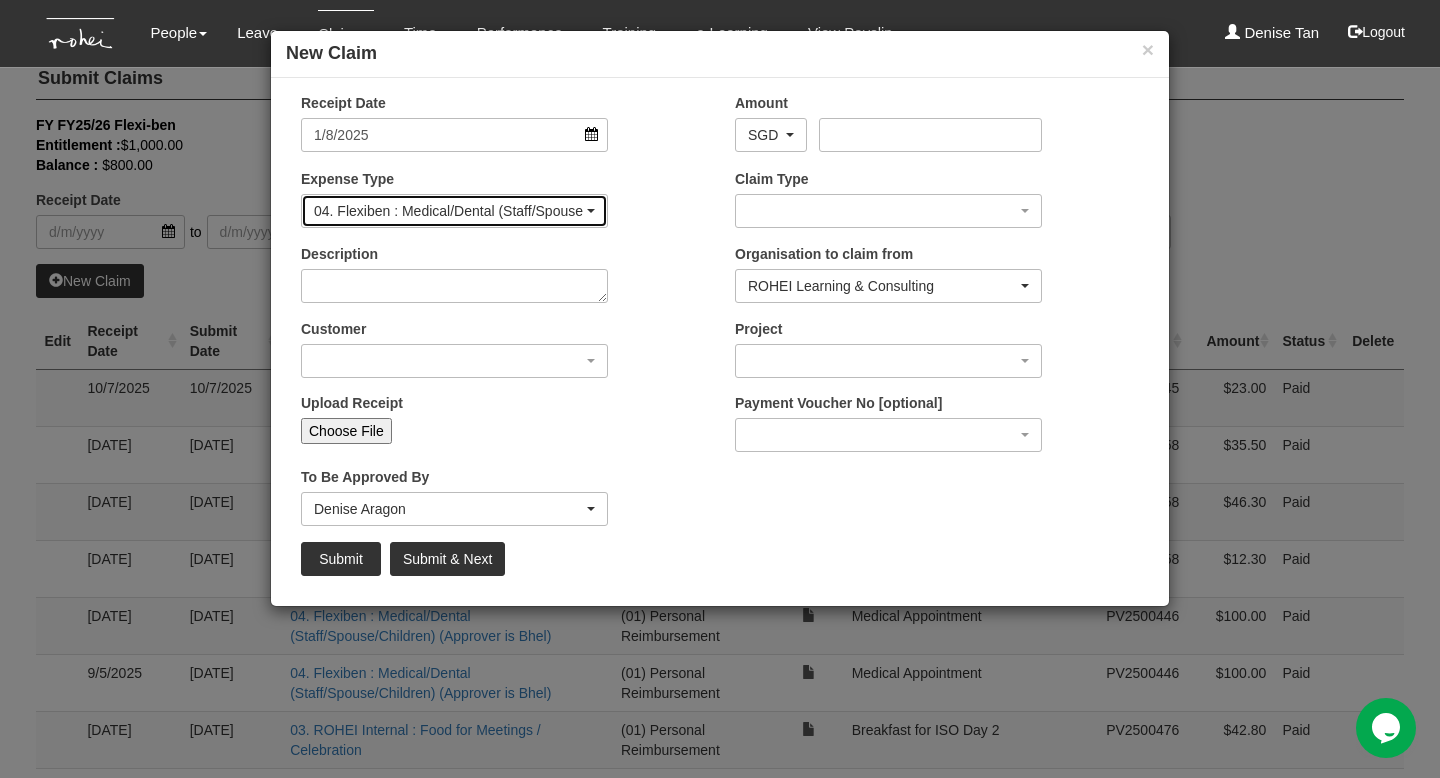 click on "04. Flexiben : Medical/Dental (Staff/Spouse/Children) (Approver is Bhel)" at bounding box center (448, 211) 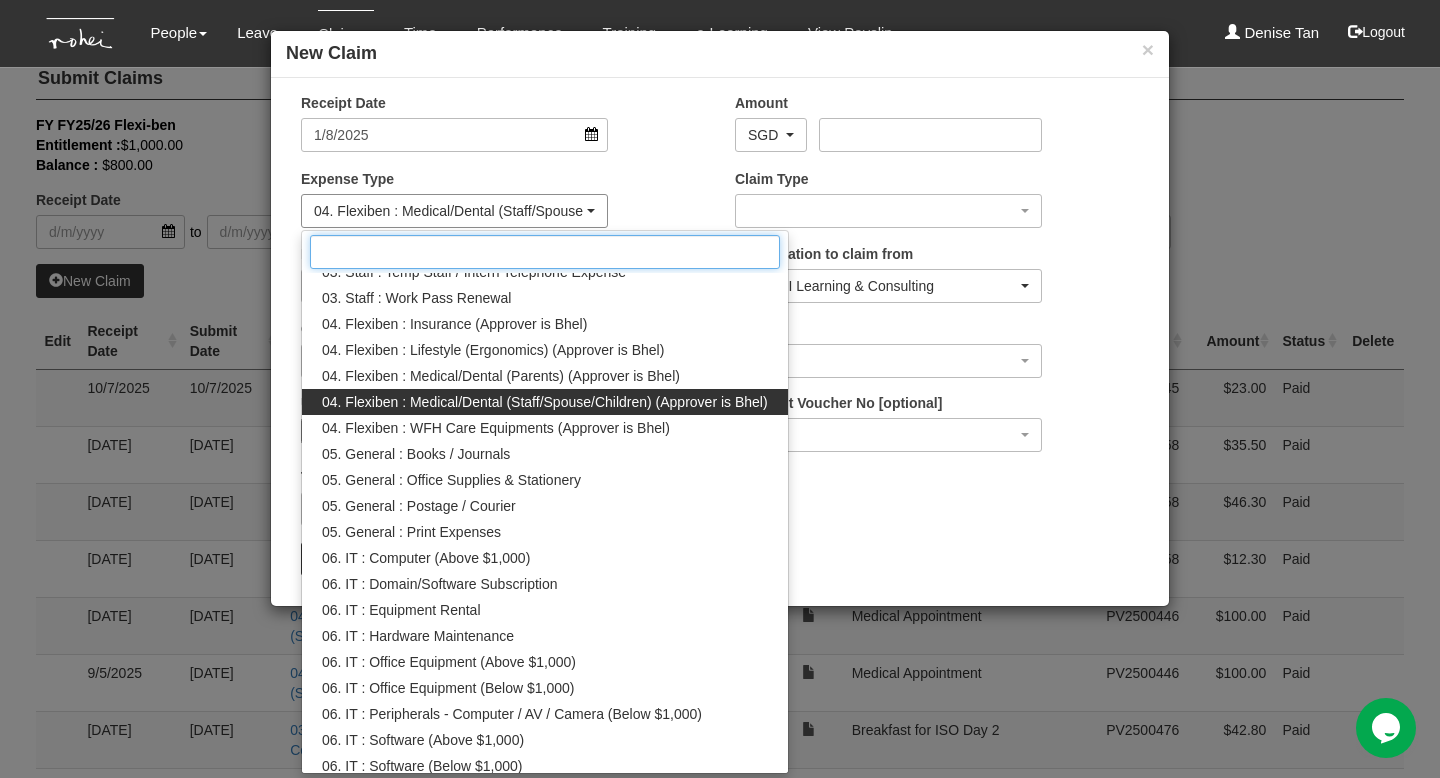 scroll, scrollTop: 413, scrollLeft: 0, axis: vertical 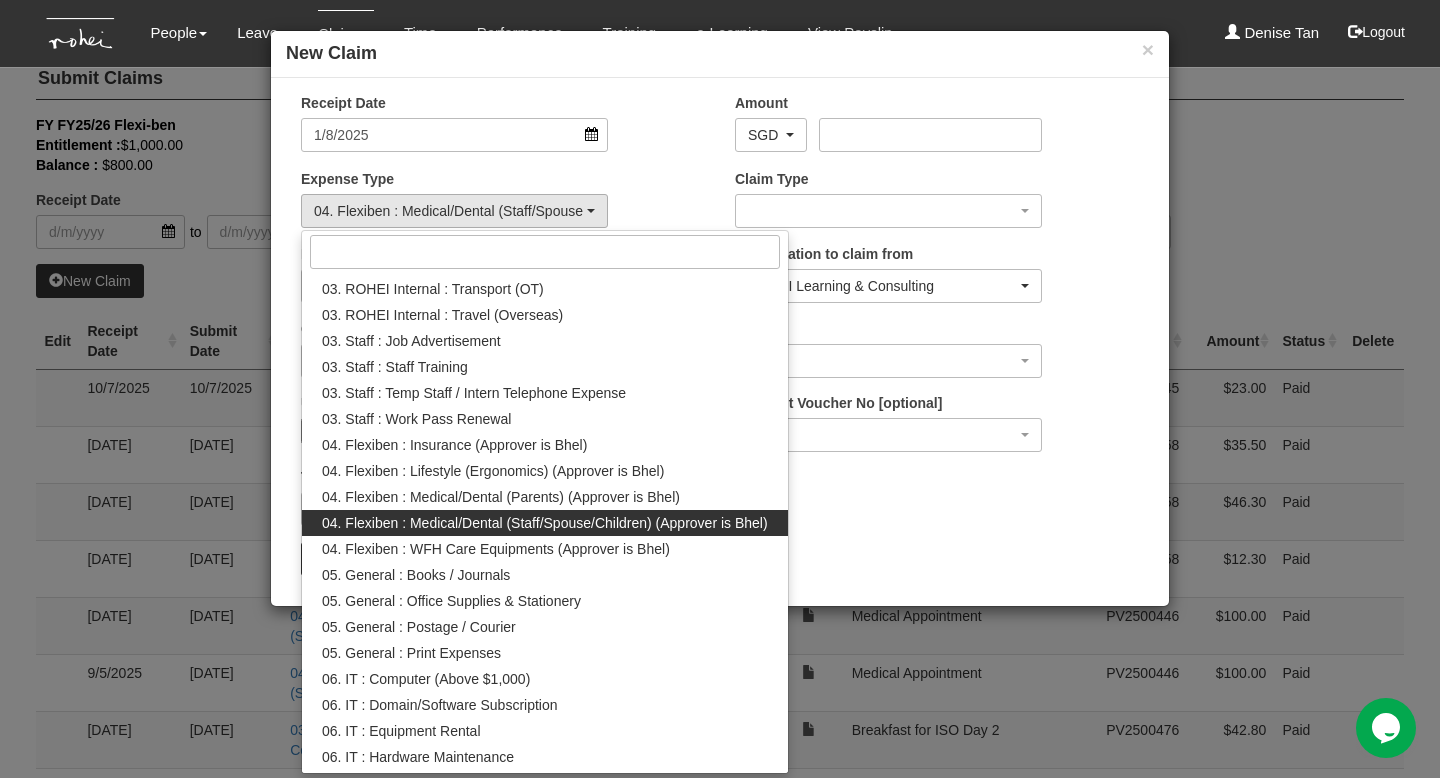 click on "Expense Type
01. Project (Billed) : Food for FGDs / Meetings
01. Project (Billed) : Lunch for Participants
01. Project (Billed) : Overseas Travel Expenses
01. Project (Billed) : Printed Collaterals / Manuals
01. Project (Billed) : Project Props / Materials
01. Project (Billed) : Refreshment for Participants
01. Project (Billed) : Transport
02. Client (Non-Billable) : Event Expenses
02. Client (Non-Billable) : Food for Meetings / Entertainment / Gifts
03. ROHEI Internal : Donations
03. ROHEI Internal : Food for Meetings / Celebration
03. ROHEI Internal : Staff Welfare
03. ROHEI Internal : Staff Welfare - HOD
03. ROHEI Internal : Training/Product Refresh
03. ROHEI Internal : Transport
03. ROHEI Internal : Transport (OT)
03. ROHEI Internal : Travel (Overseas)
03. Staff : Job Advertisement
03. Staff : Staff Training
03. Staff : Temp Staff / Intern Telephone Expense
03. Staff : Work Pass Renewal" at bounding box center (503, 206) 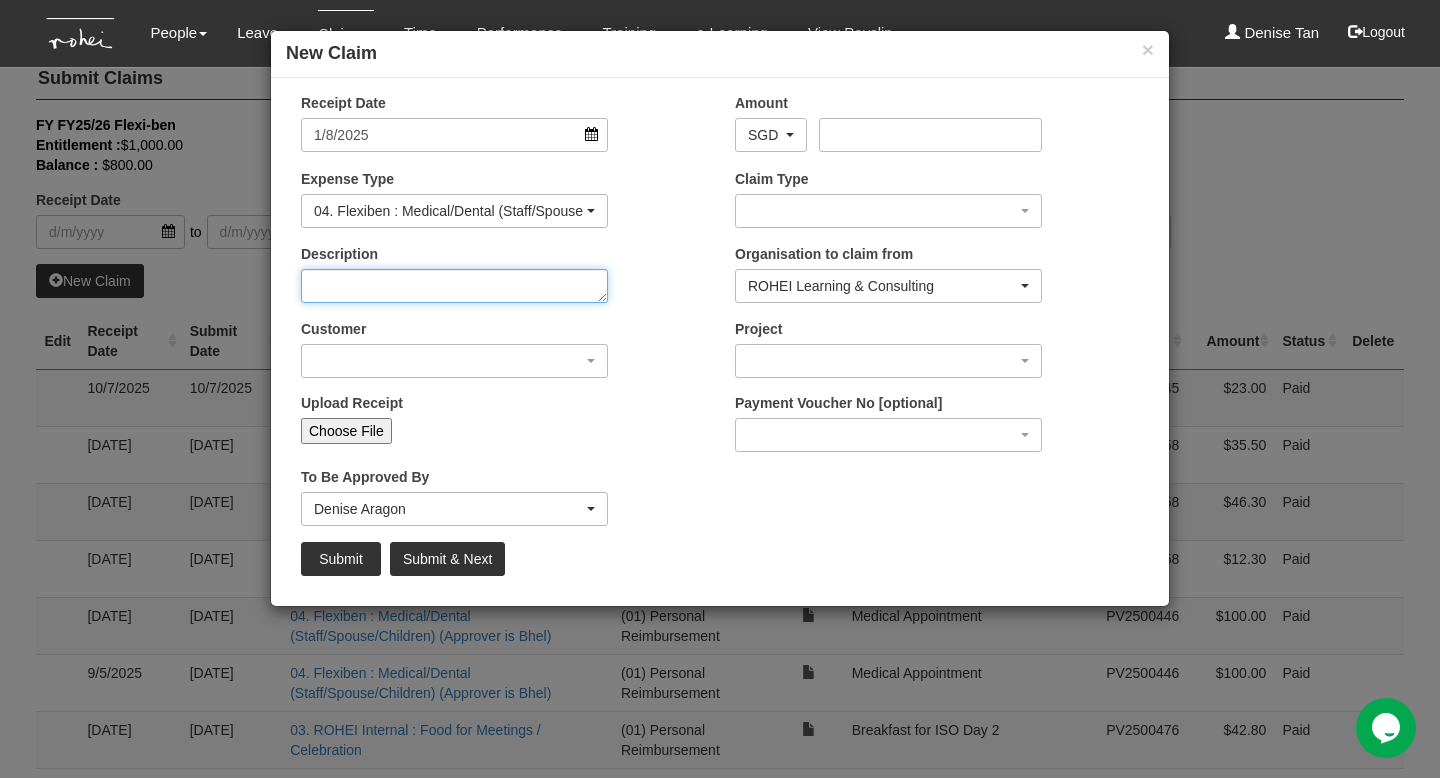 click on "Description" at bounding box center (454, 286) 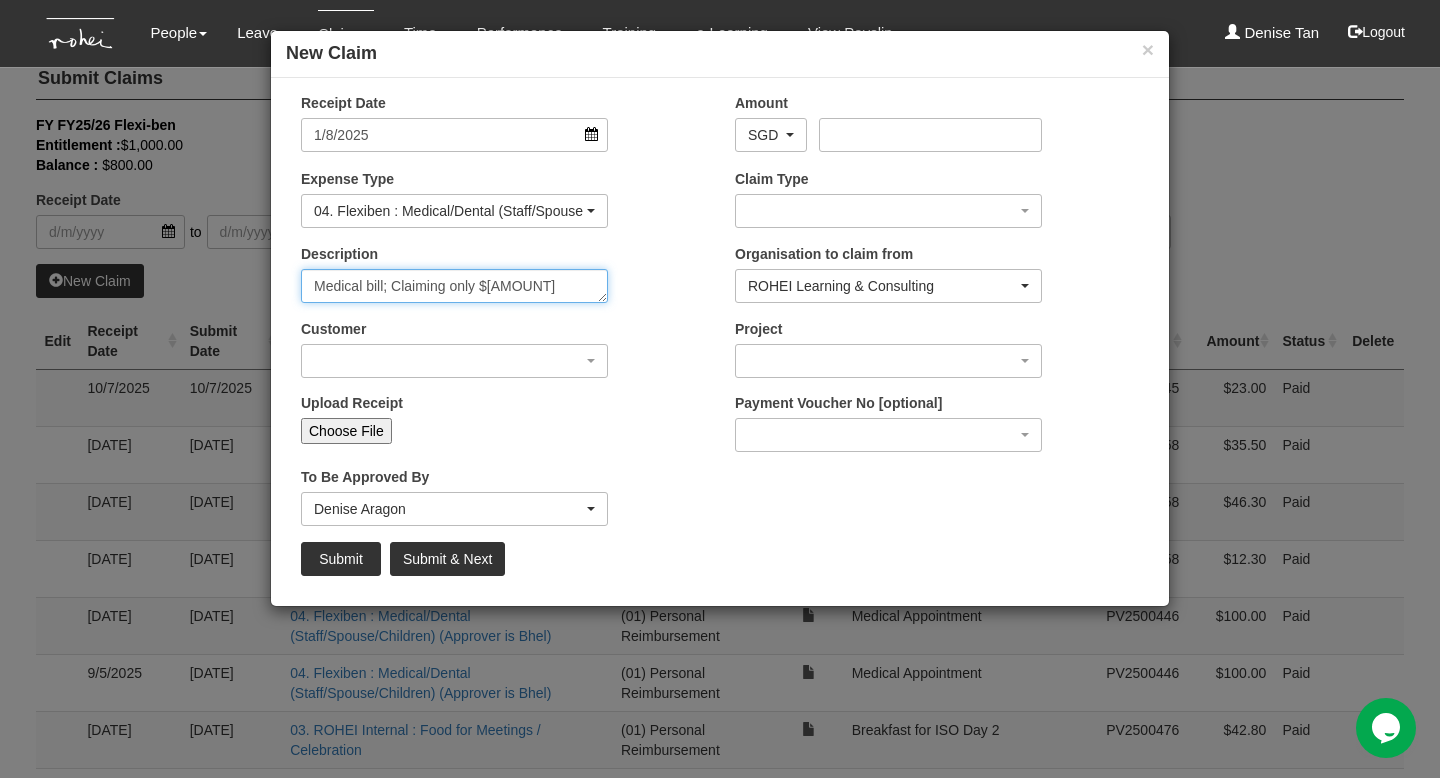 type on "Medical bill; Claiming only $270" 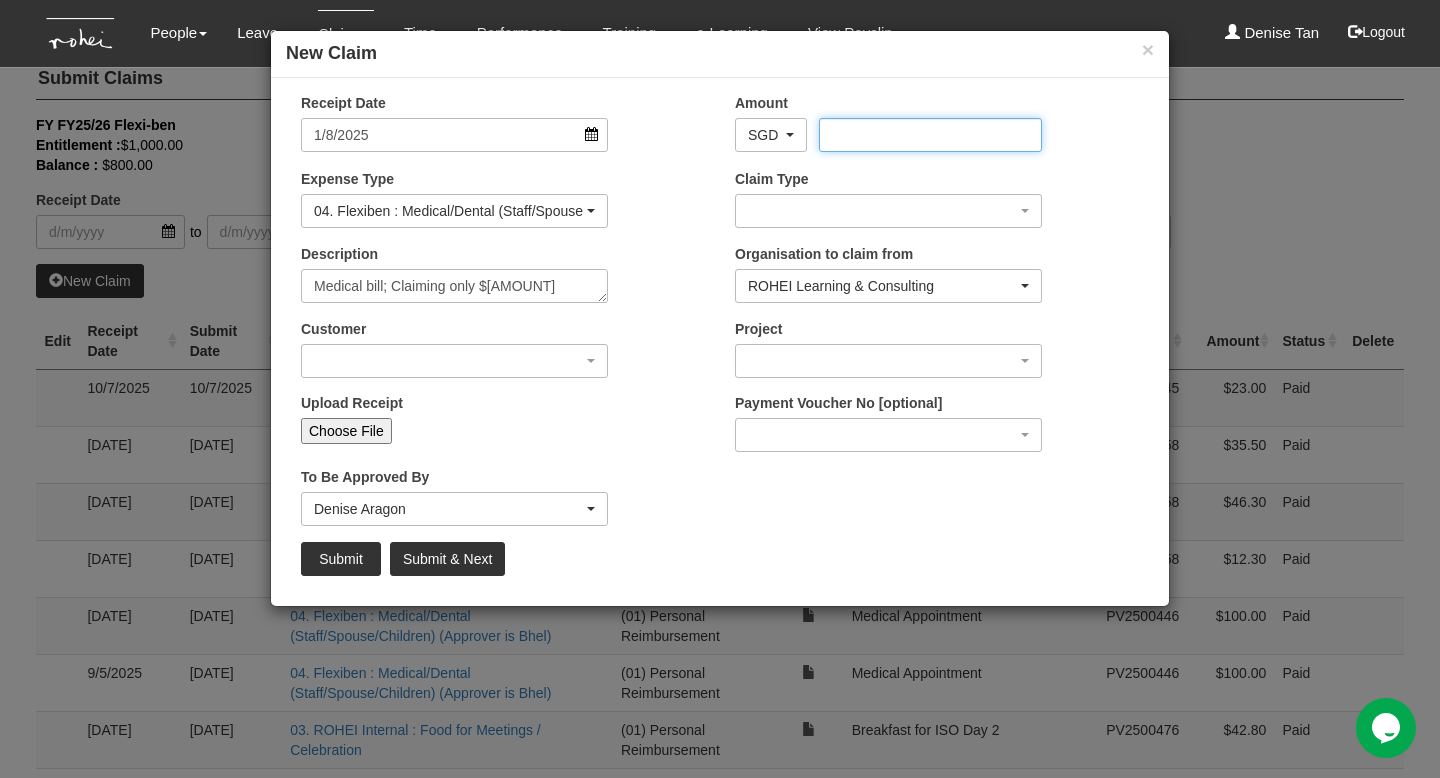 click on "Amount" at bounding box center (930, 135) 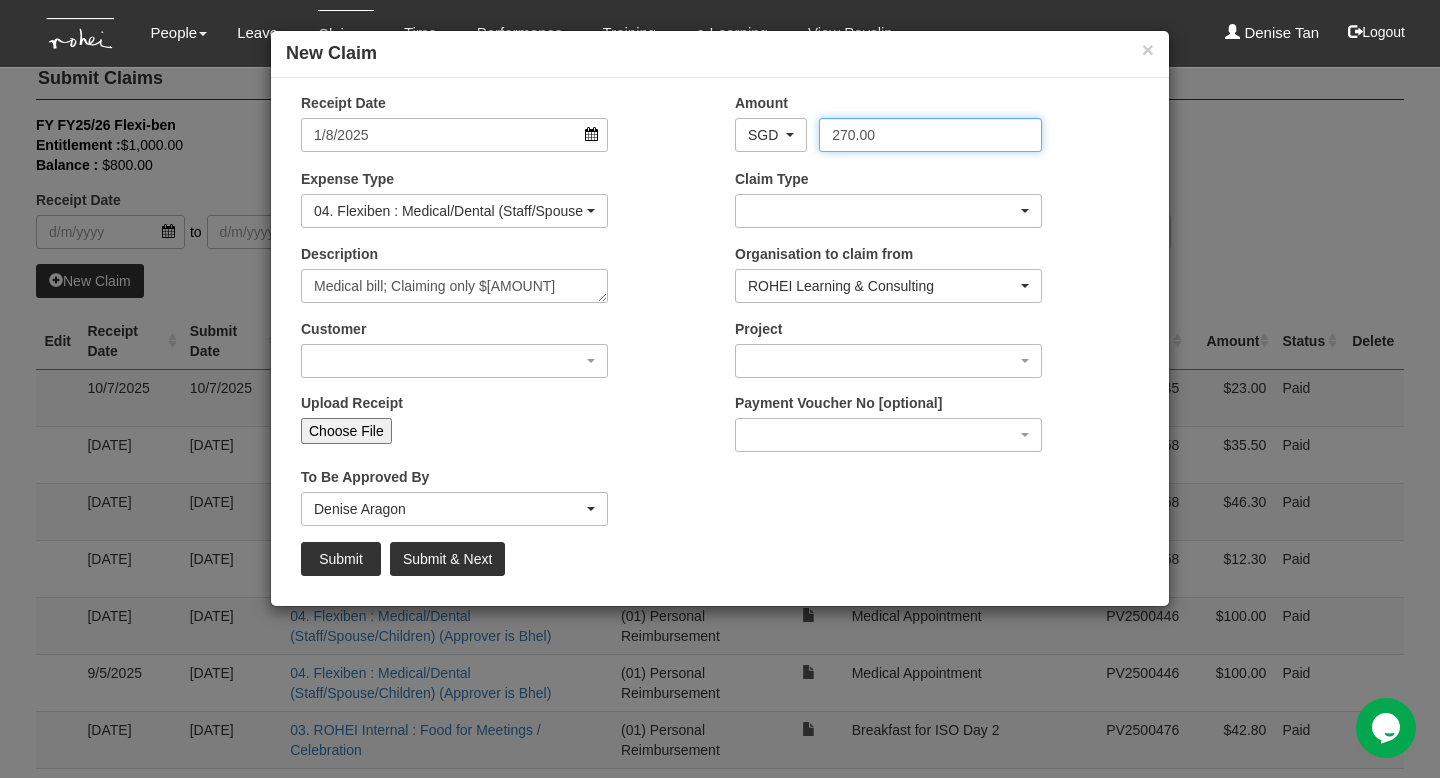type on "270.00" 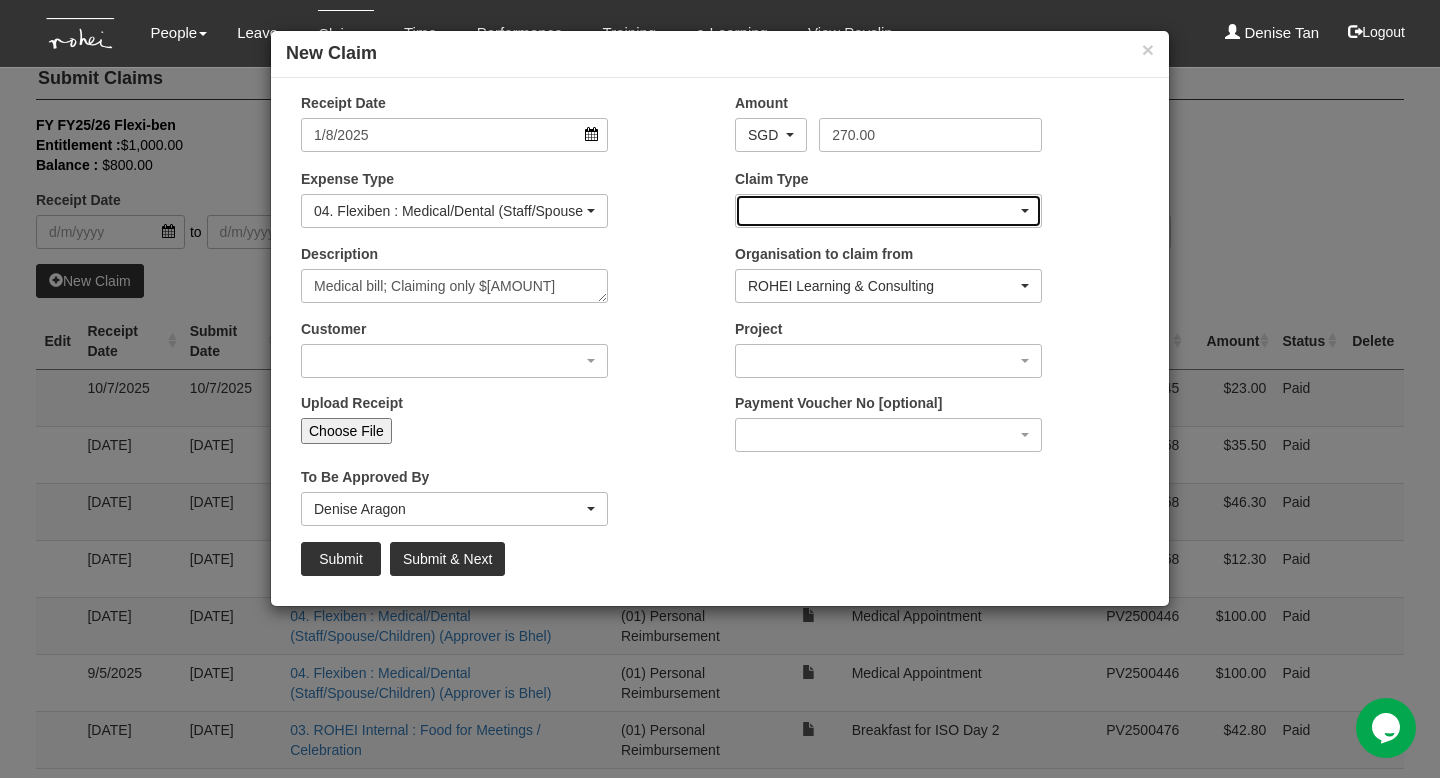 click at bounding box center (888, 211) 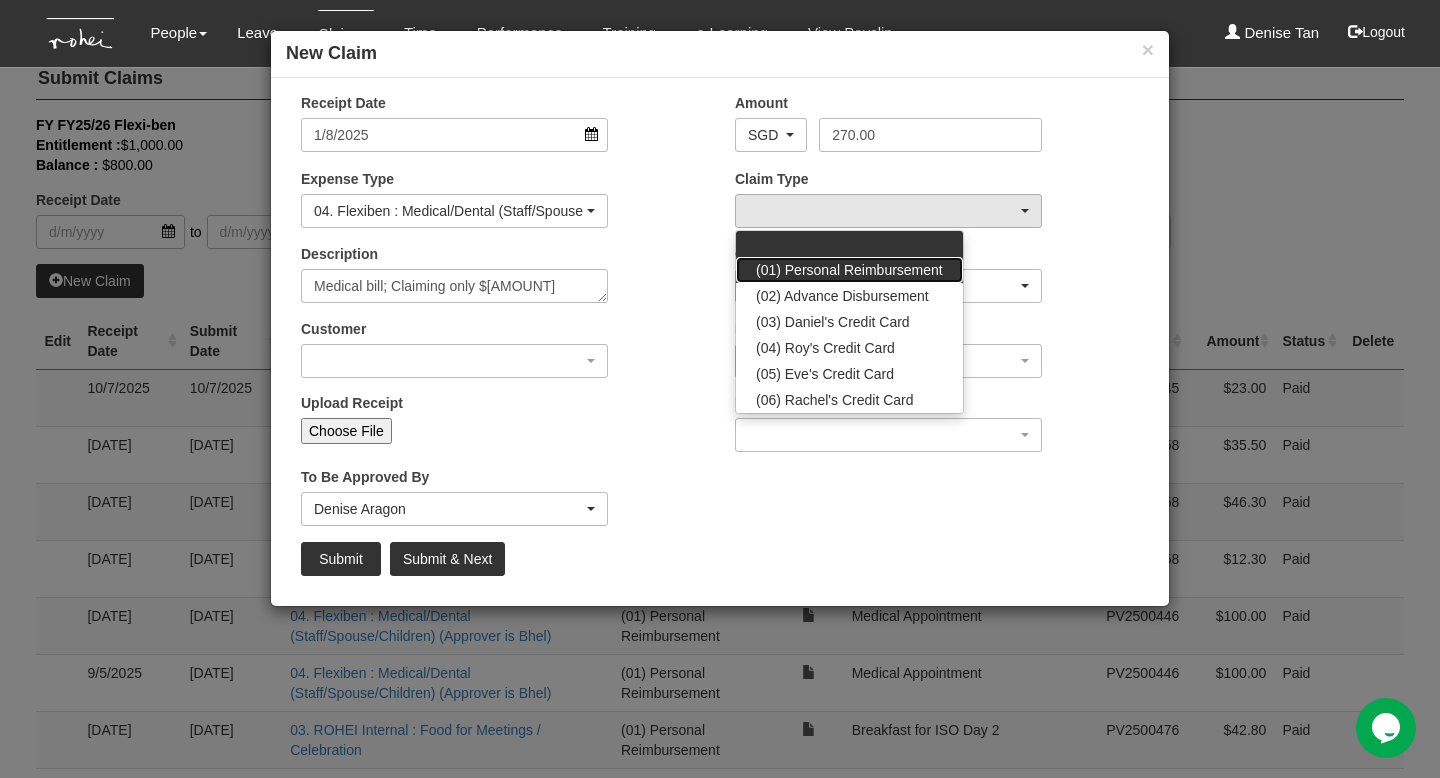 click on "(01) Personal Reimbursement" at bounding box center [849, 270] 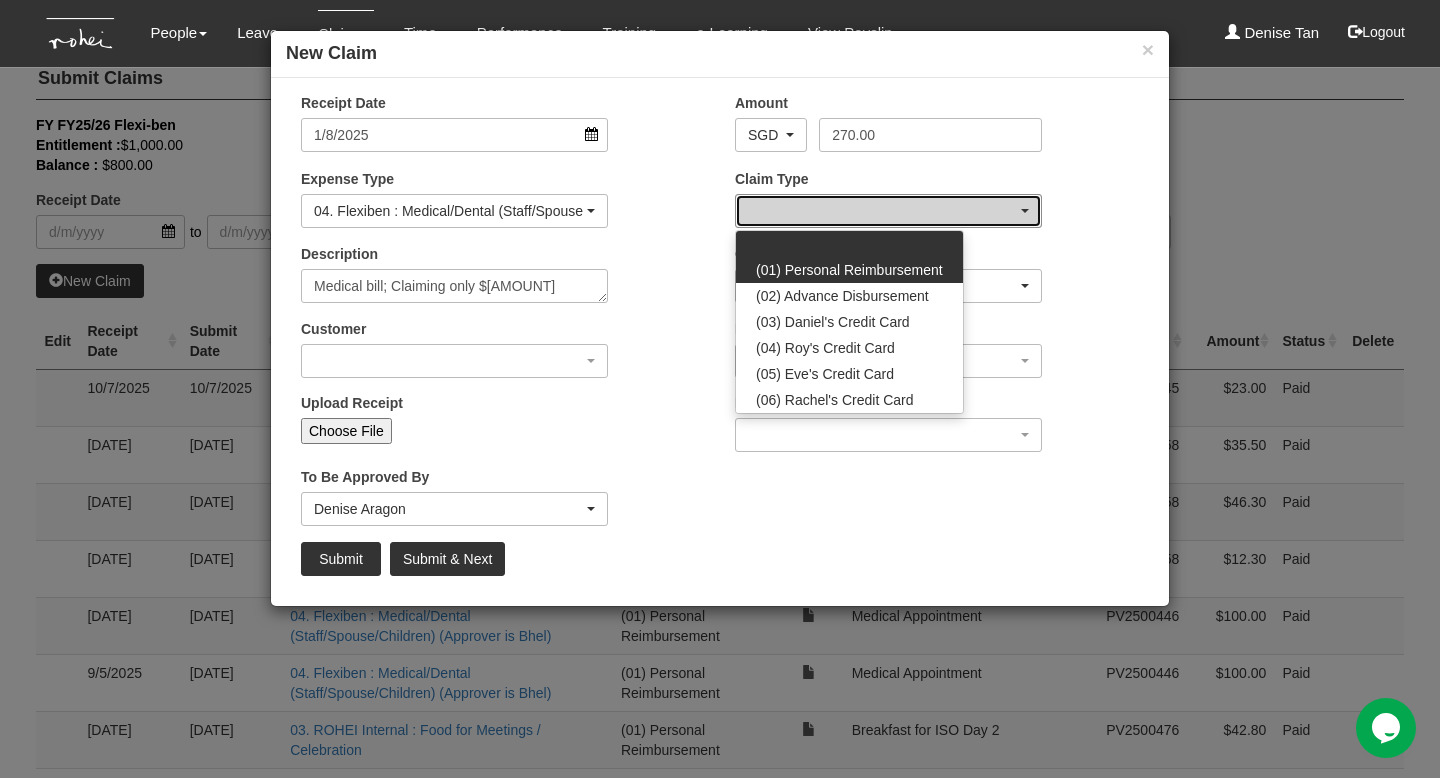 select on "14" 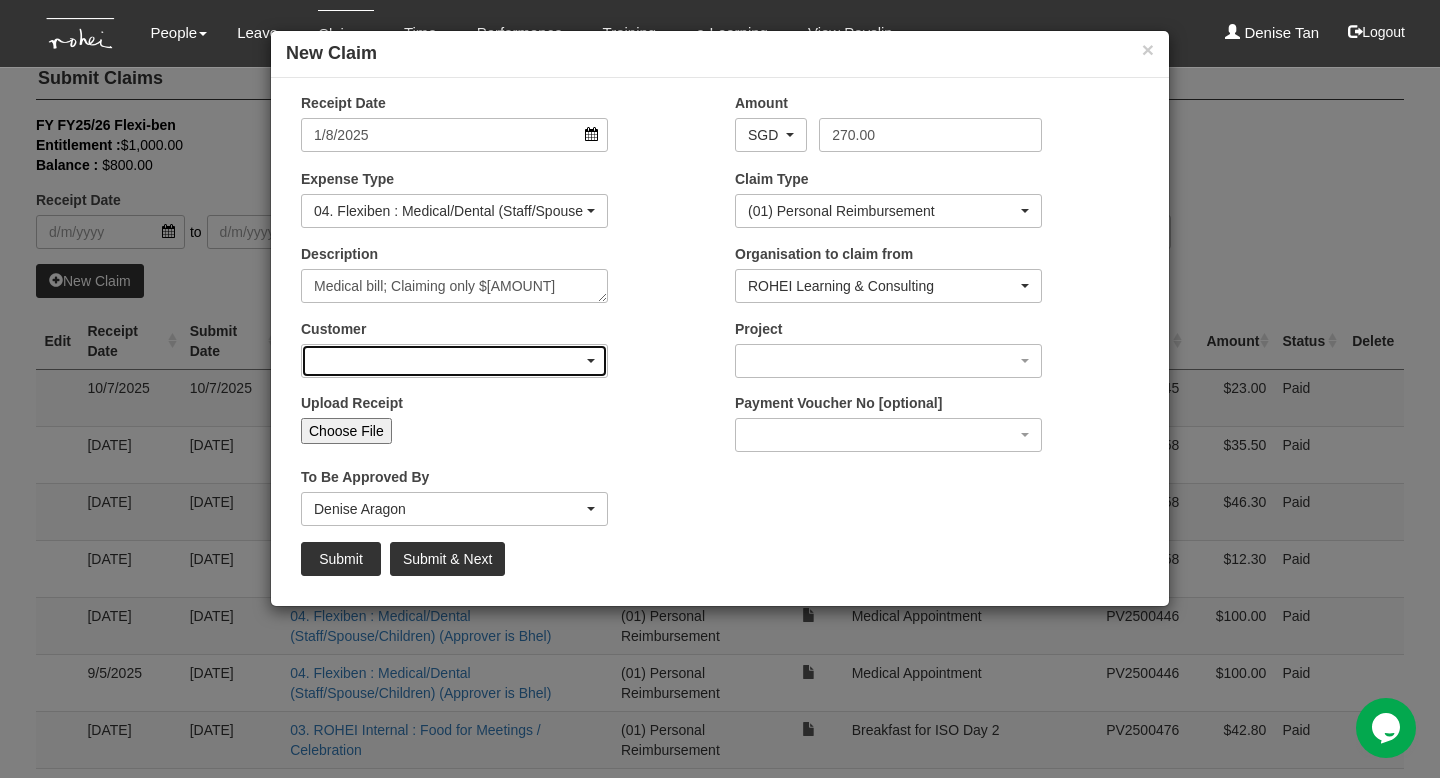 click at bounding box center [454, 361] 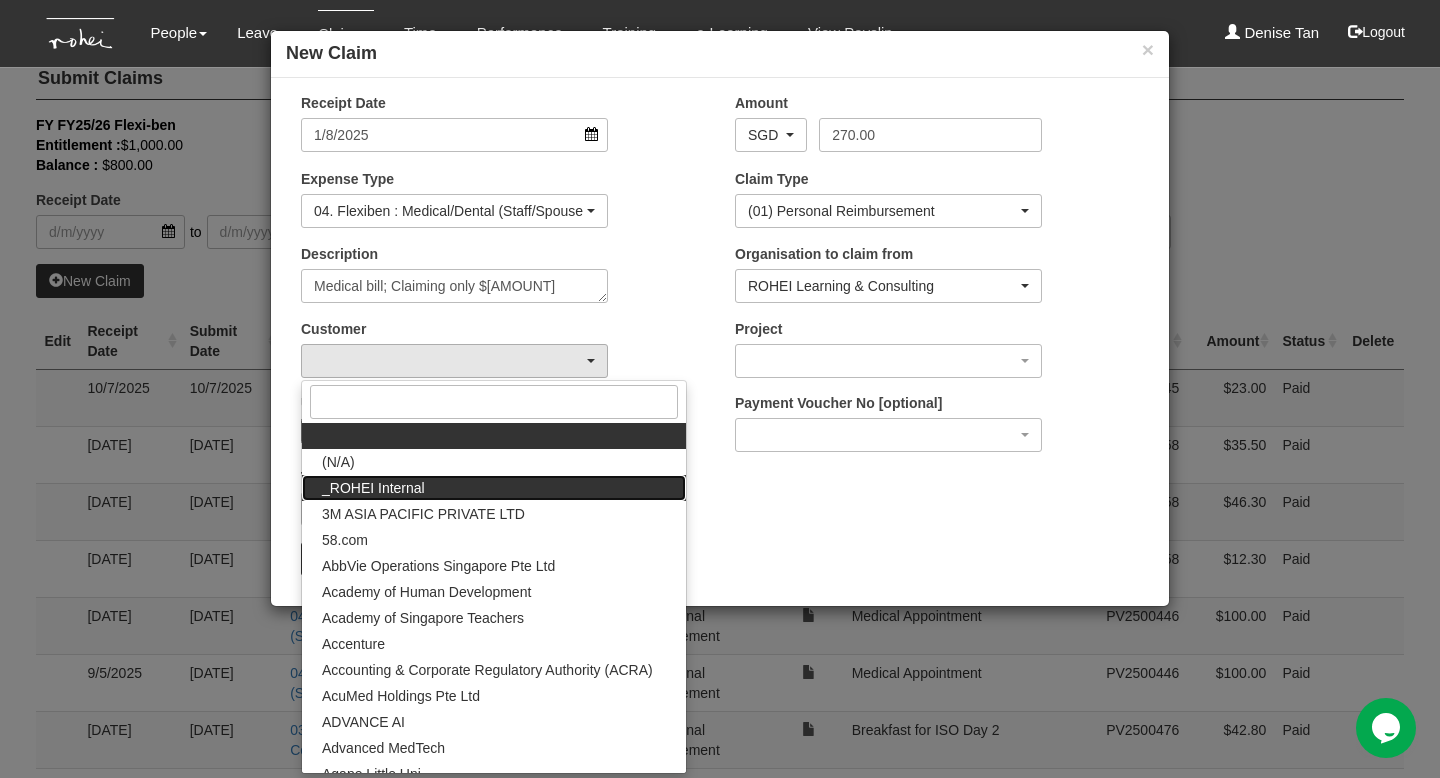click on "_ROHEI Internal" at bounding box center [373, 488] 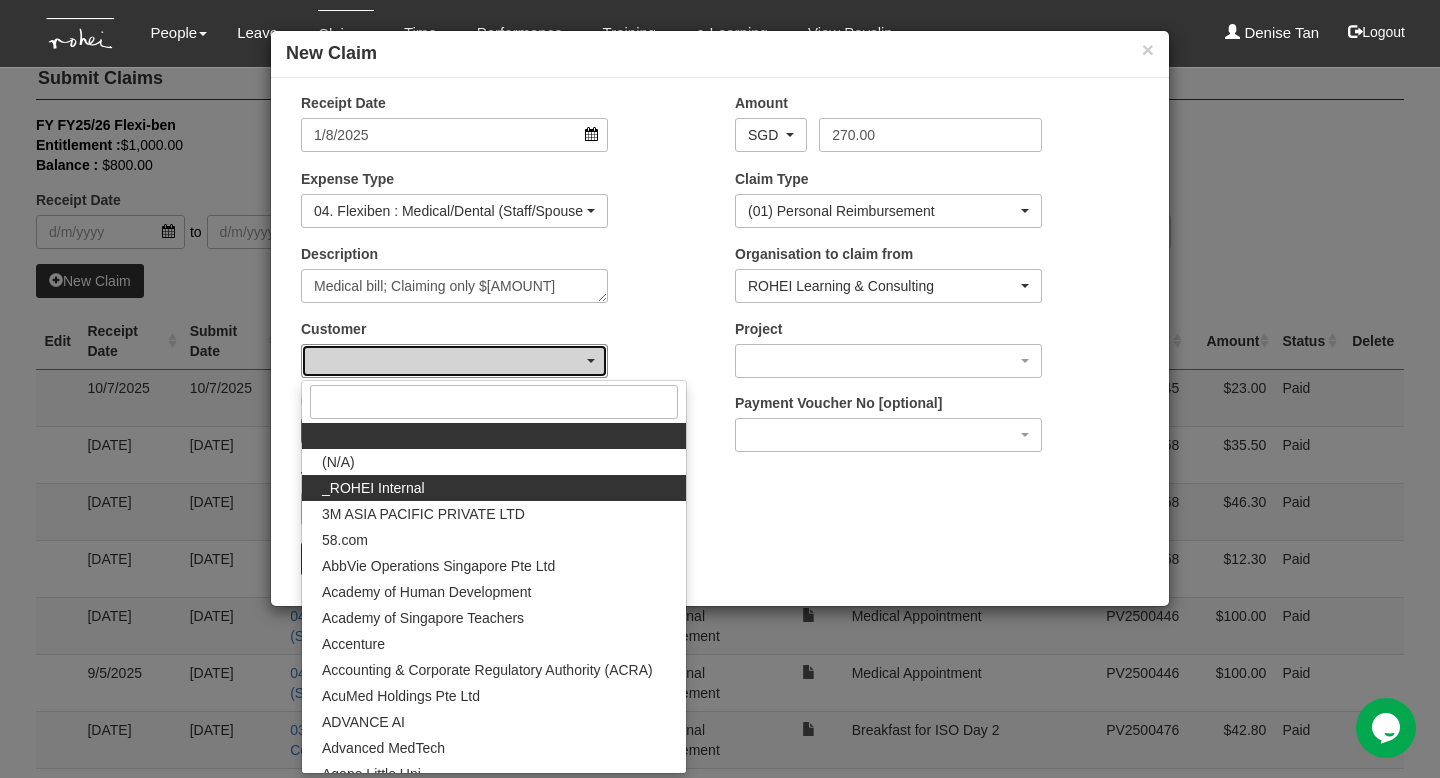 select on "397" 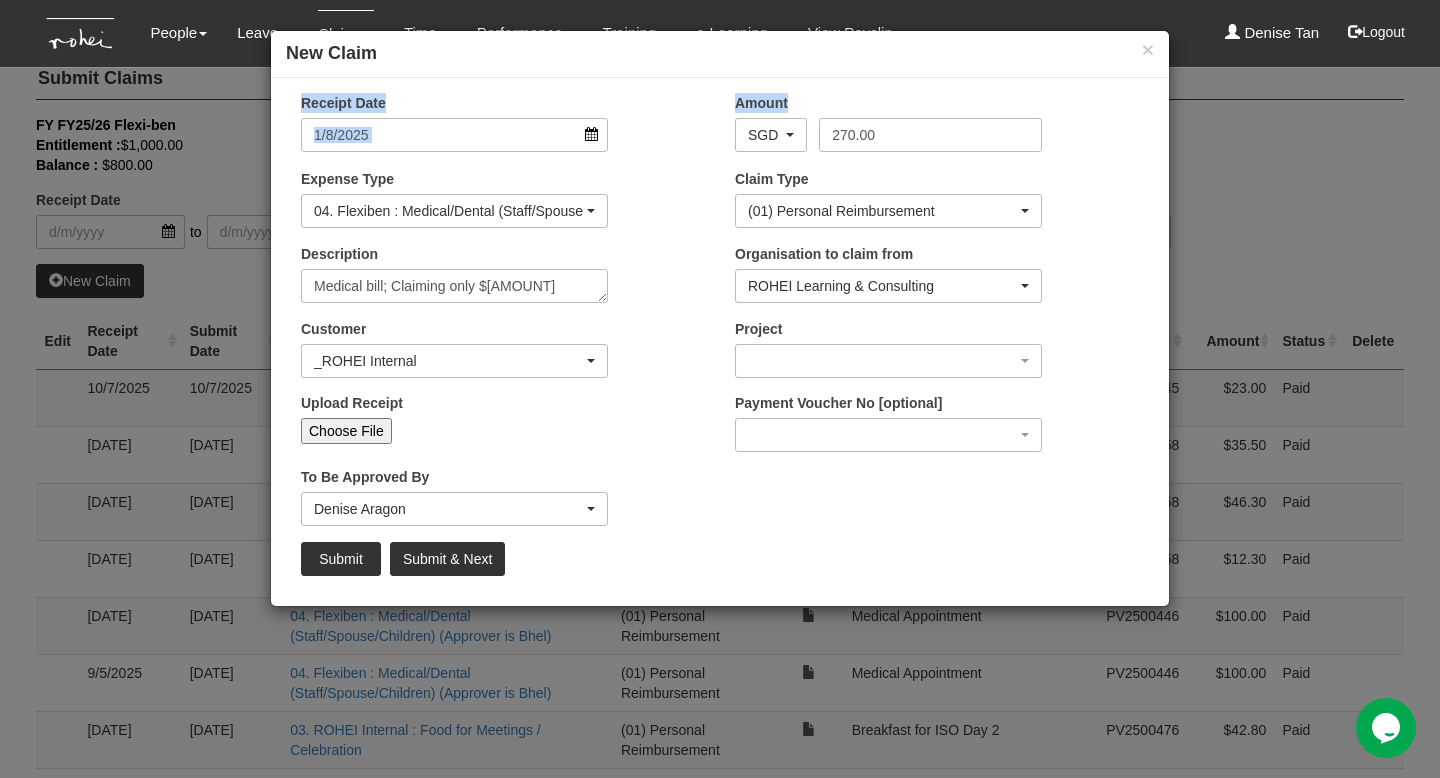 drag, startPoint x: 801, startPoint y: 53, endPoint x: 867, endPoint y: 99, distance: 80.44874 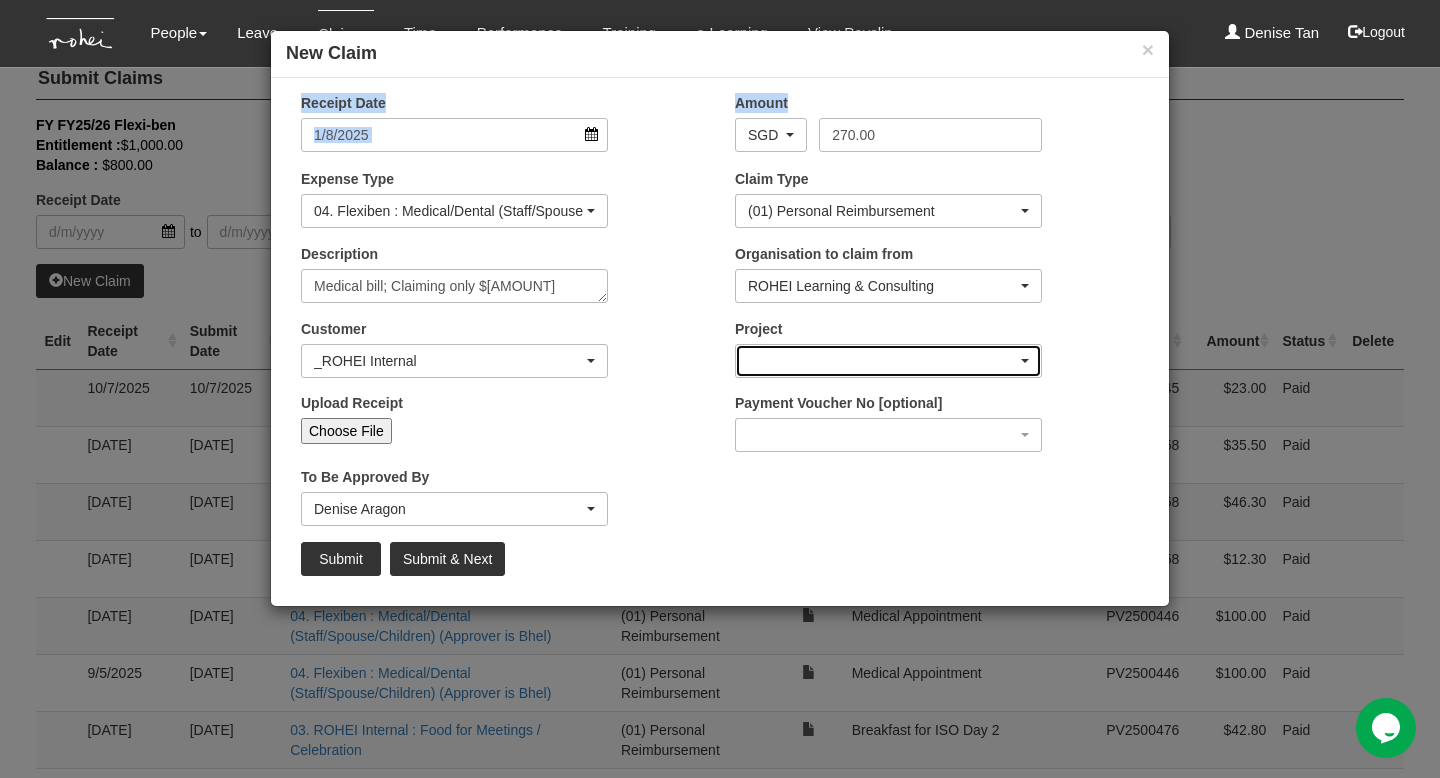 click at bounding box center [888, 361] 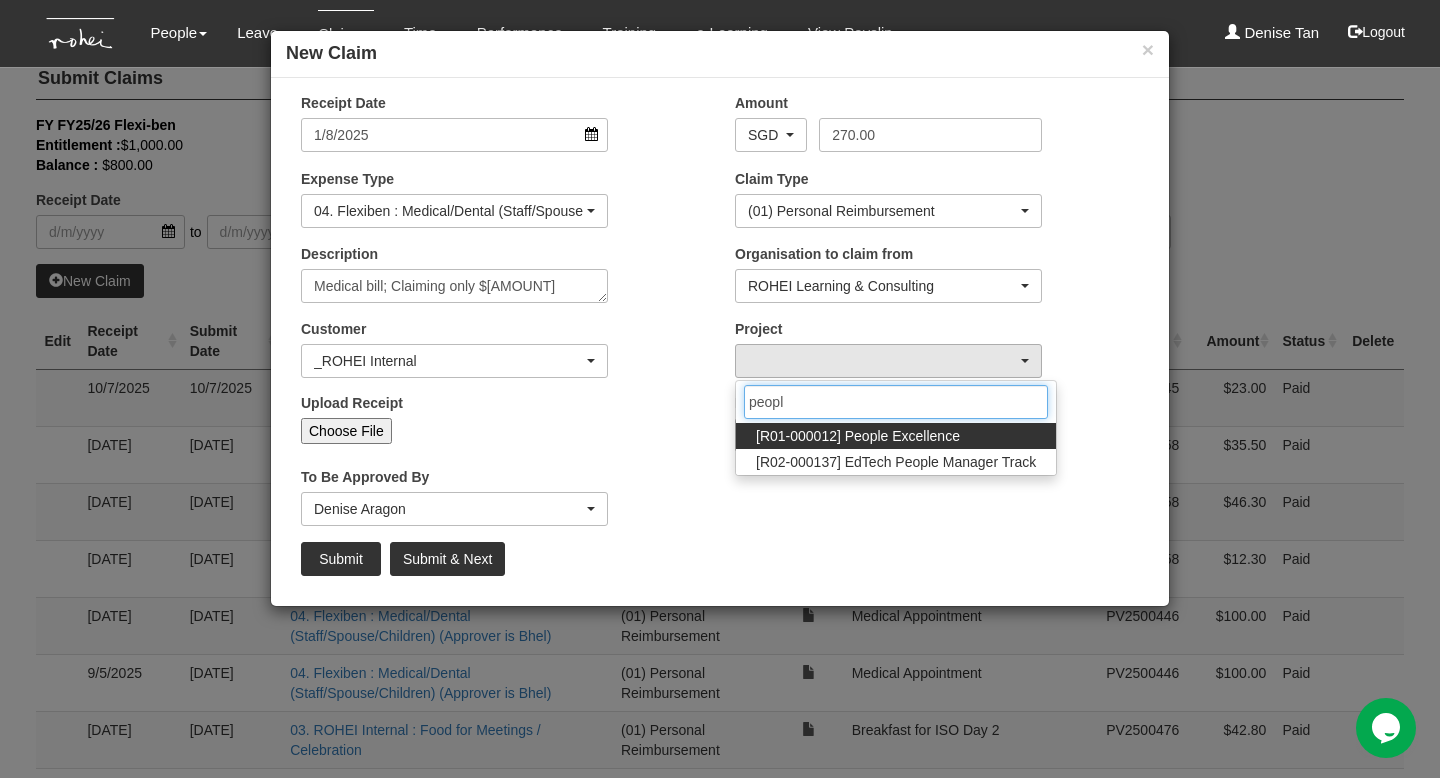 type on "people" 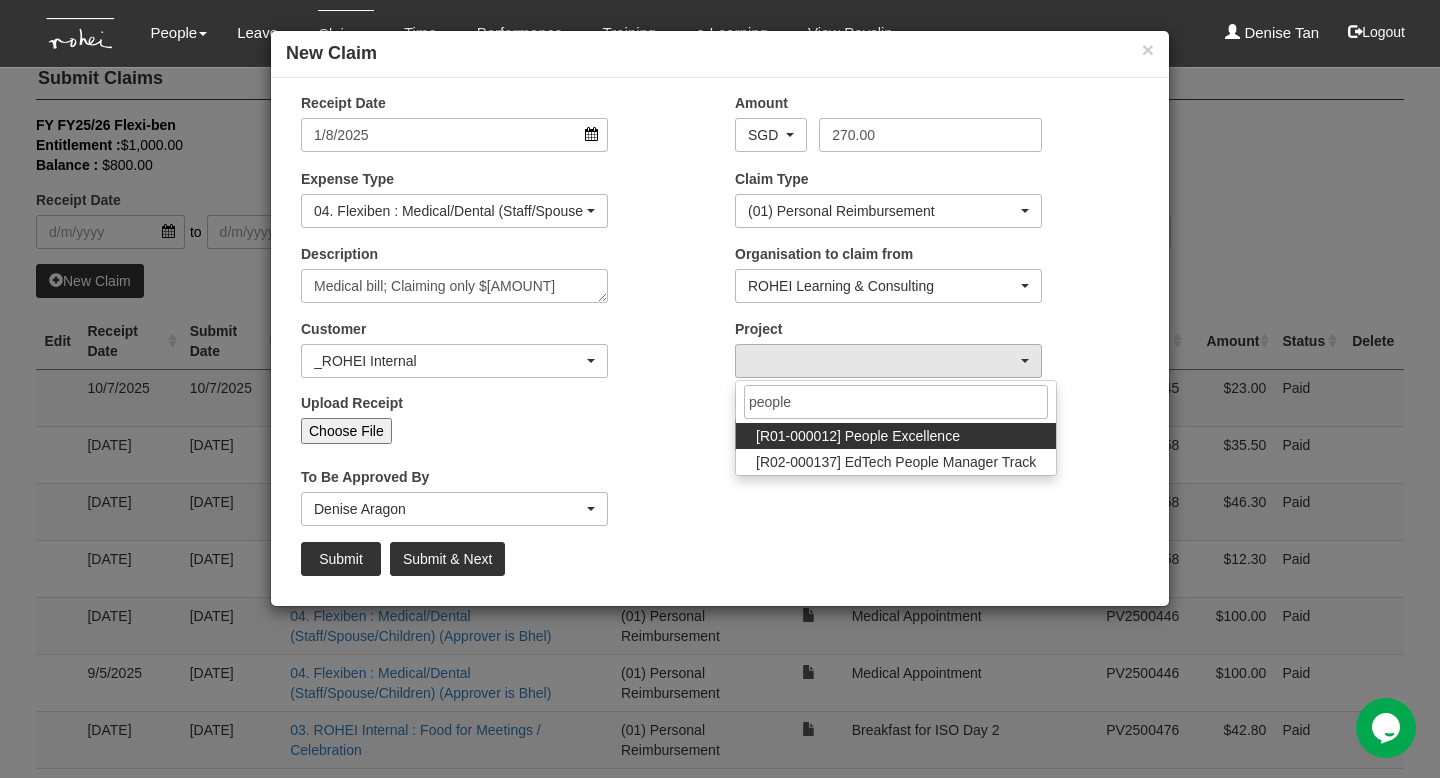 click on "[R01-000012] People Excellence" at bounding box center (858, 436) 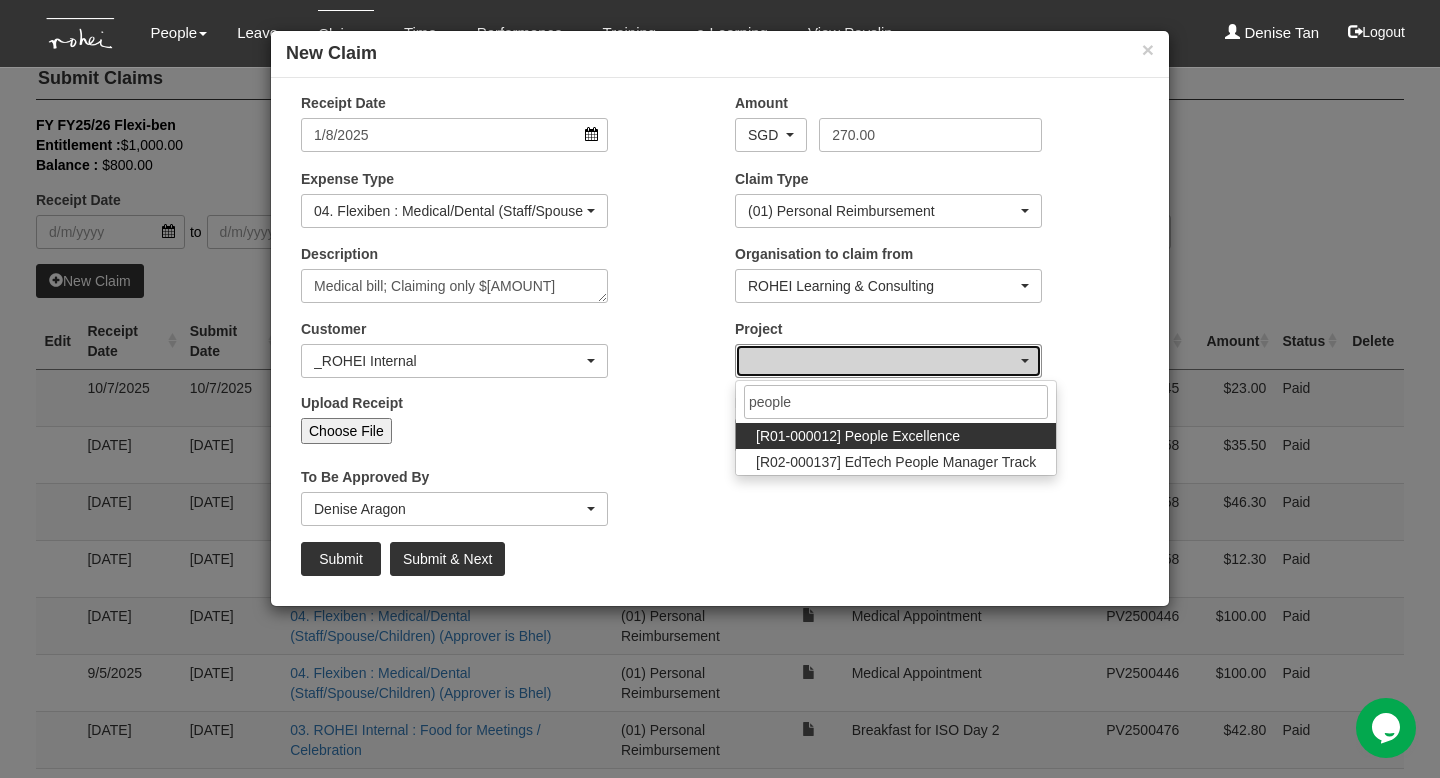 select on "1221" 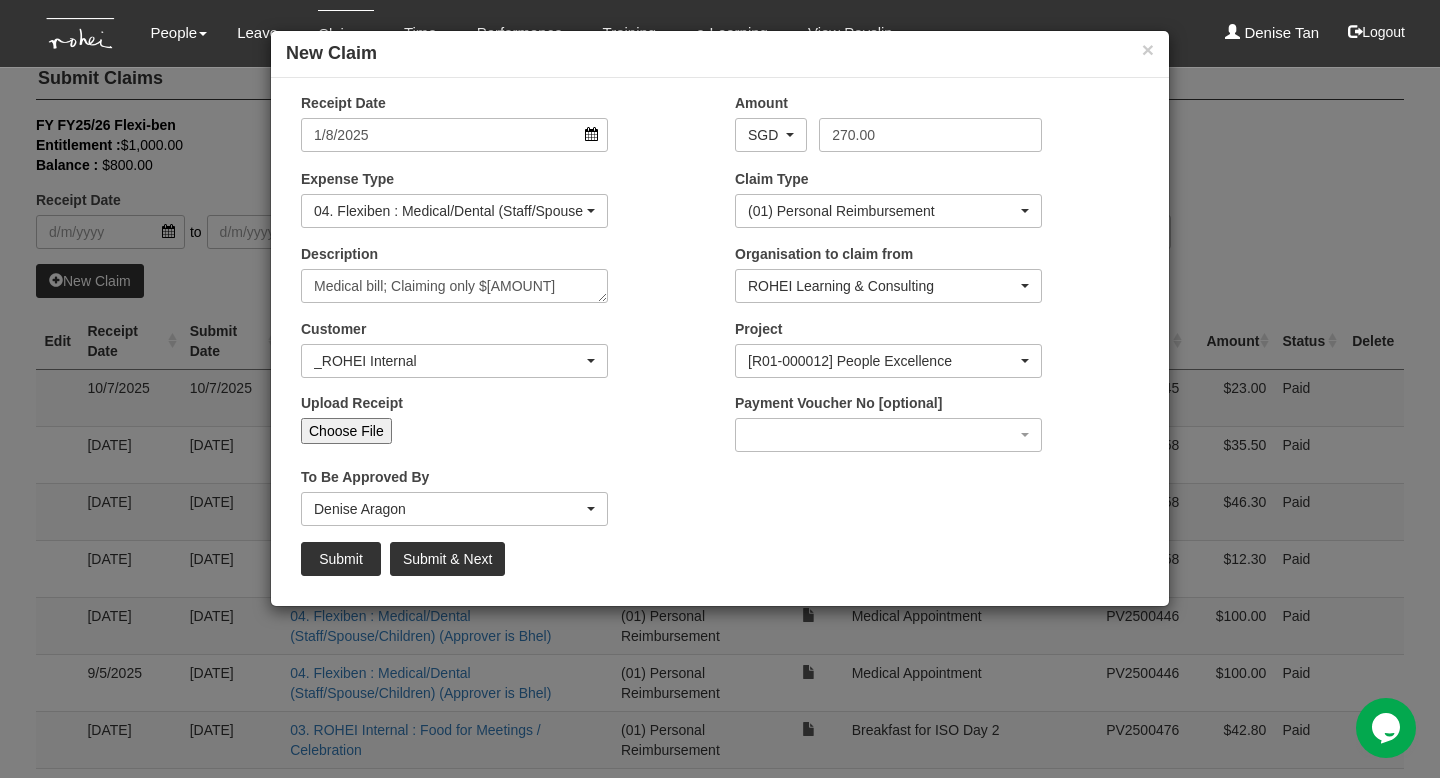 click on "Upload Receipt
Choose File" at bounding box center (503, 426) 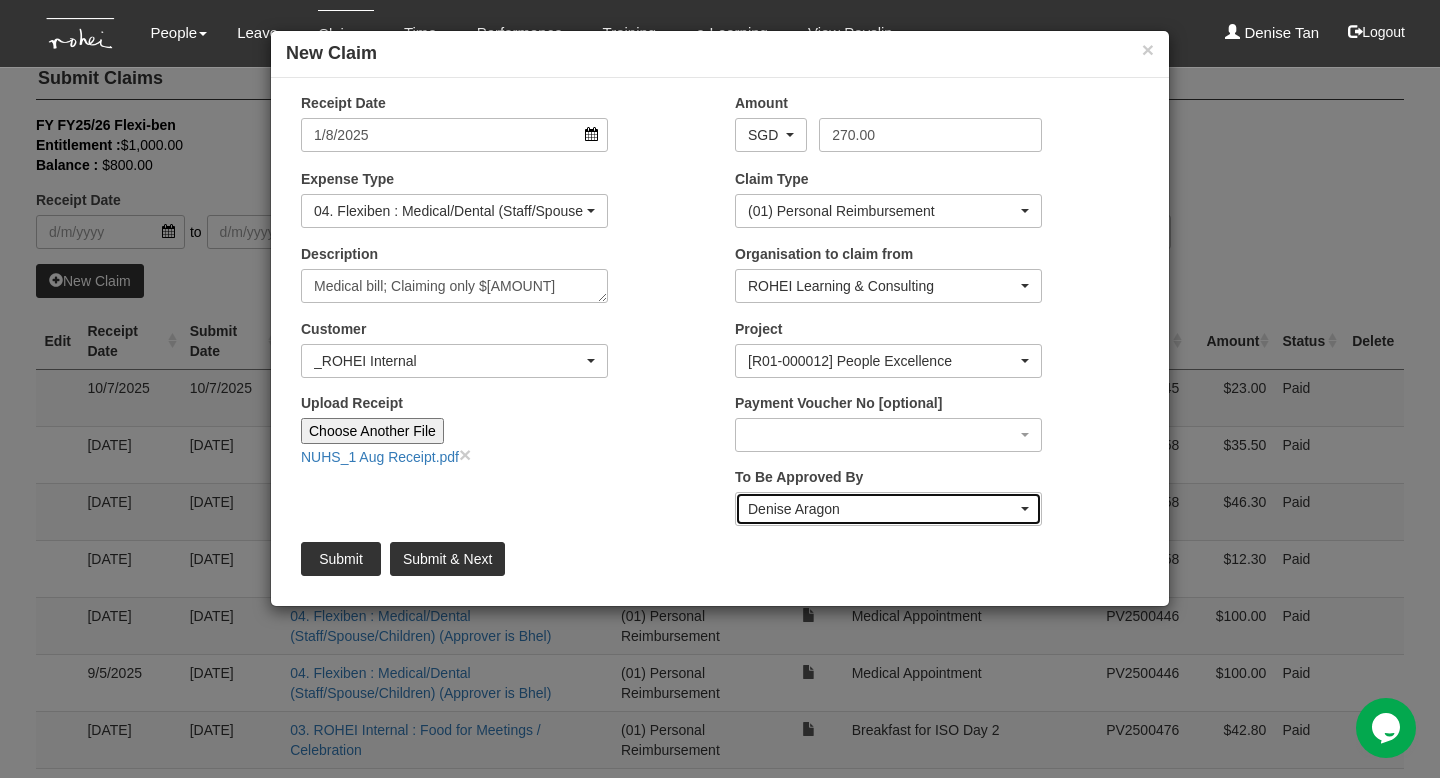 click on "Denise Aragon" at bounding box center [888, 509] 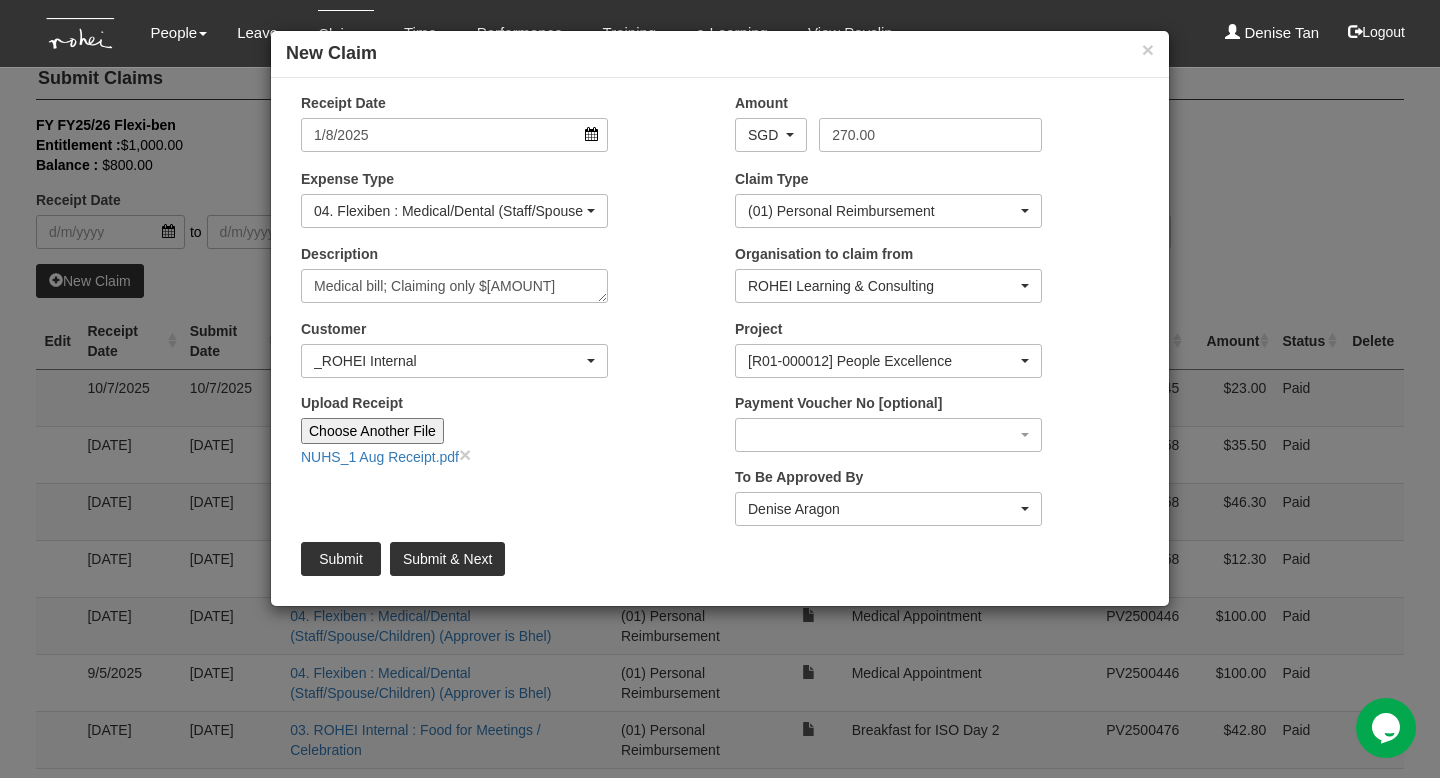 scroll, scrollTop: 120, scrollLeft: 0, axis: vertical 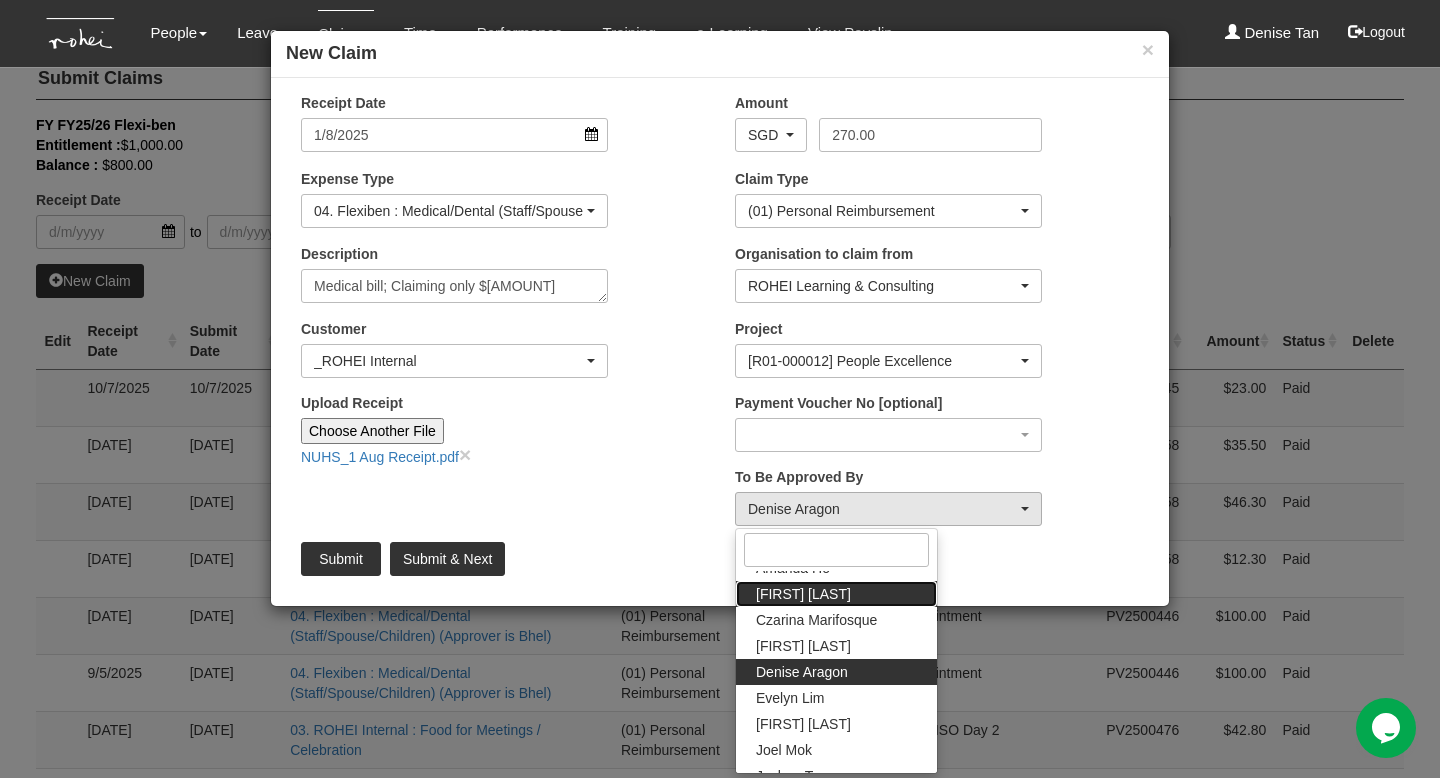 click on "Claribel Abadilla" at bounding box center [803, 594] 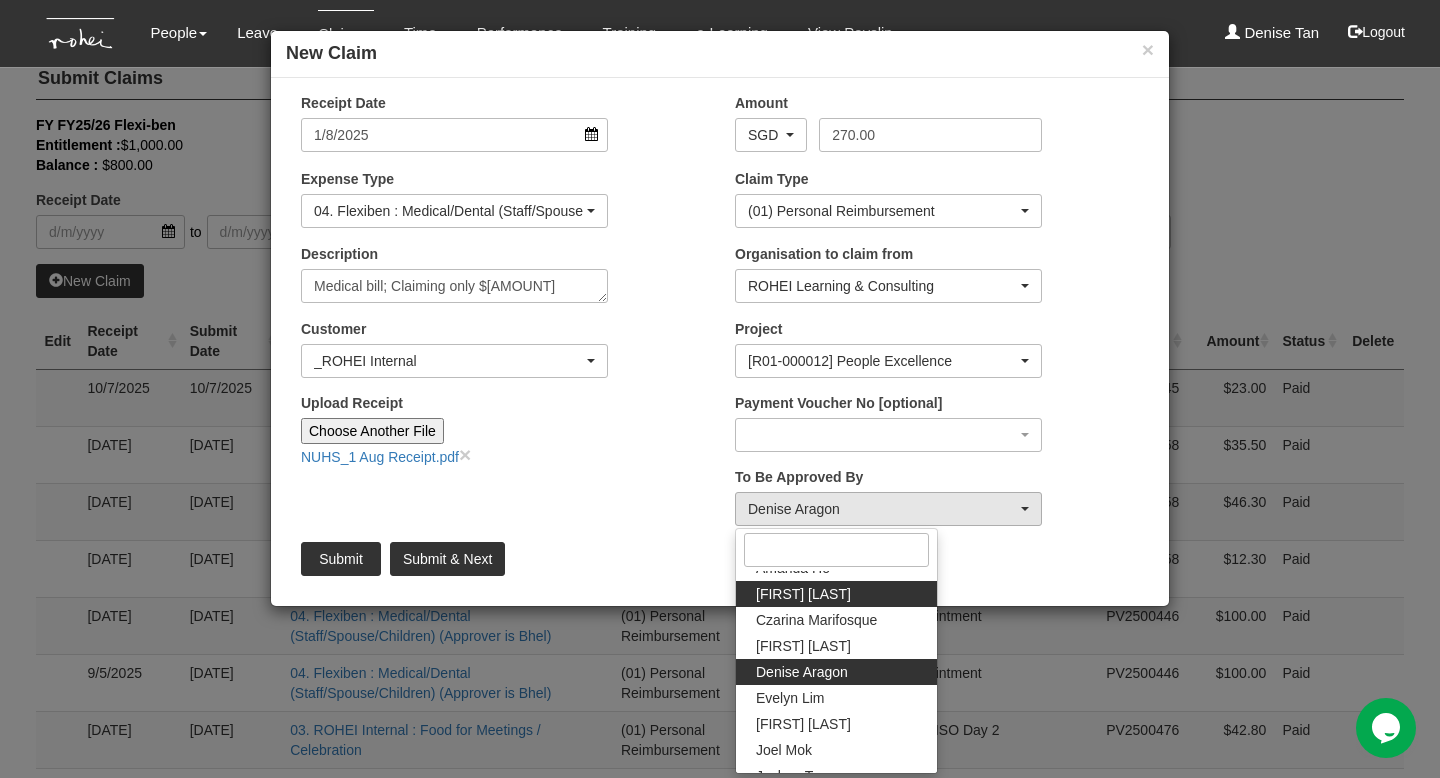 select on "7c74568e-c65a-4e2f-b023-70974c8e3265" 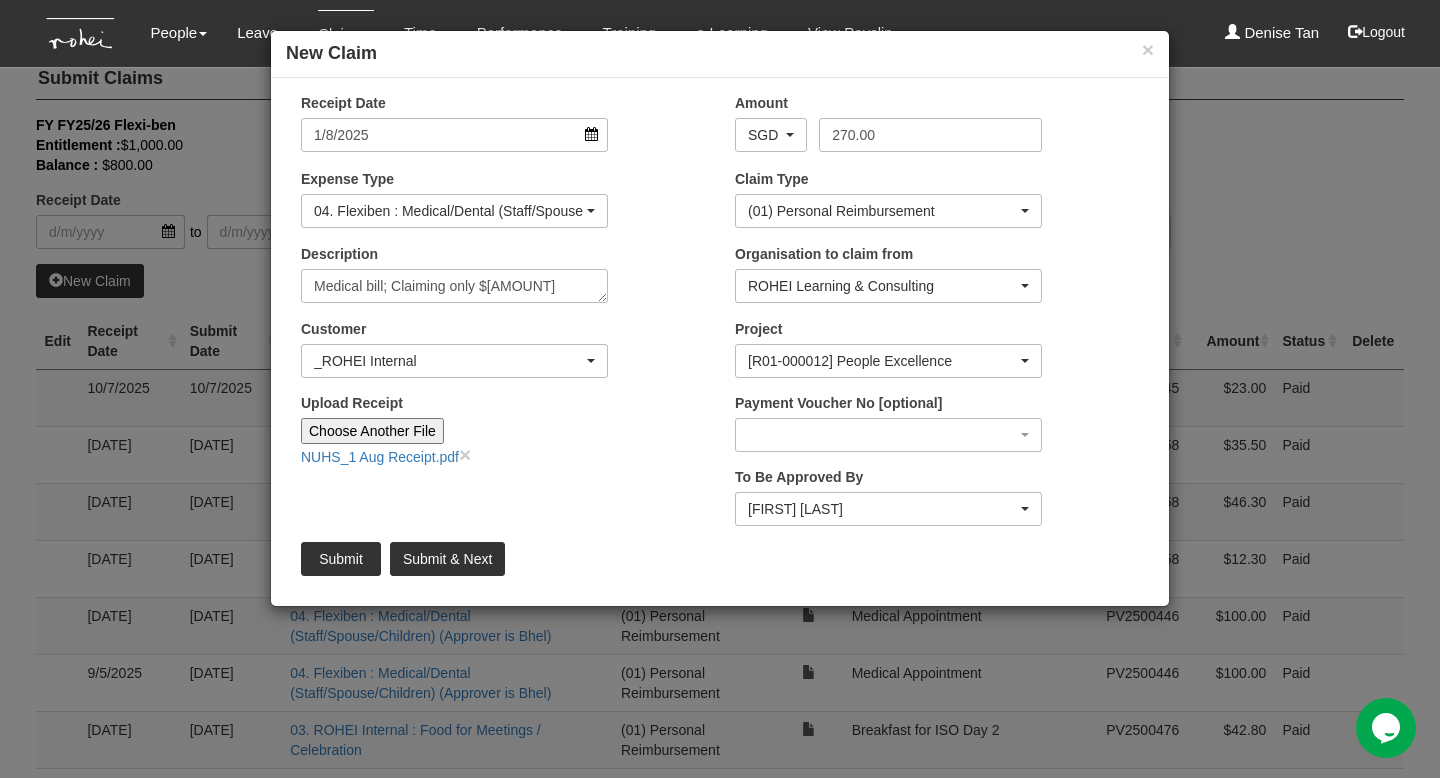 click on "Upload Receipt
Choose Another File
NUHS_1 Aug Receipt.pdf ×" at bounding box center [503, 437] 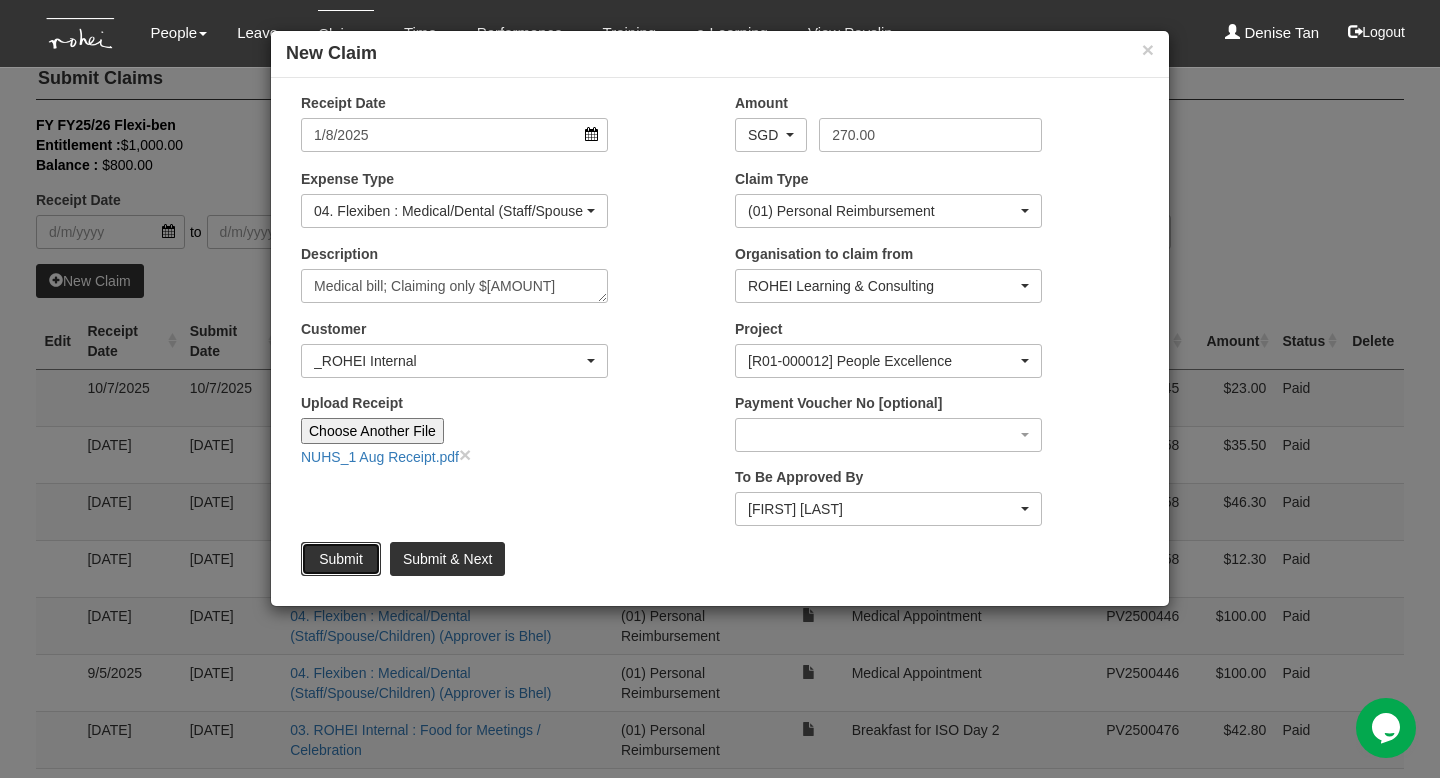 click on "Submit" at bounding box center [341, 559] 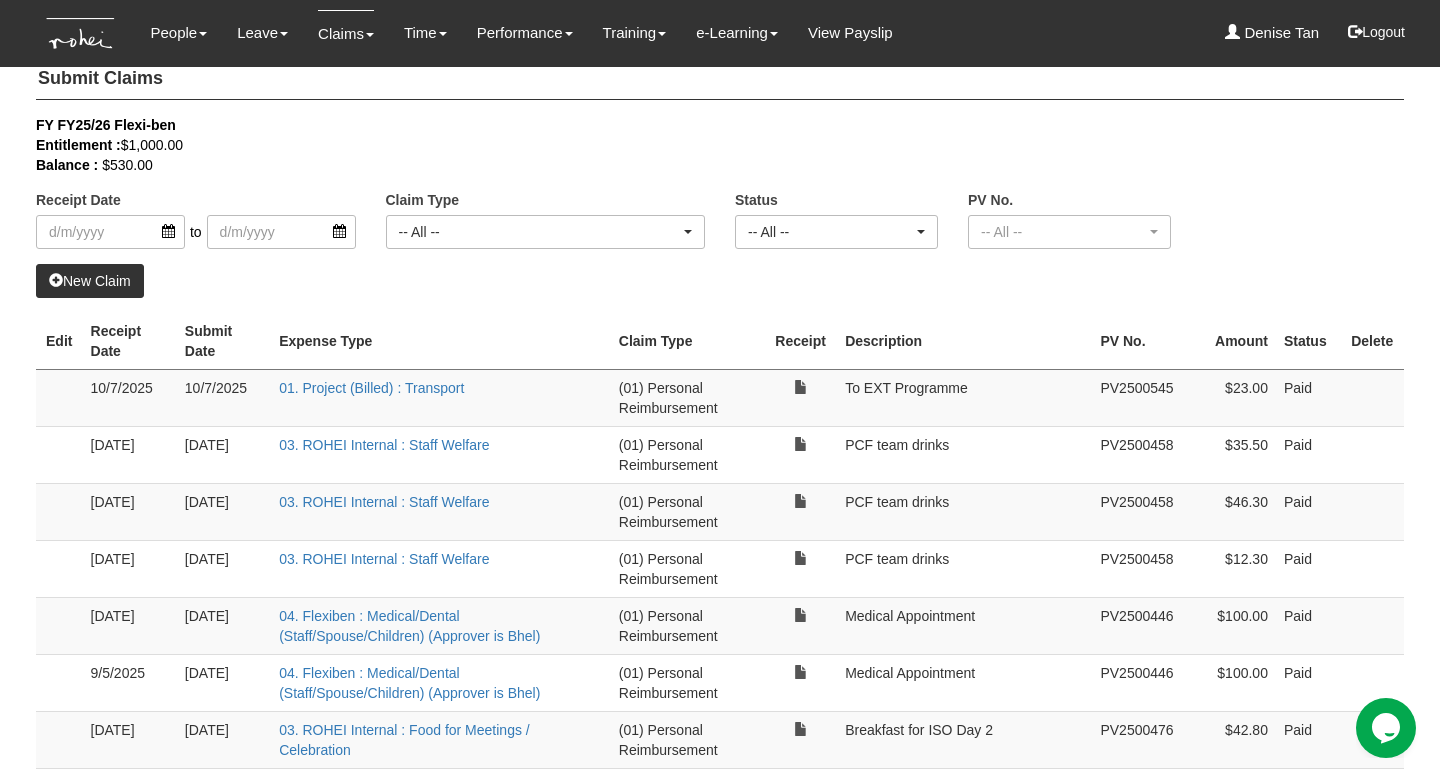select on "50" 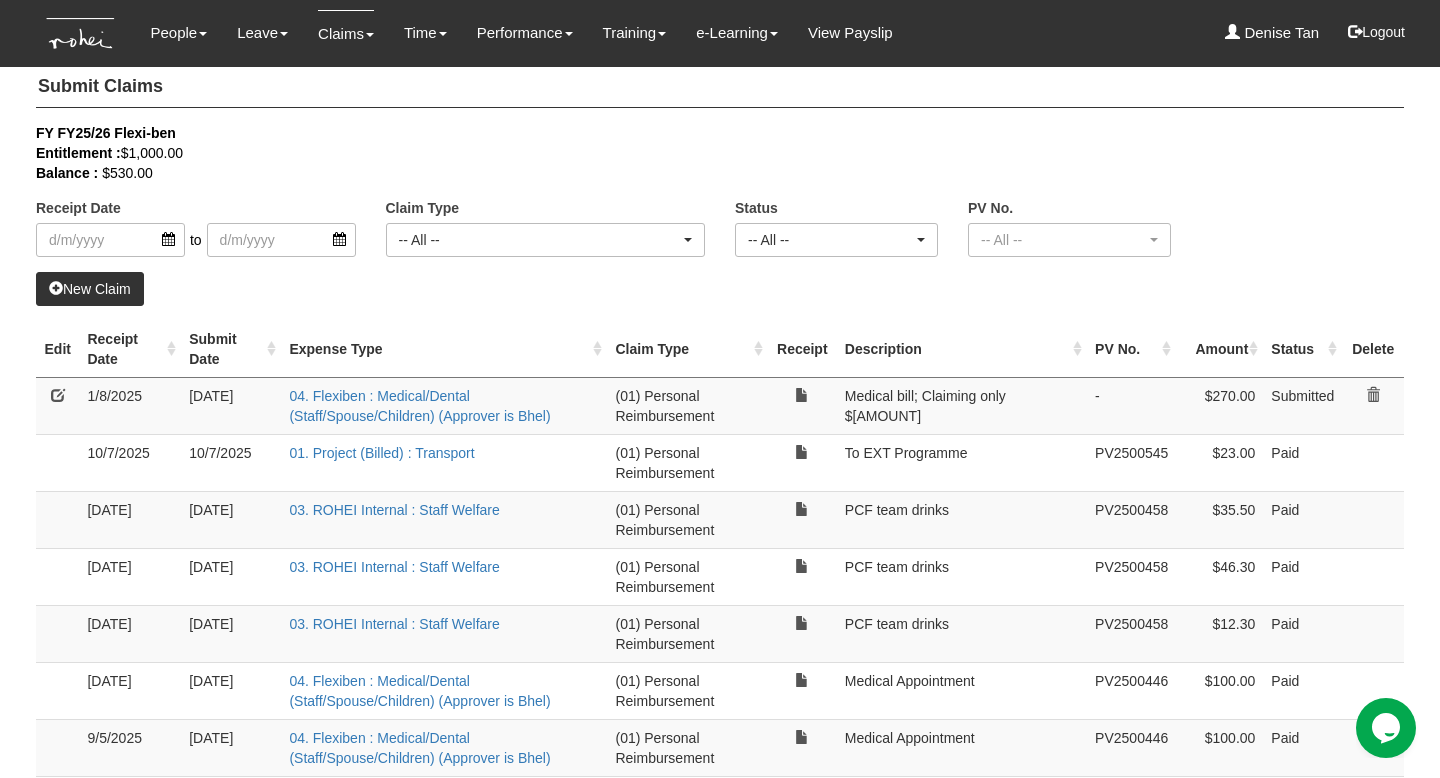 scroll, scrollTop: 0, scrollLeft: 0, axis: both 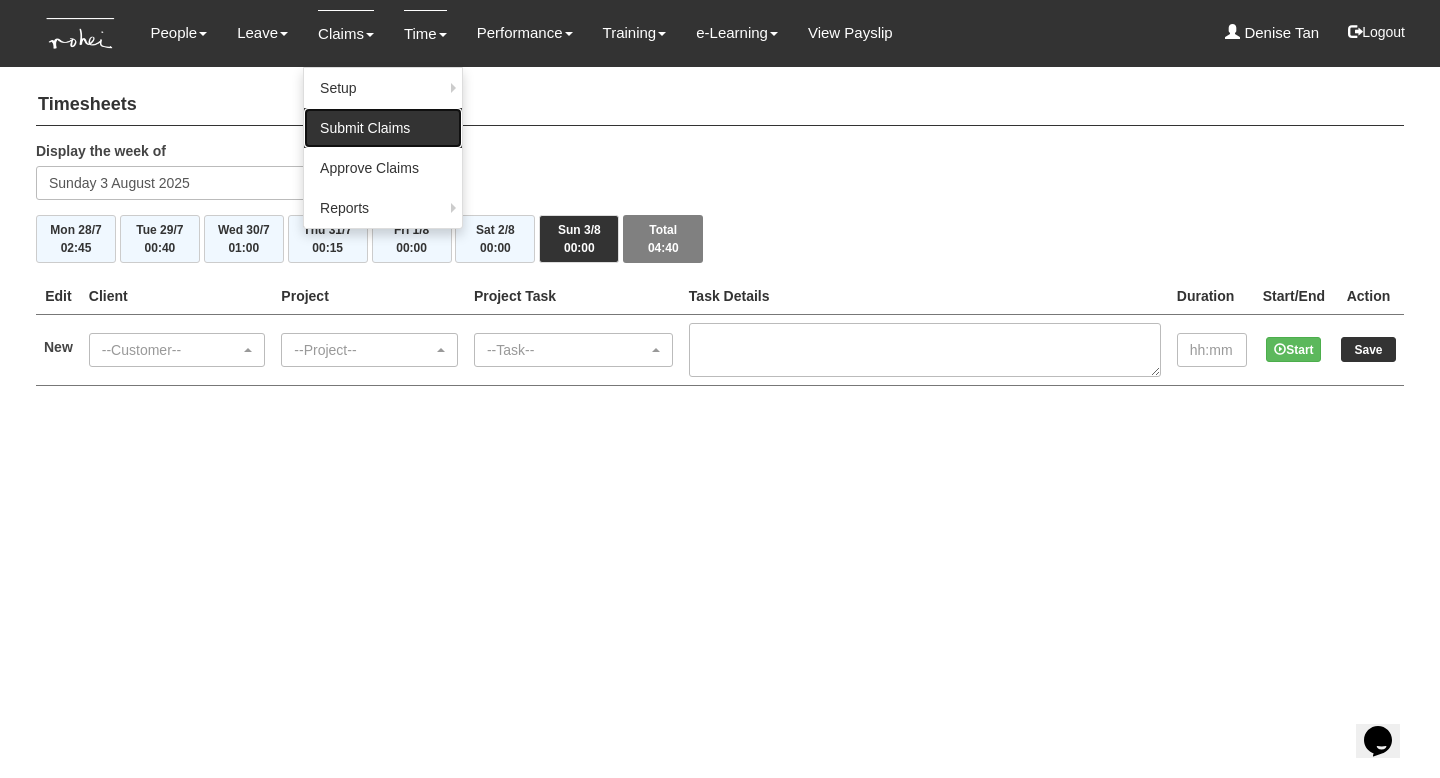 click on "Submit Claims" at bounding box center (383, 128) 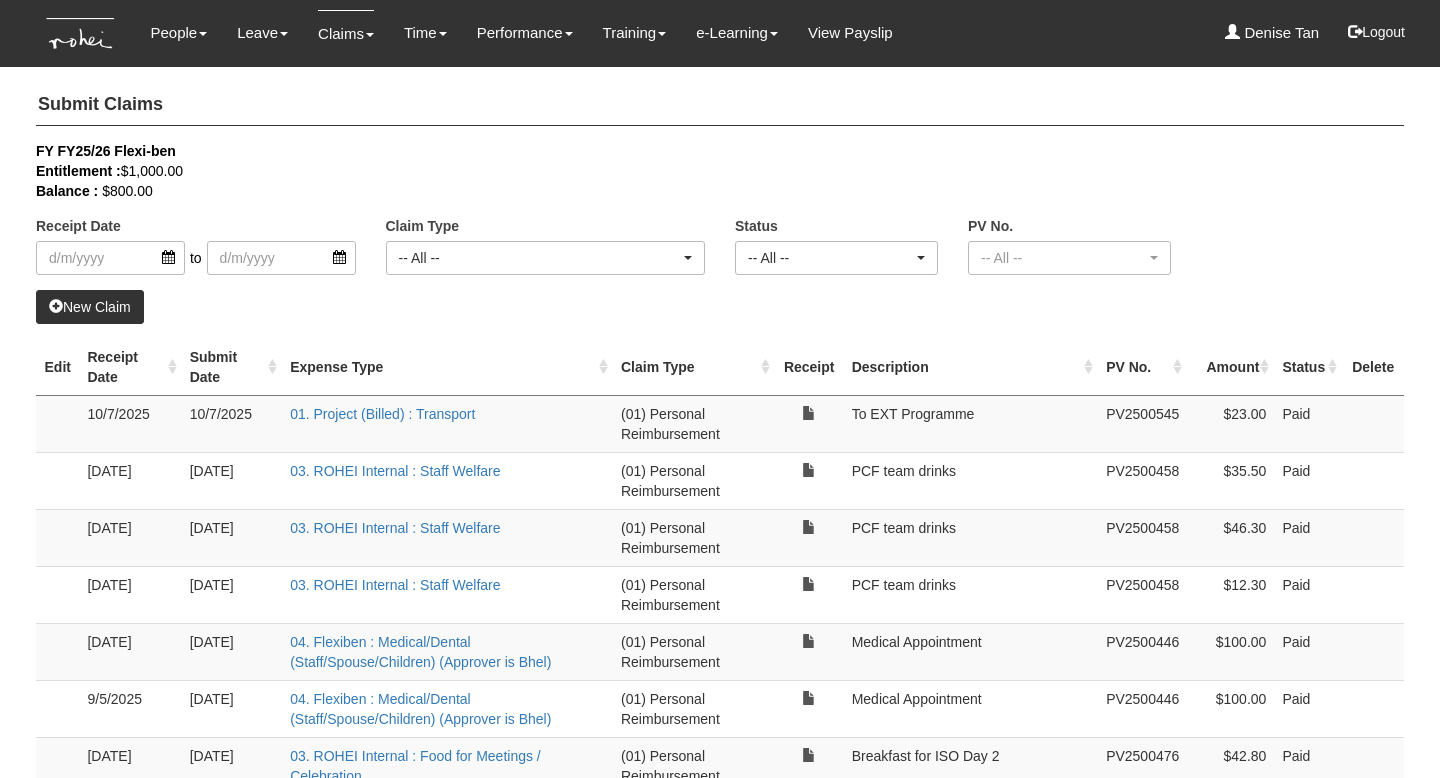 select on "50" 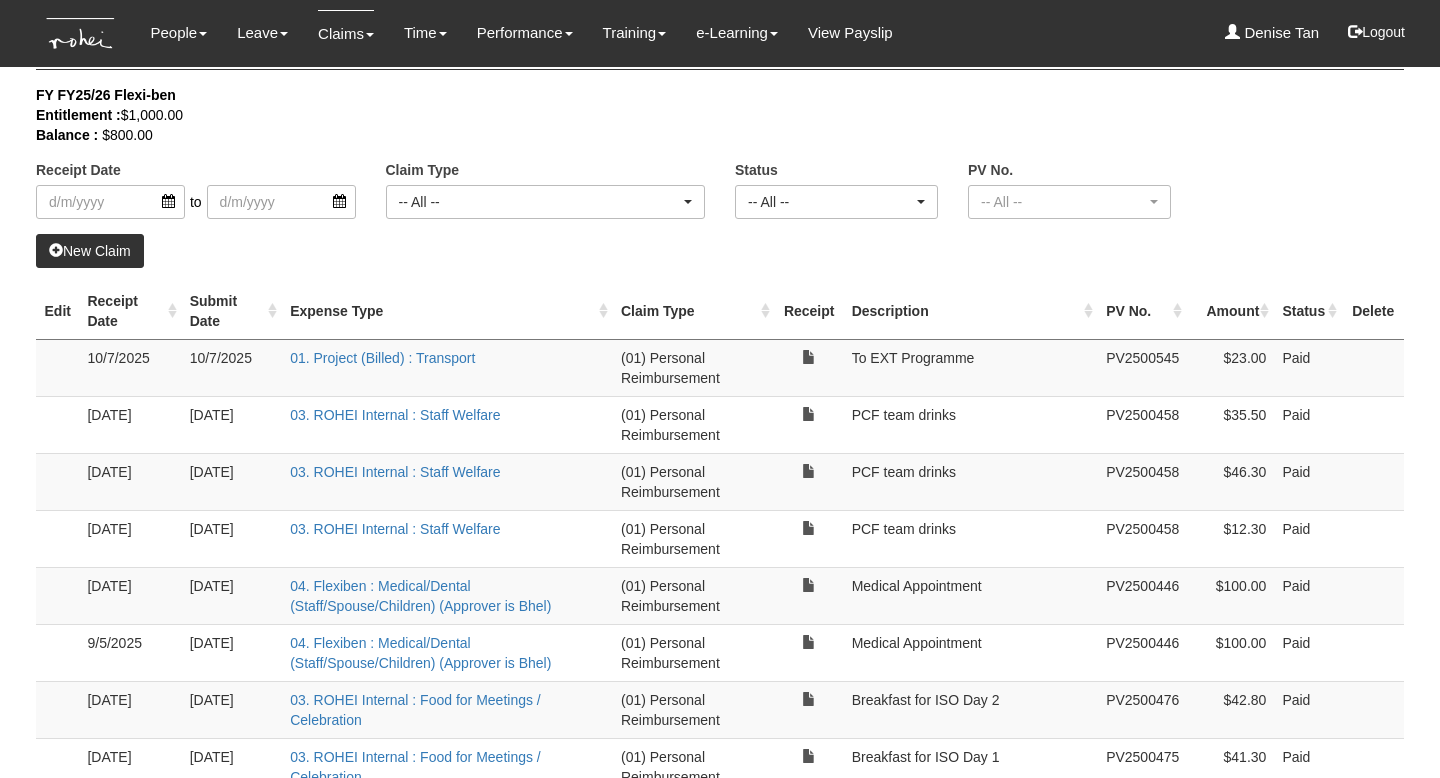 scroll, scrollTop: 79, scrollLeft: 0, axis: vertical 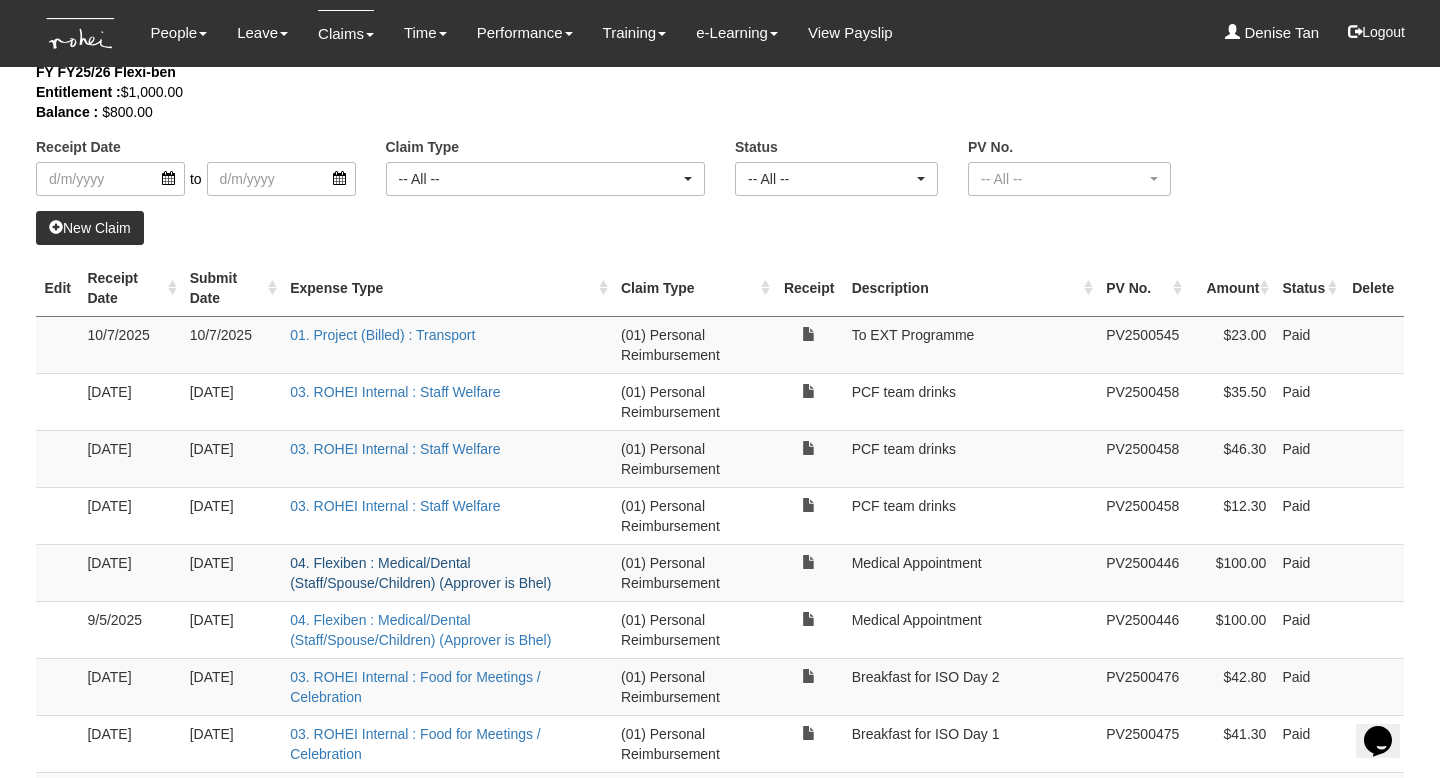 click on "04. Flexiben : Medical/Dental (Staff/Spouse/Children) (Approver is Bhel)" at bounding box center [420, 573] 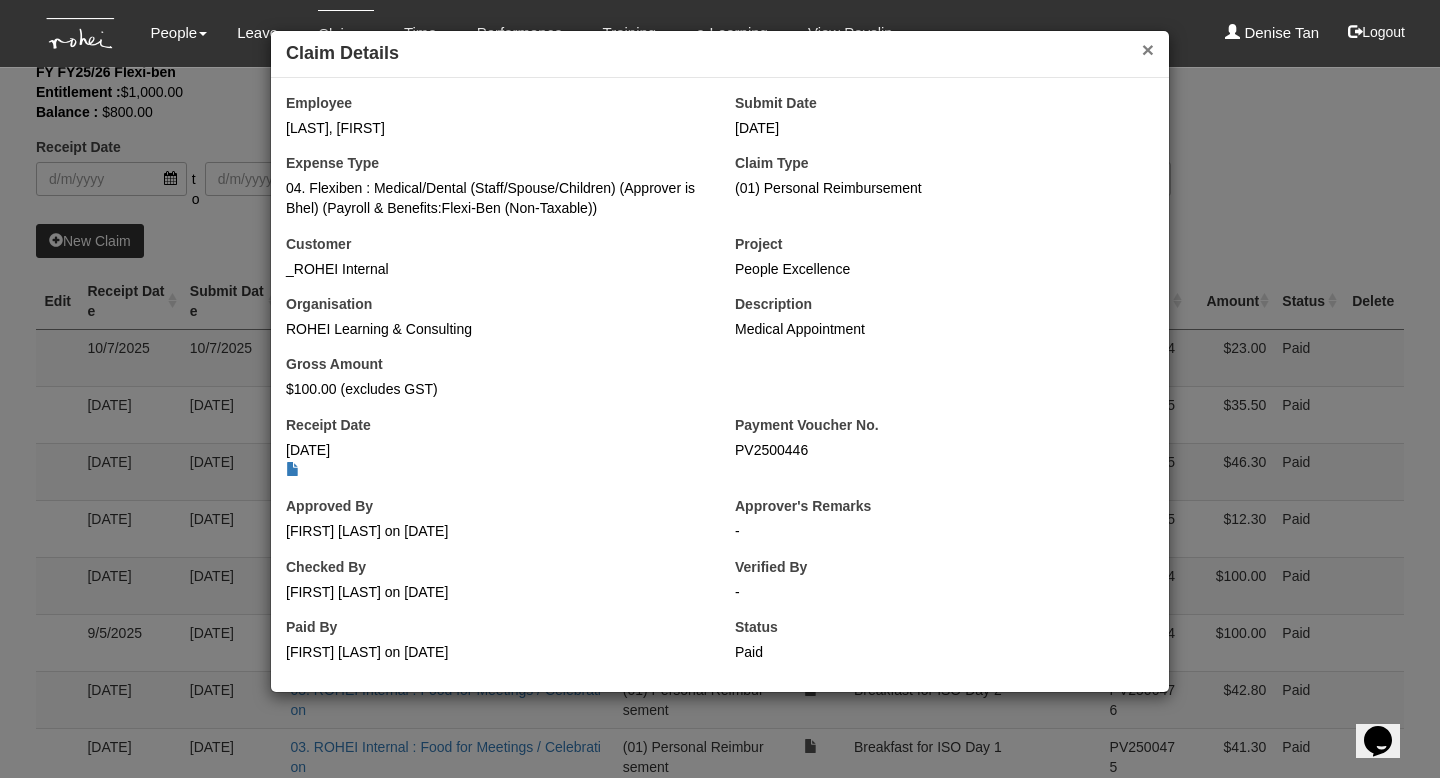 click on "×" at bounding box center [1148, 49] 